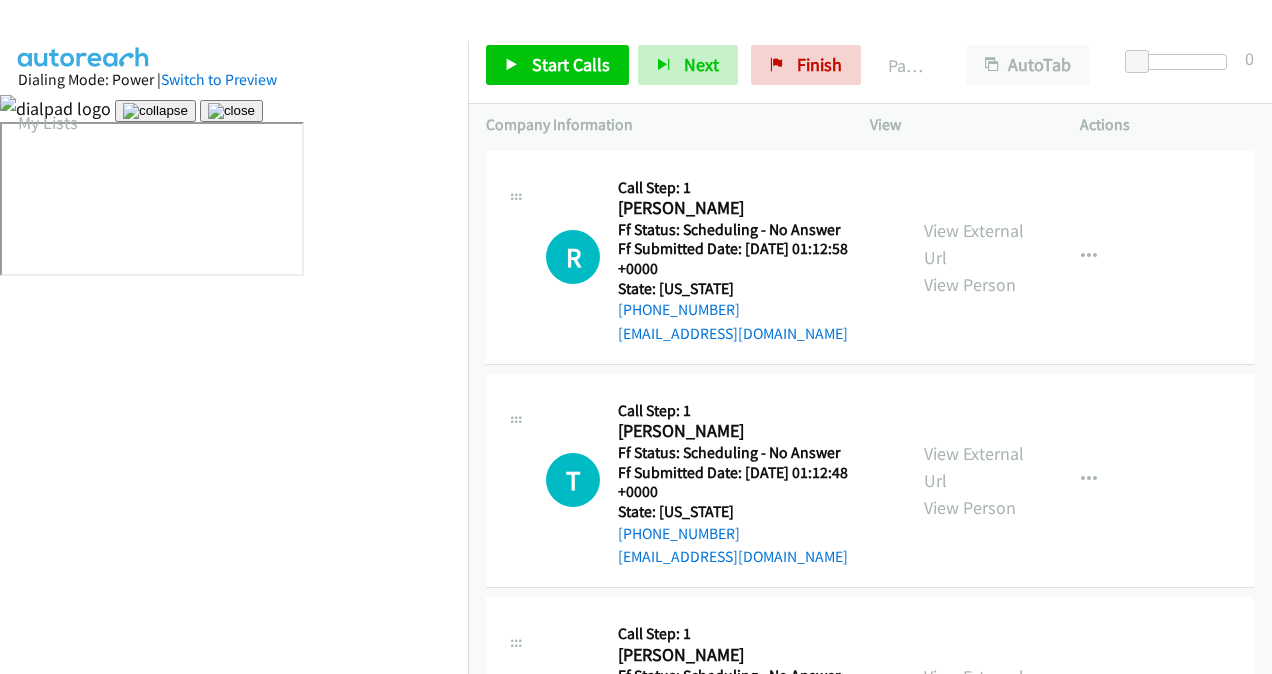 scroll, scrollTop: 0, scrollLeft: 0, axis: both 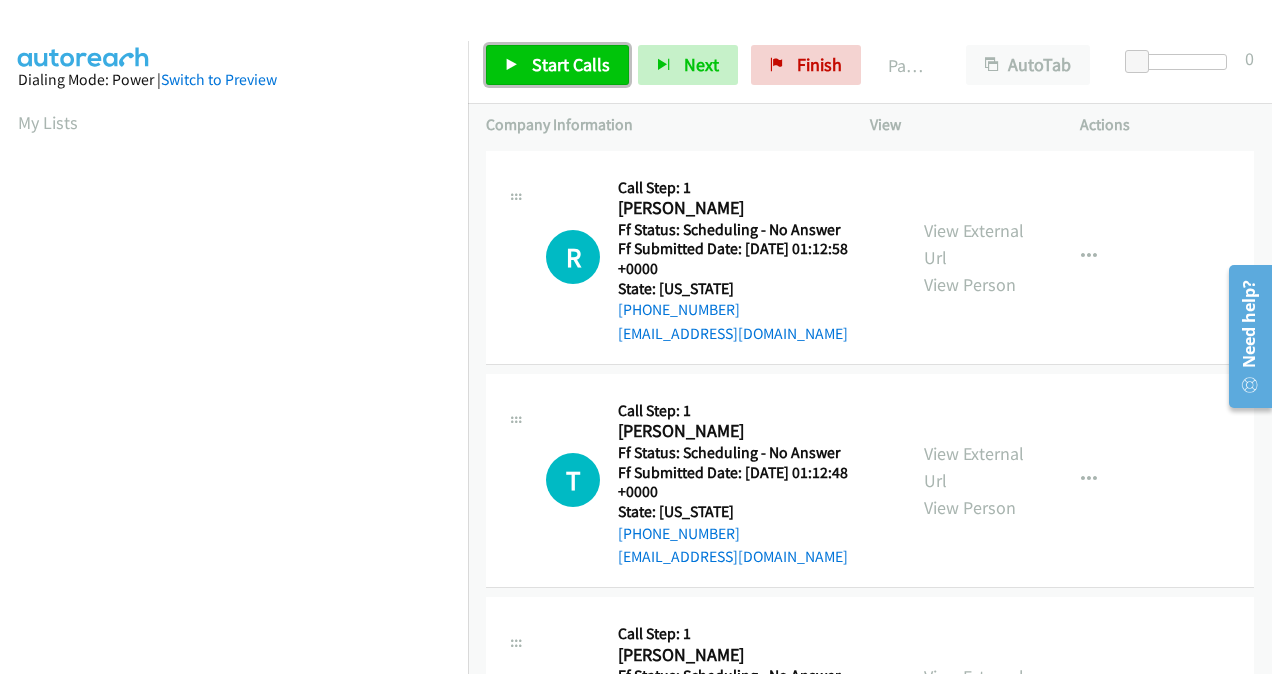 click on "Start Calls" at bounding box center (571, 64) 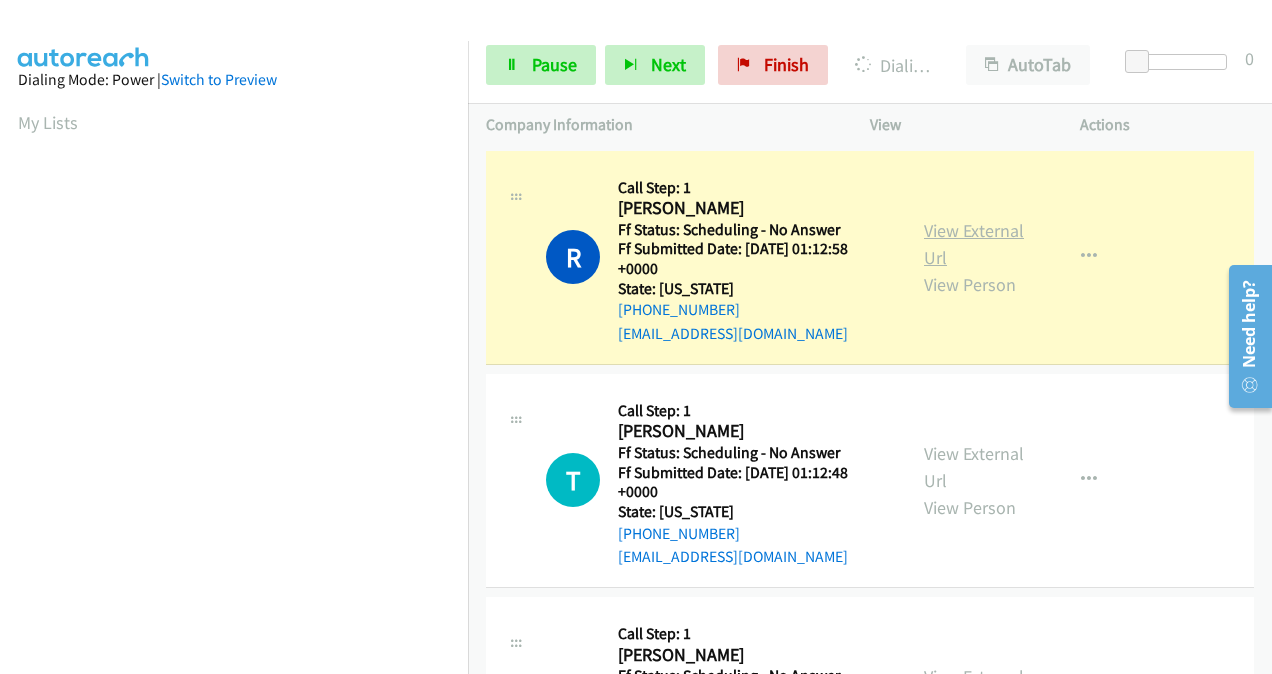click on "View External Url" at bounding box center (974, 244) 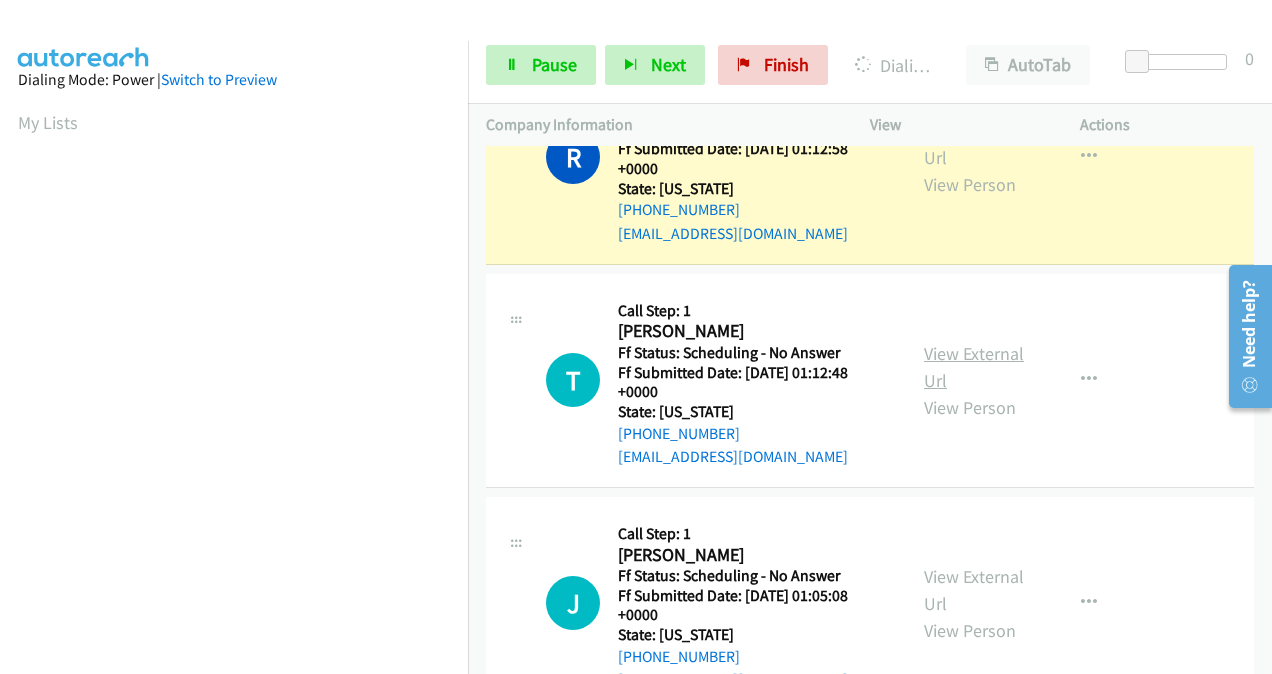 click on "View External Url" at bounding box center [974, 367] 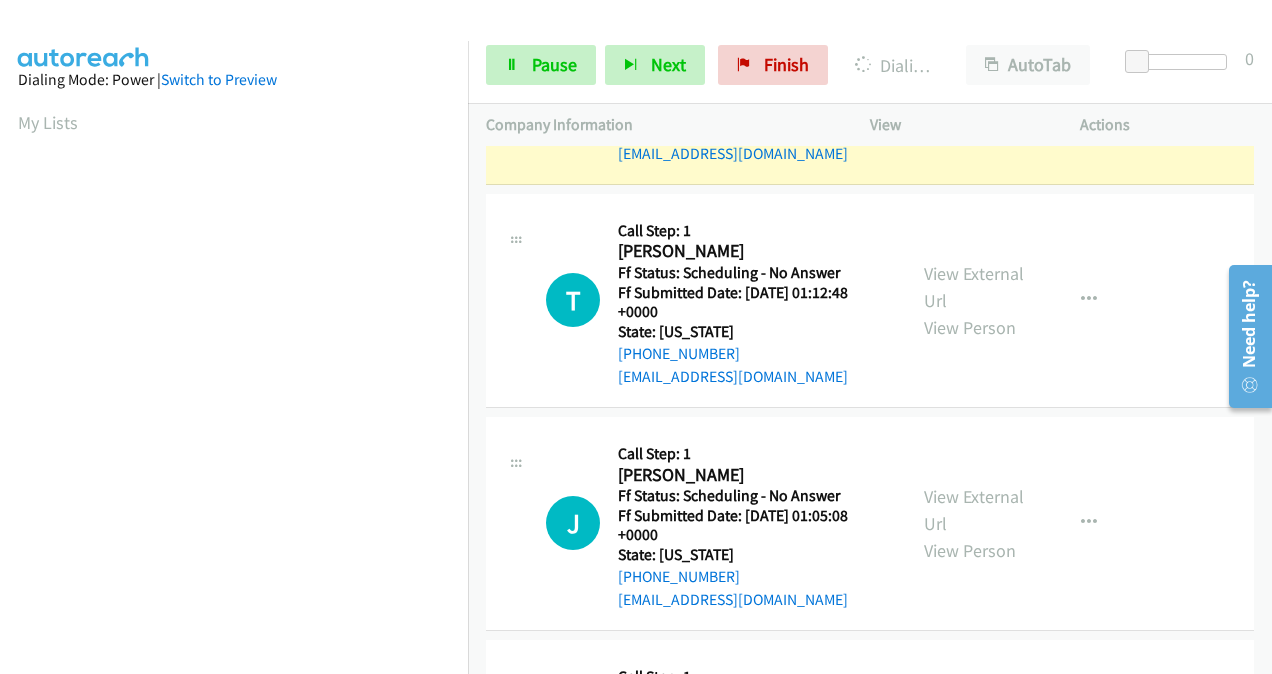 scroll, scrollTop: 300, scrollLeft: 0, axis: vertical 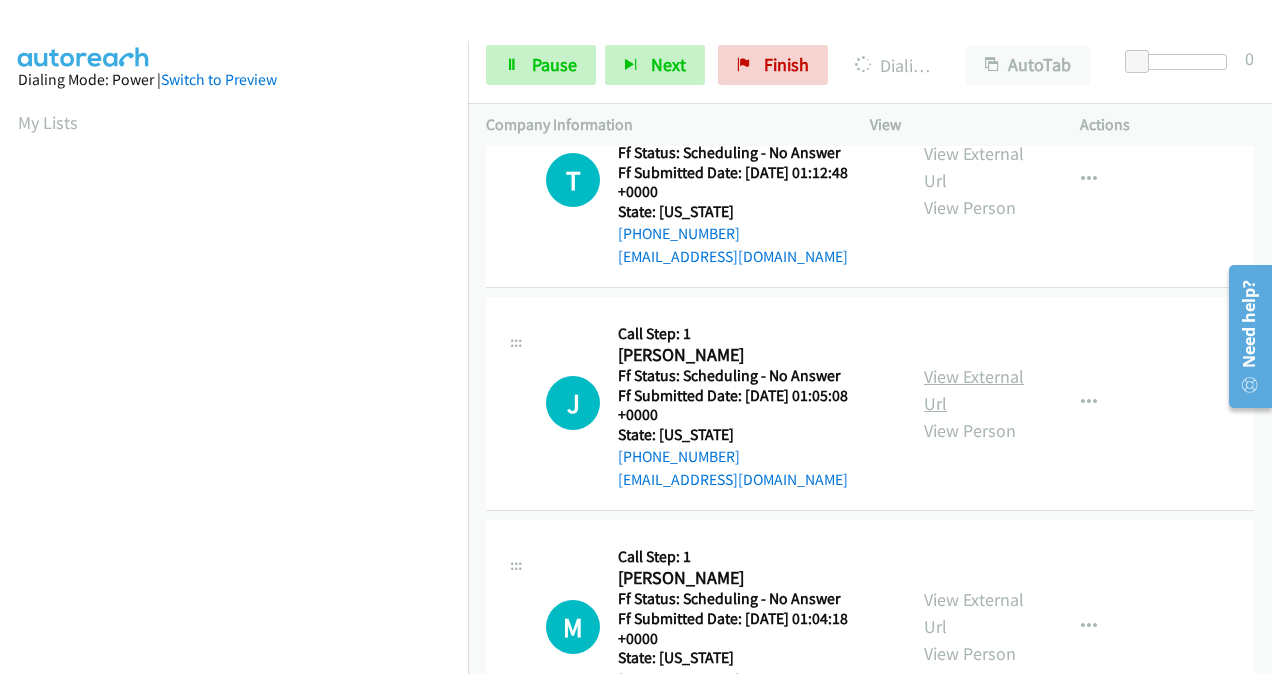 click on "View External Url" at bounding box center (974, 390) 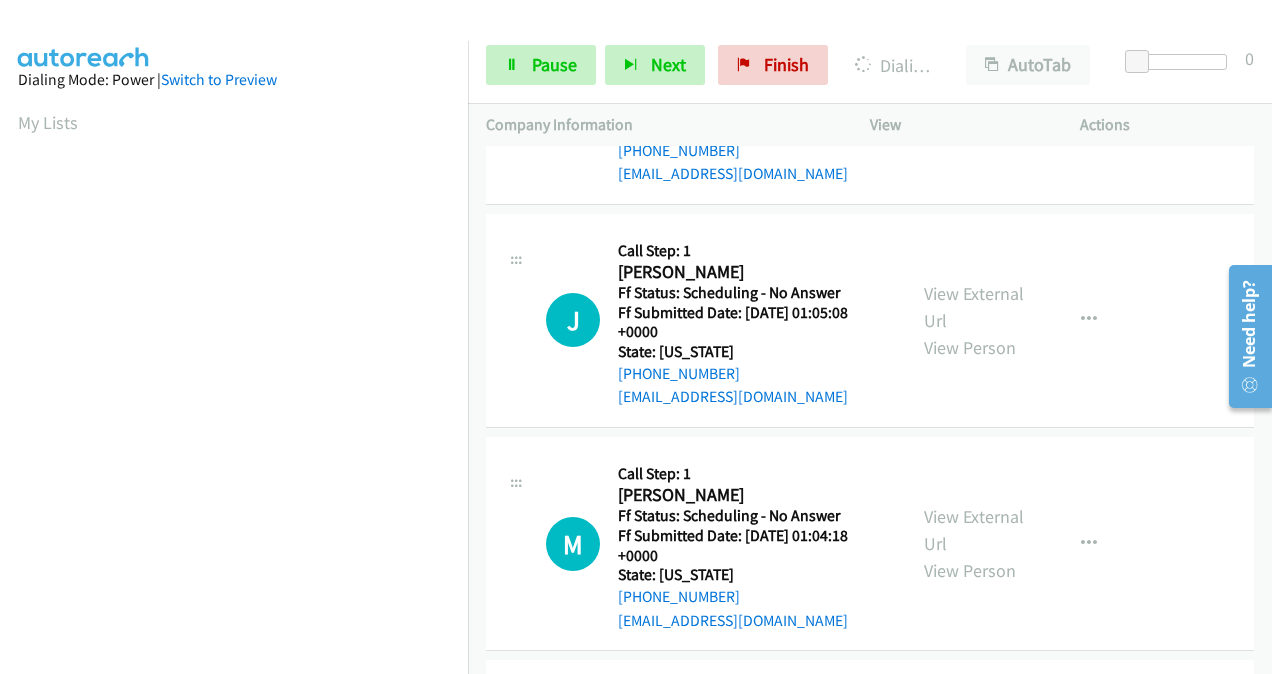 scroll, scrollTop: 600, scrollLeft: 0, axis: vertical 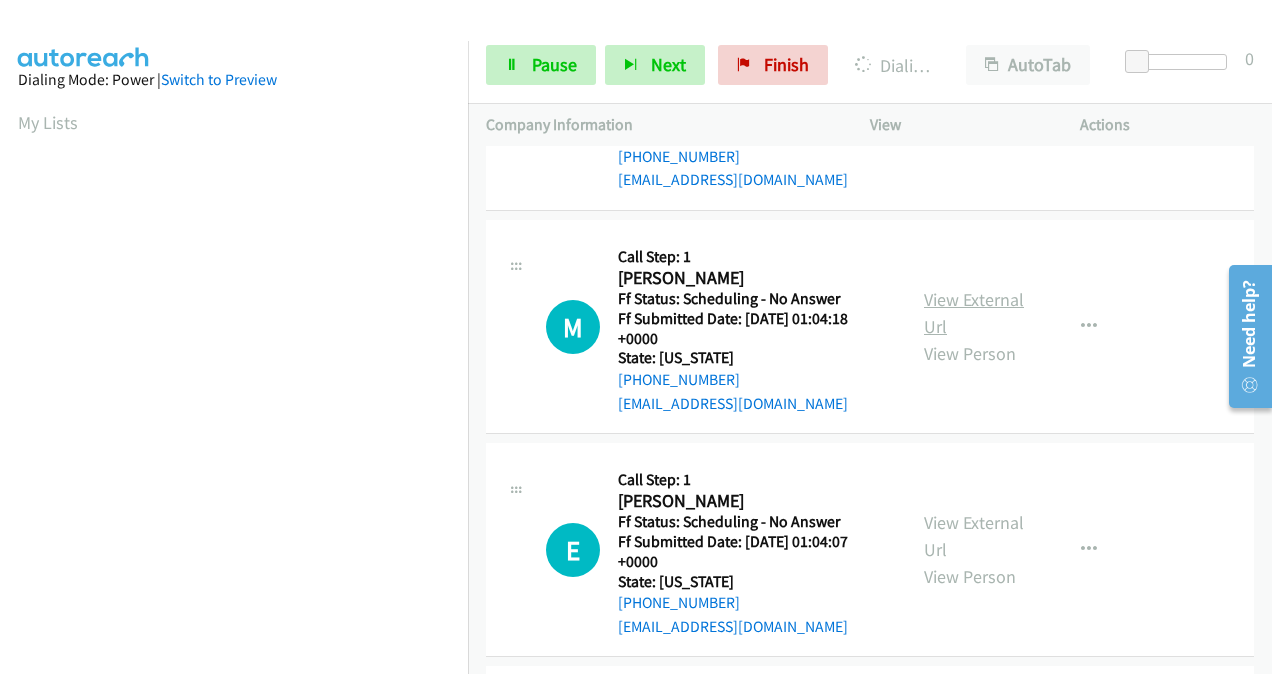 click on "View External Url" at bounding box center (974, 313) 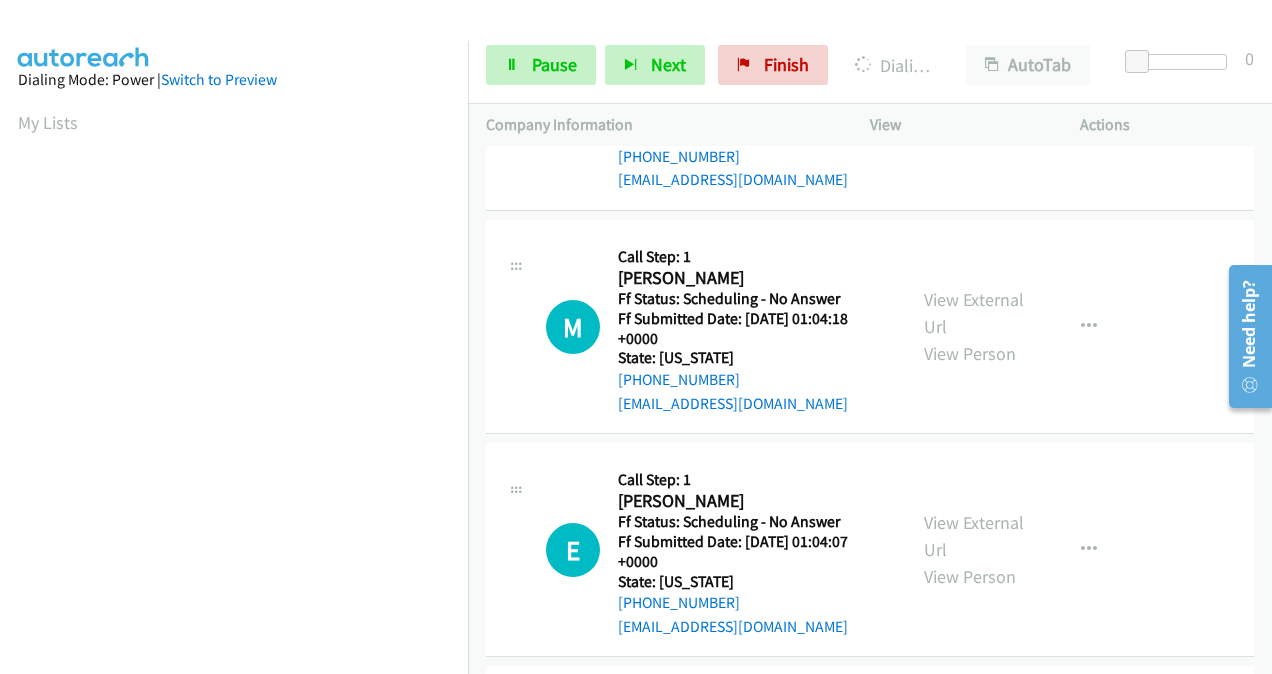 scroll, scrollTop: 448, scrollLeft: 0, axis: vertical 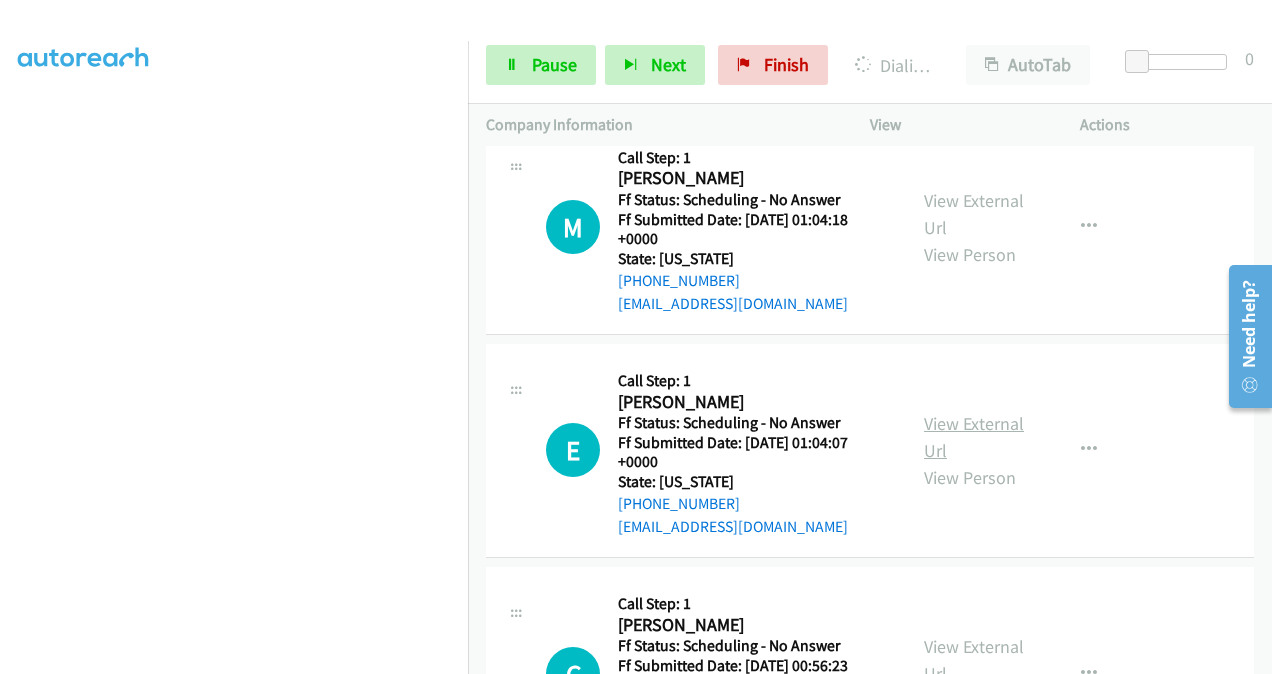 click on "View External Url" at bounding box center (974, 437) 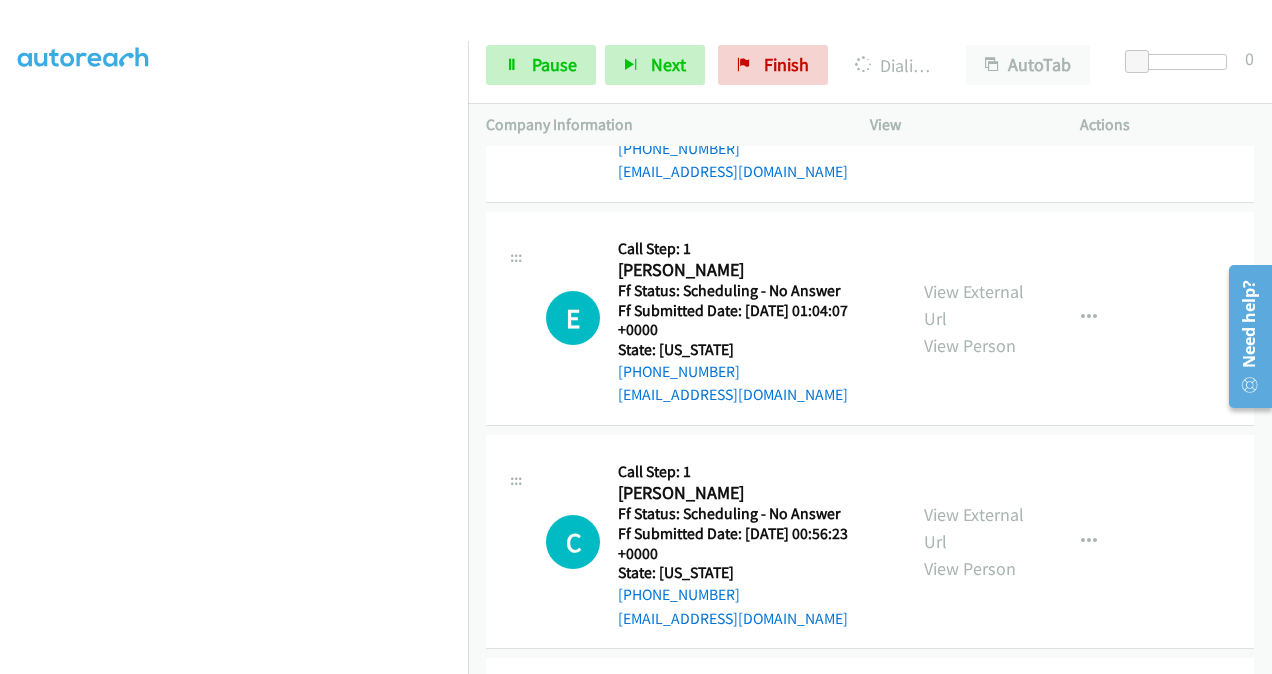 scroll, scrollTop: 1042, scrollLeft: 0, axis: vertical 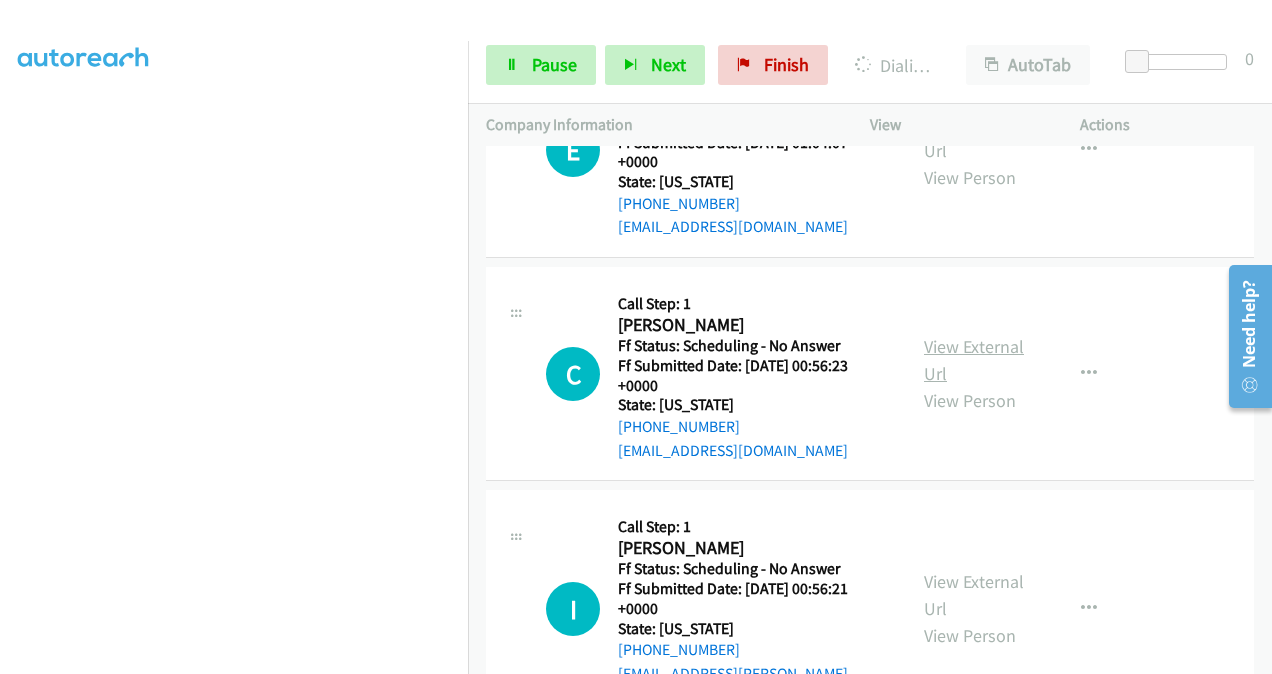 click on "View External Url" at bounding box center (974, 360) 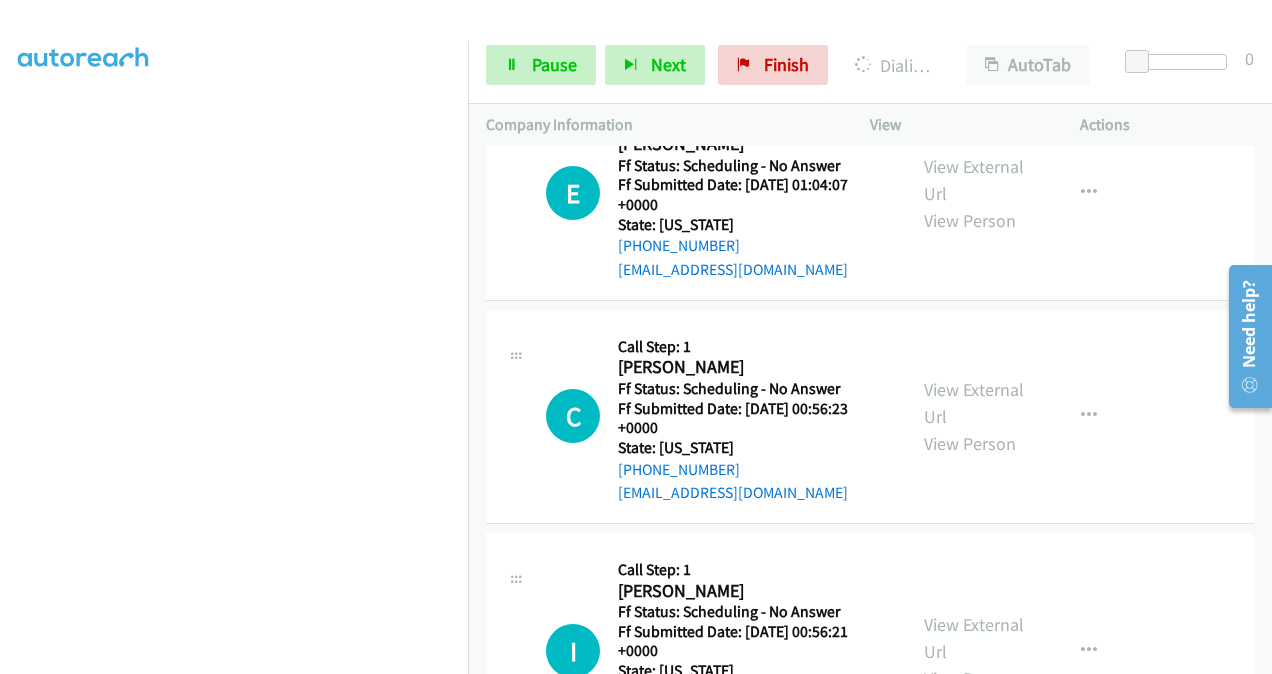 scroll, scrollTop: 1084, scrollLeft: 0, axis: vertical 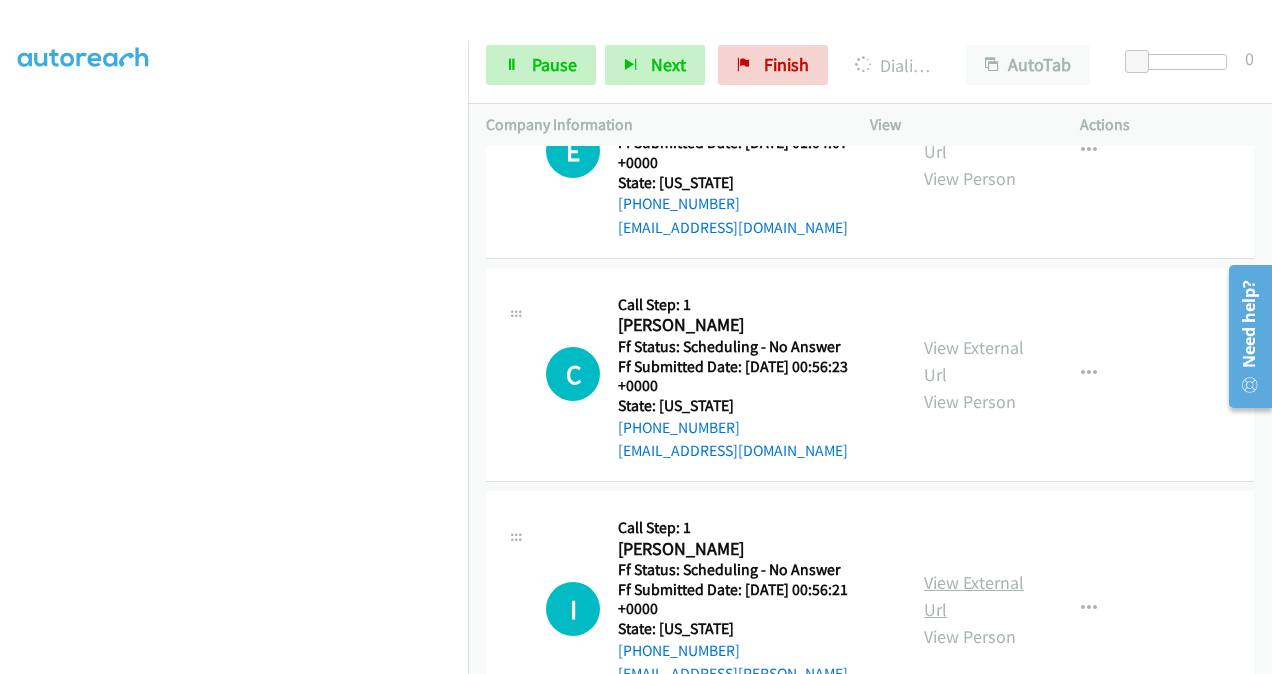 click on "View External Url" at bounding box center [974, 596] 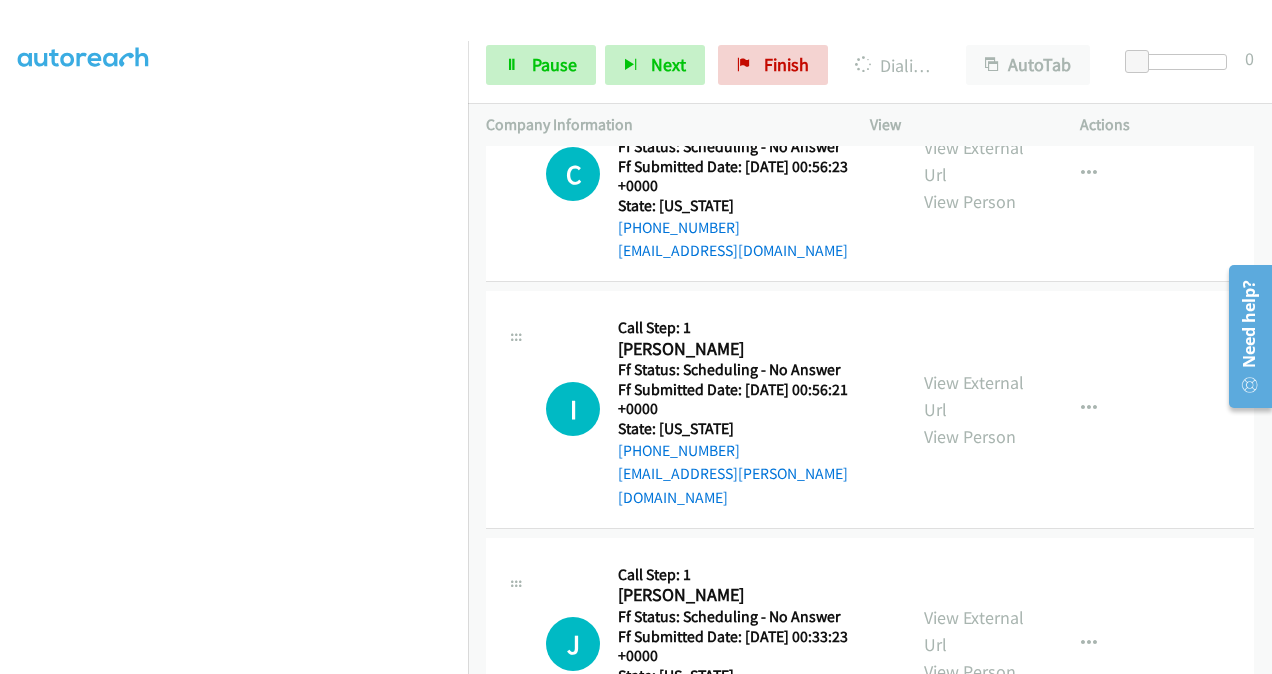 scroll, scrollTop: 1384, scrollLeft: 0, axis: vertical 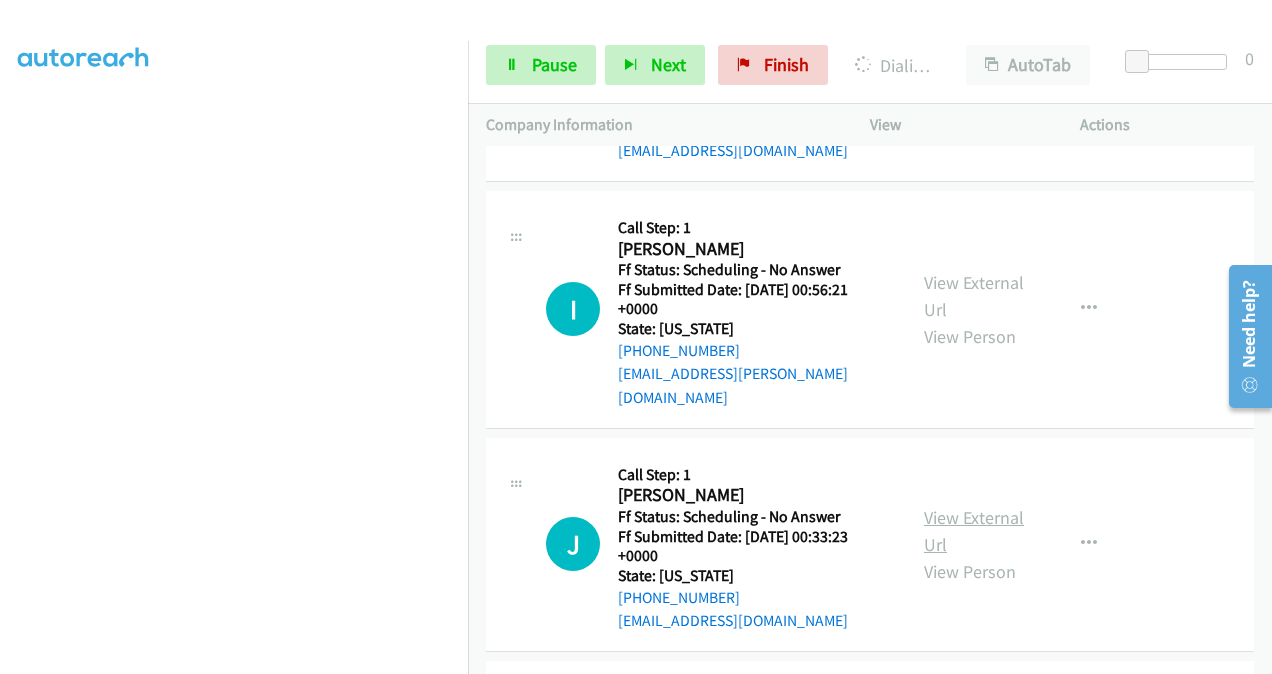 click on "View External Url" at bounding box center [974, 531] 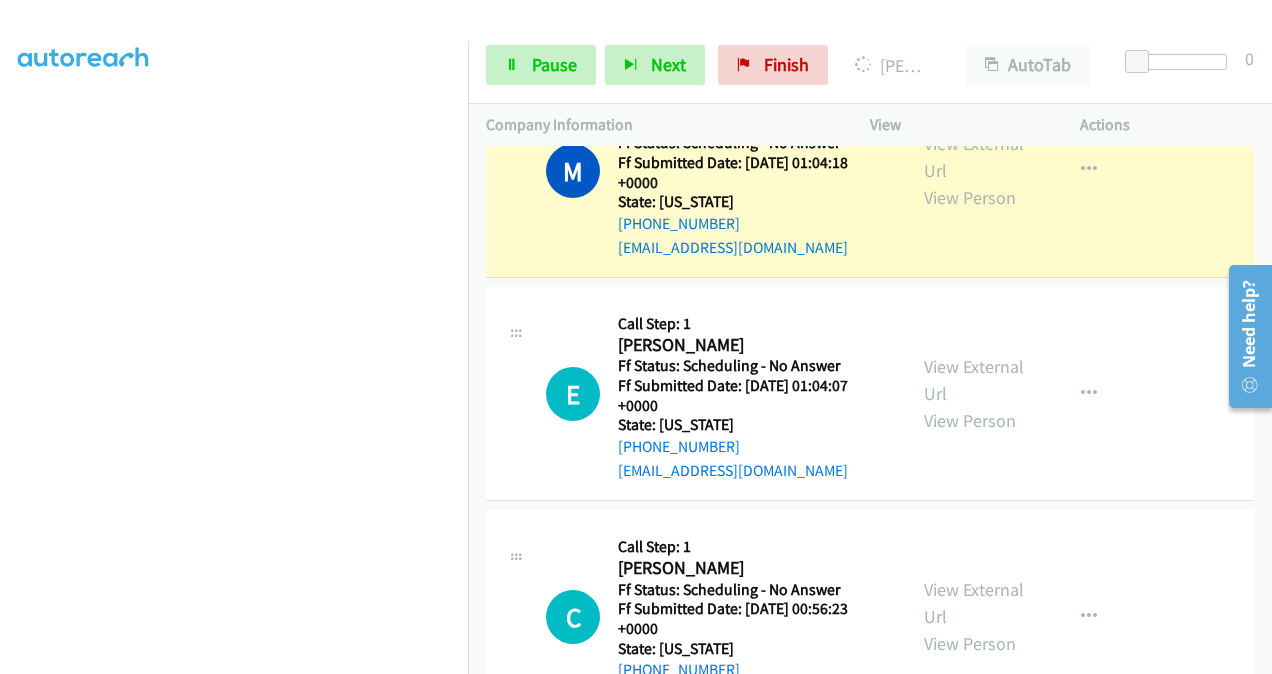 scroll, scrollTop: 784, scrollLeft: 0, axis: vertical 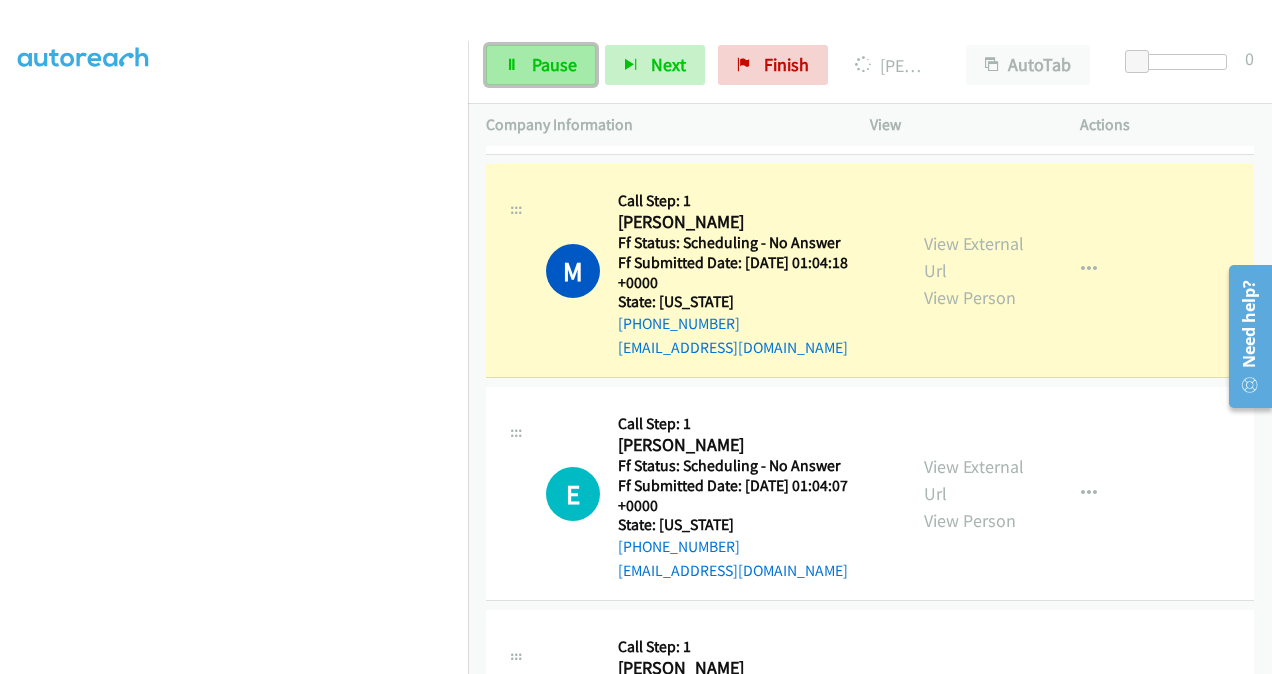 click on "Pause" at bounding box center (554, 64) 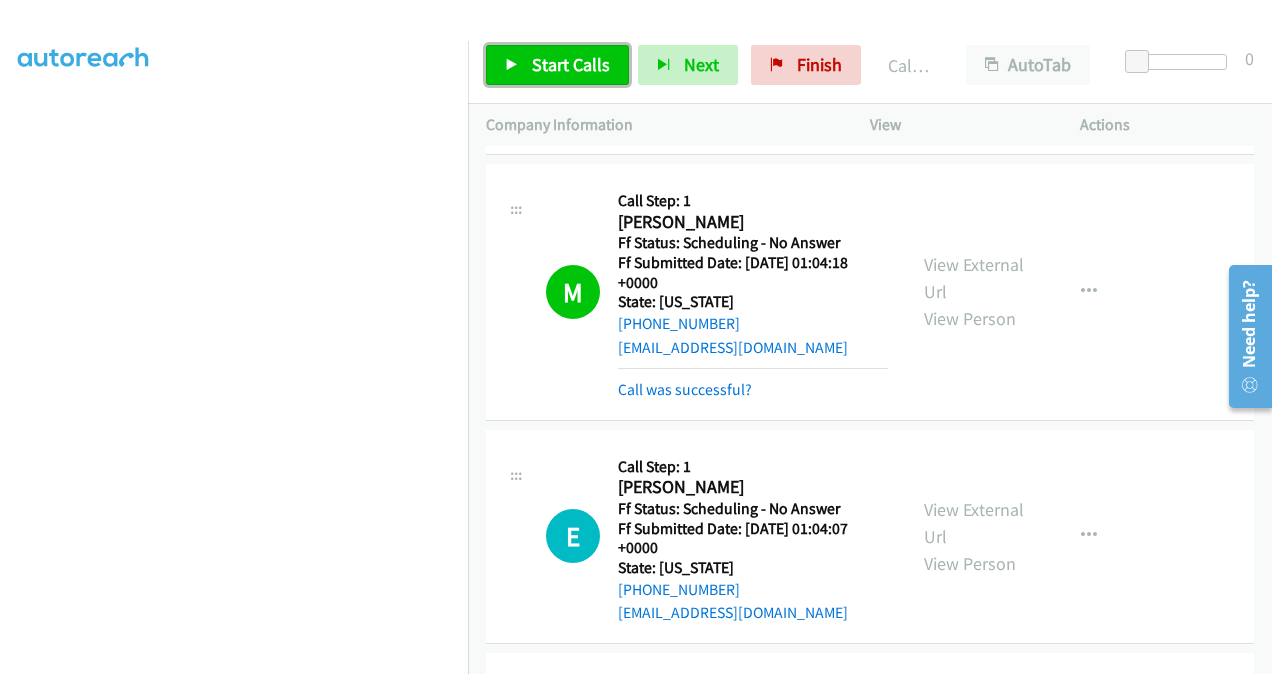click on "Start Calls" at bounding box center [571, 64] 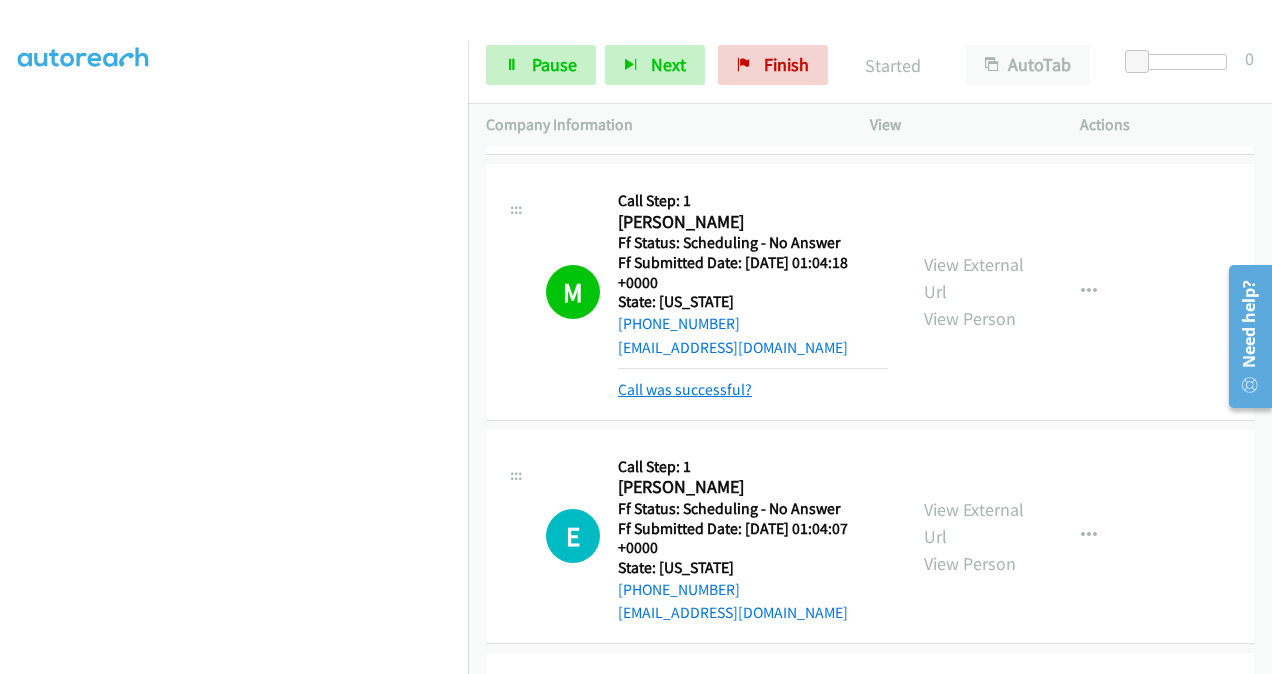 click on "Call was successful?" at bounding box center [685, 389] 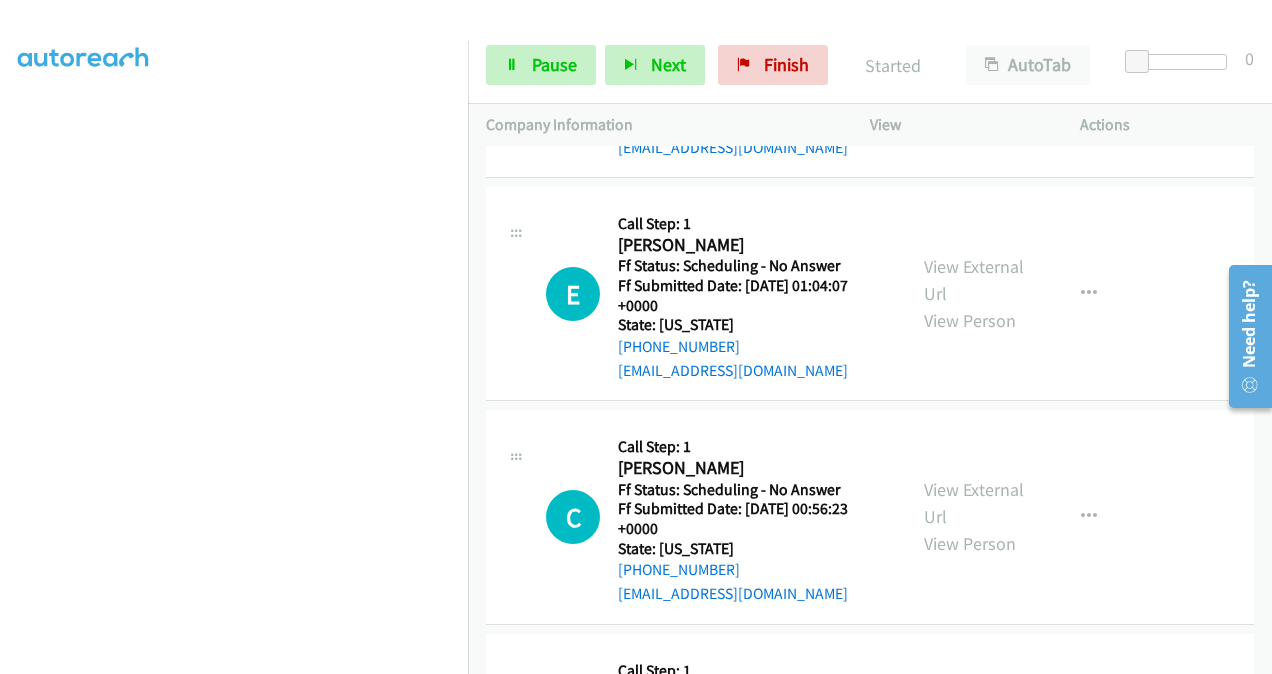 scroll, scrollTop: 984, scrollLeft: 0, axis: vertical 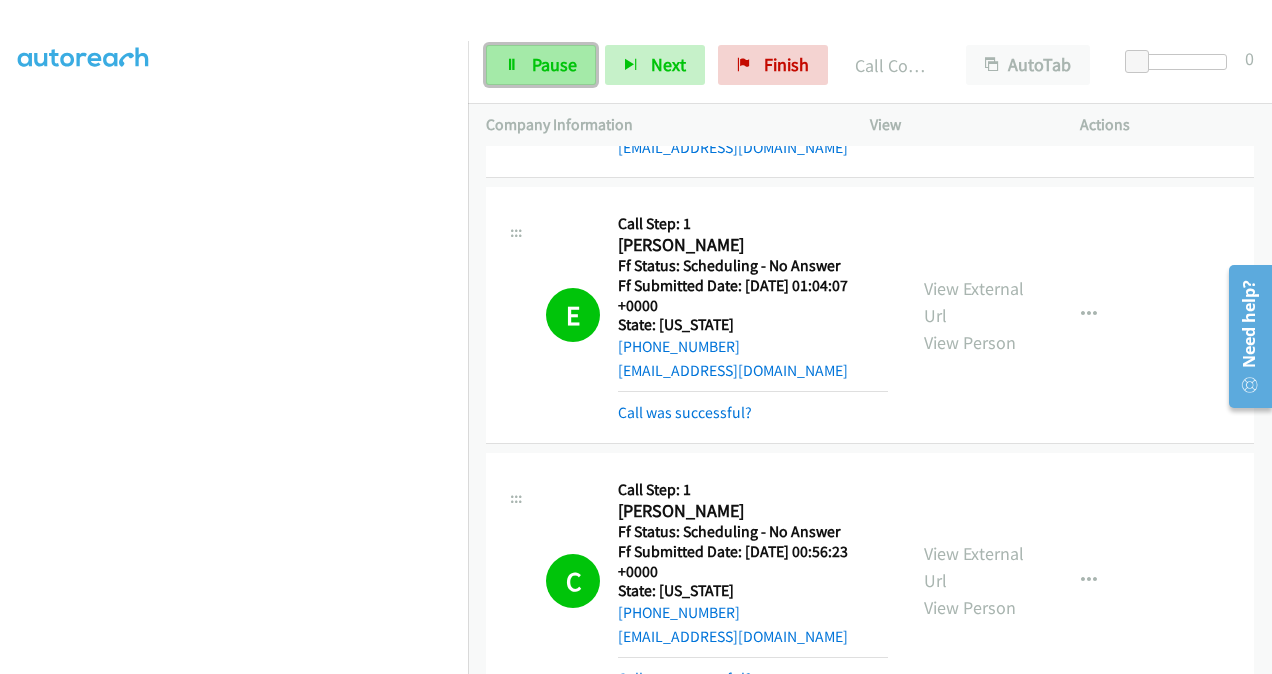 click on "Pause" at bounding box center (554, 64) 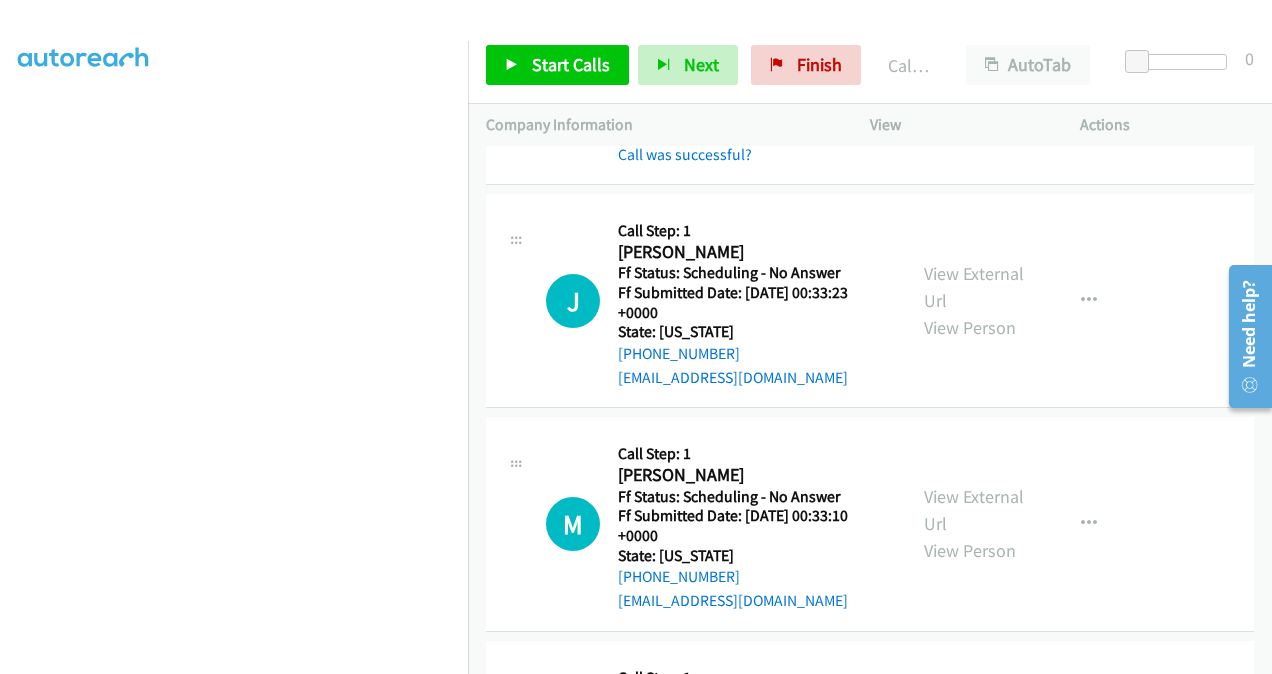 scroll, scrollTop: 1800, scrollLeft: 0, axis: vertical 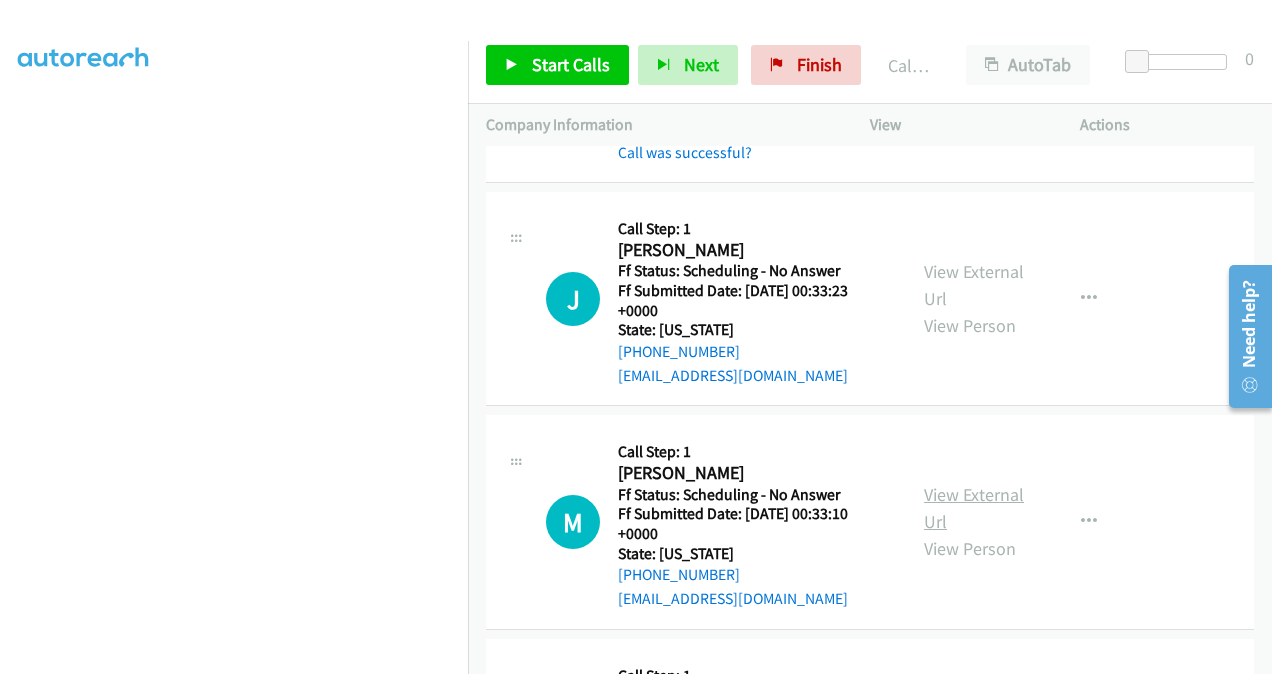 click on "View External Url" at bounding box center [974, 508] 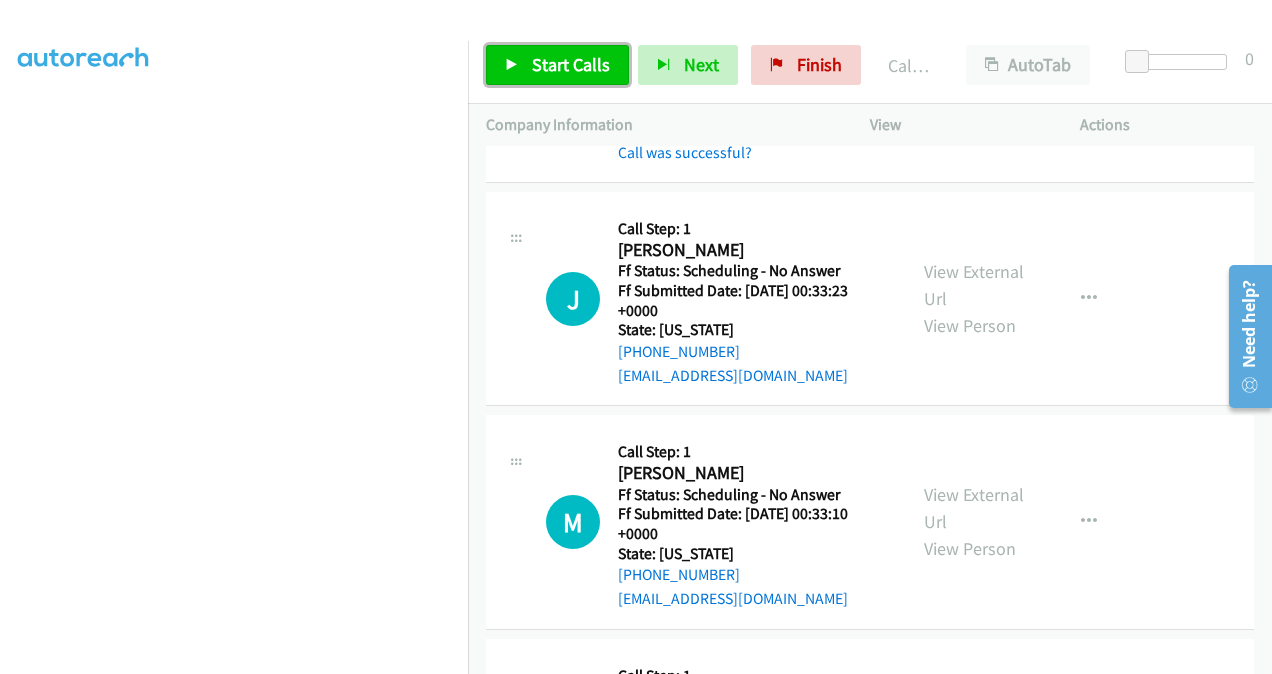 click on "Start Calls" at bounding box center [571, 64] 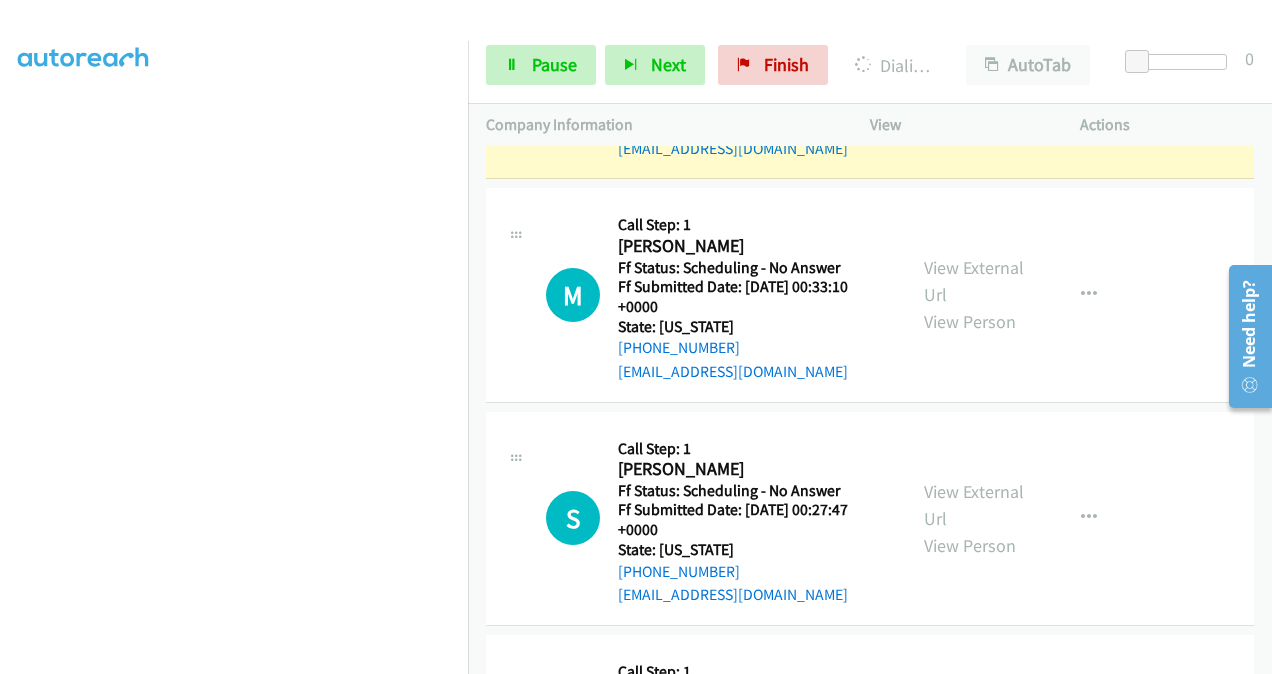 scroll, scrollTop: 2100, scrollLeft: 0, axis: vertical 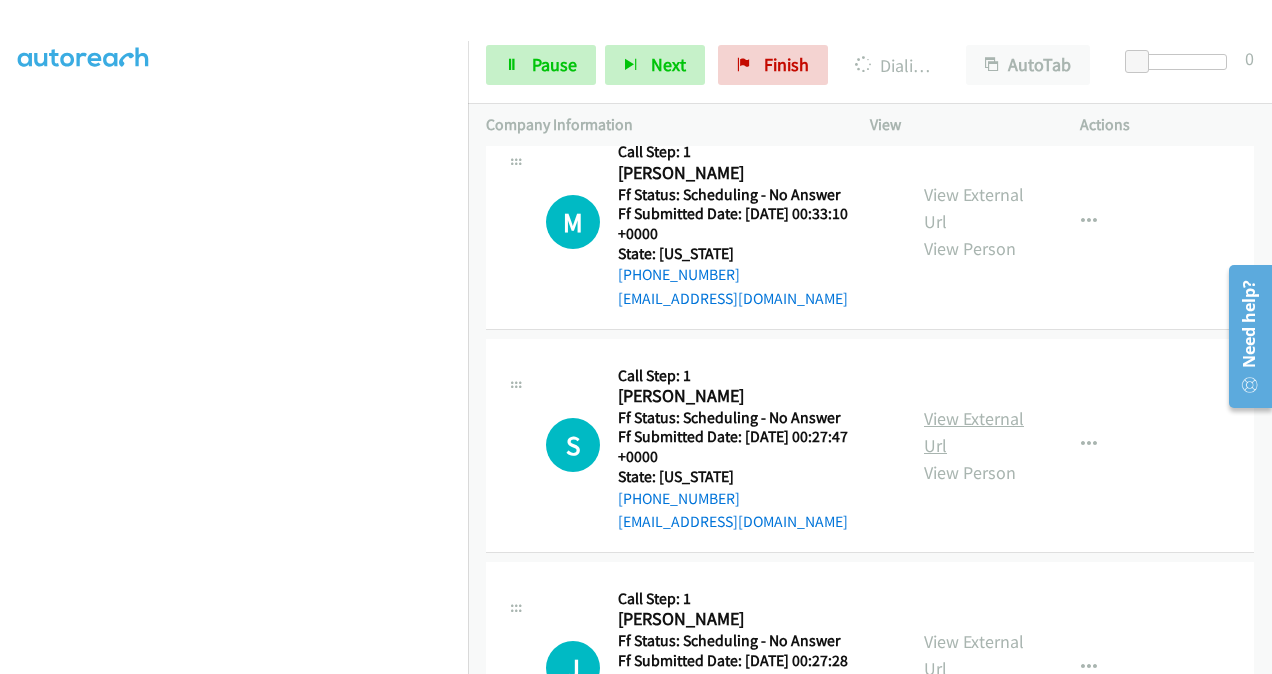 click on "View External Url" at bounding box center [974, 432] 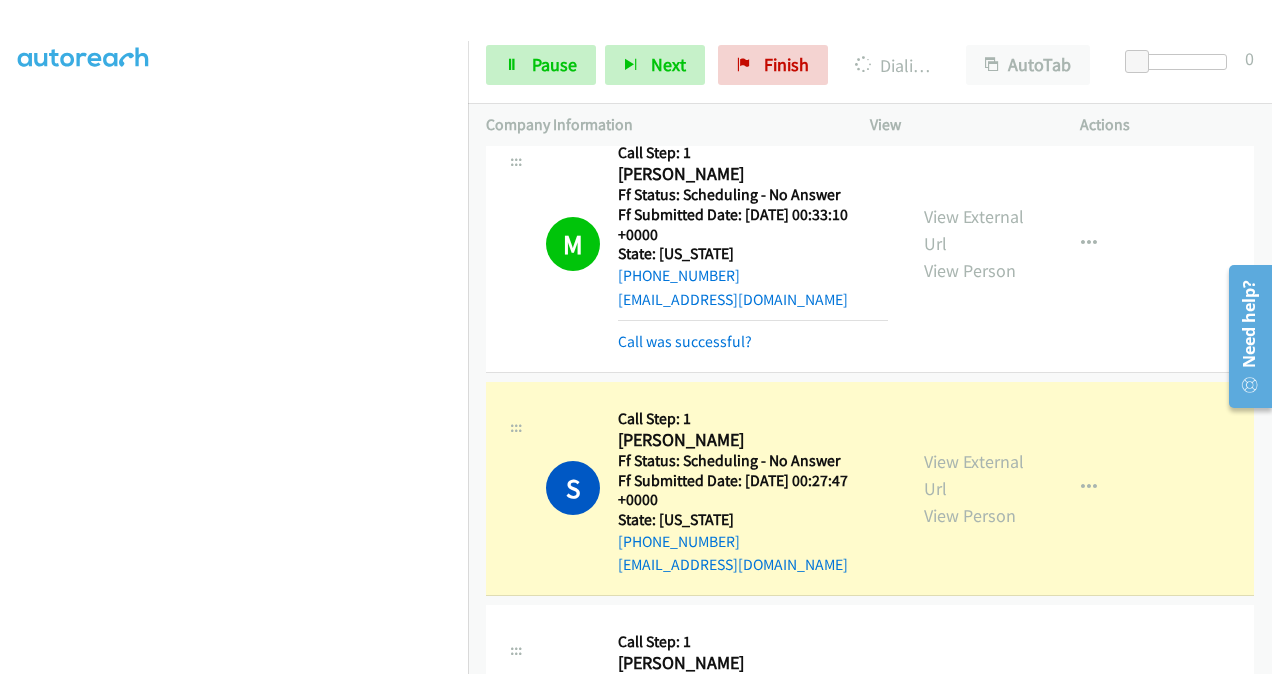 scroll, scrollTop: 2442, scrollLeft: 0, axis: vertical 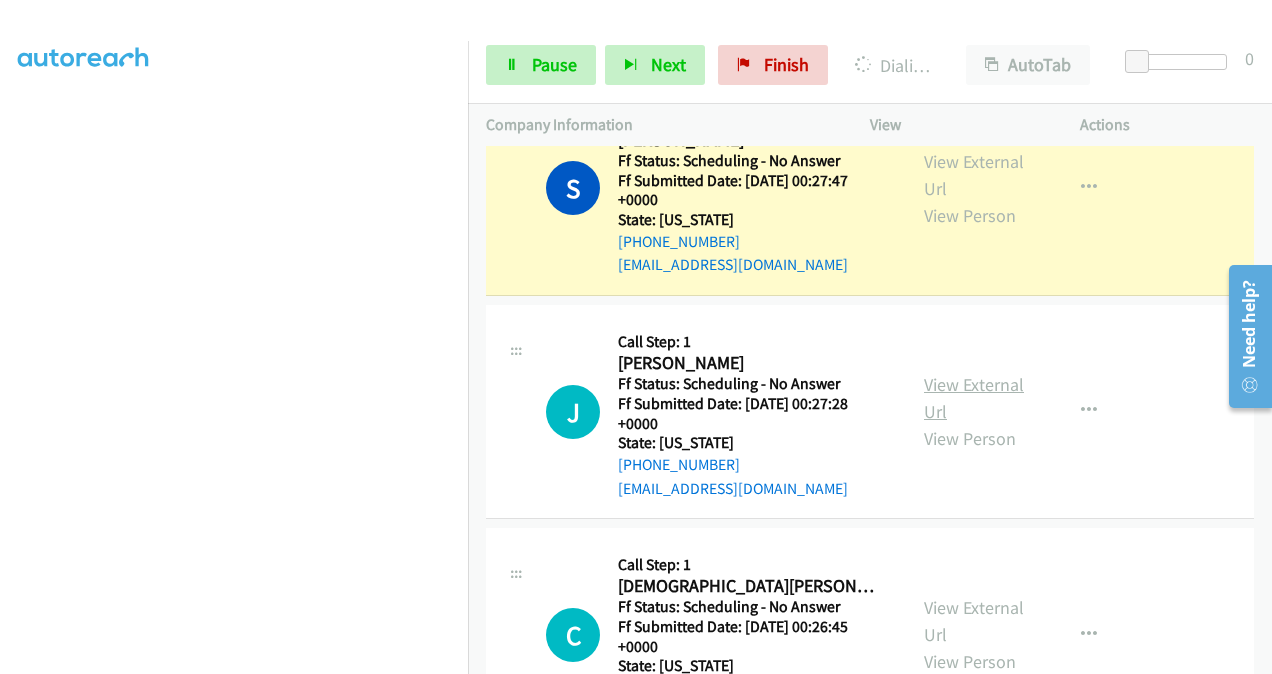 click on "View External Url" at bounding box center [974, 398] 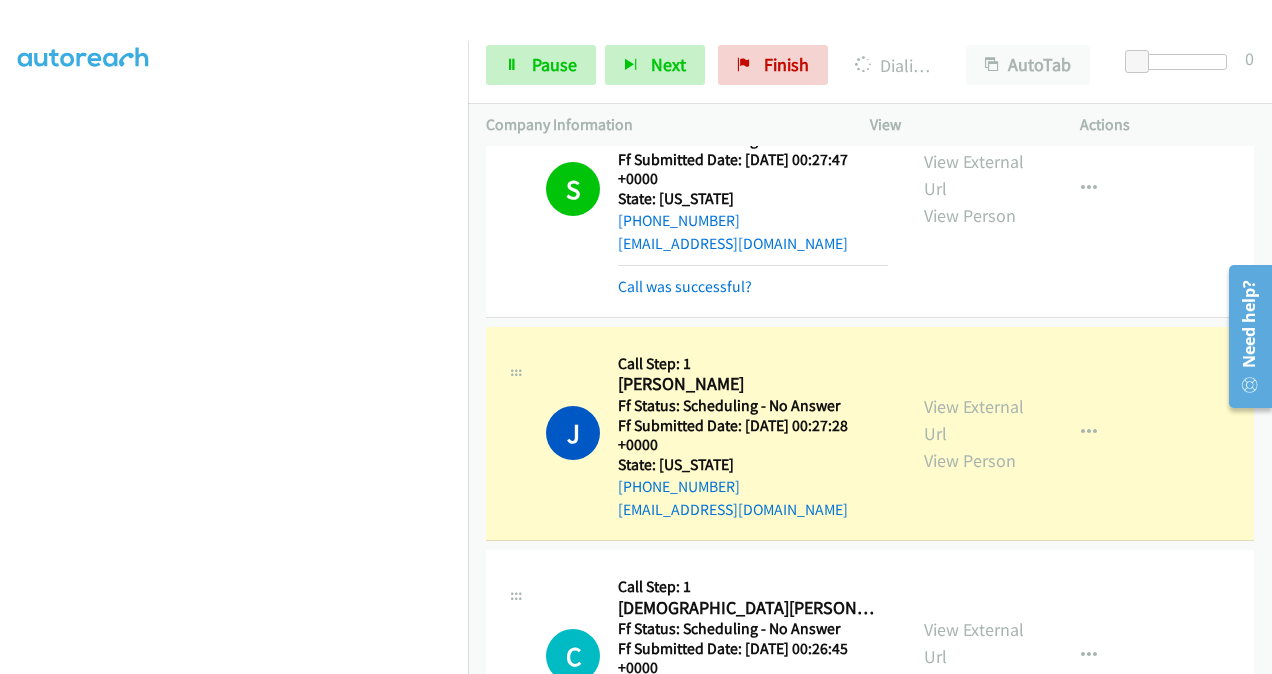 scroll, scrollTop: 2663, scrollLeft: 0, axis: vertical 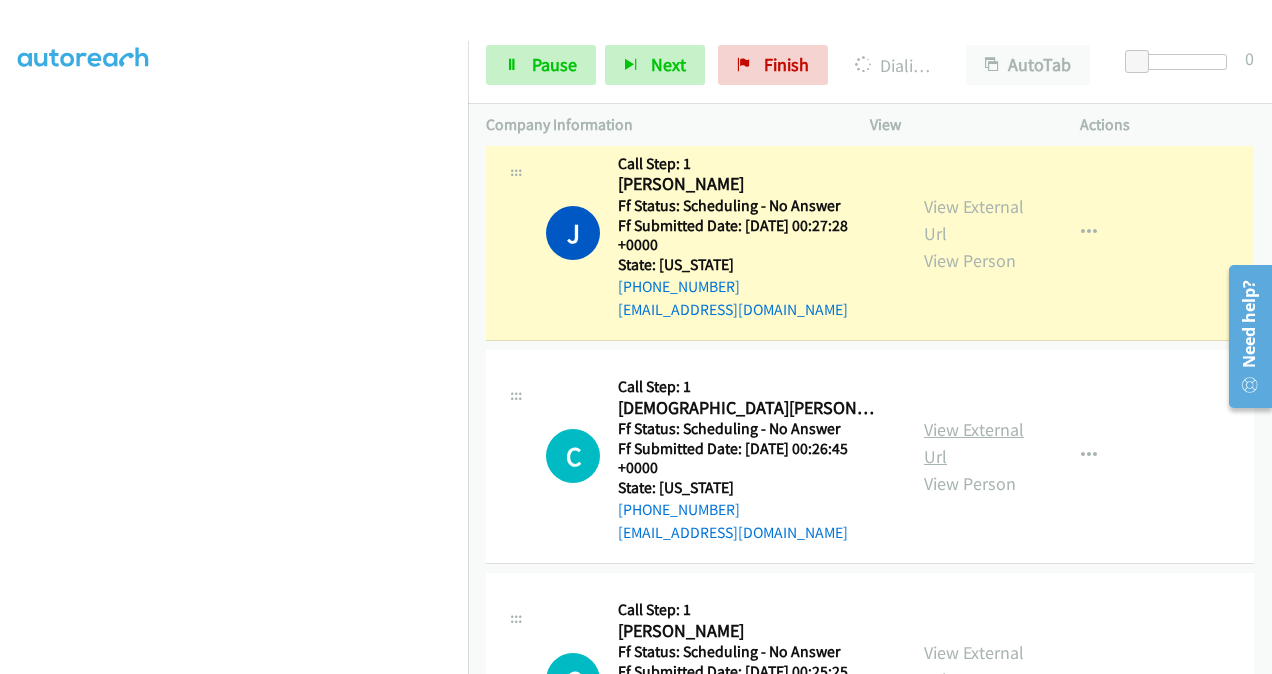 click on "View External Url" at bounding box center [974, 443] 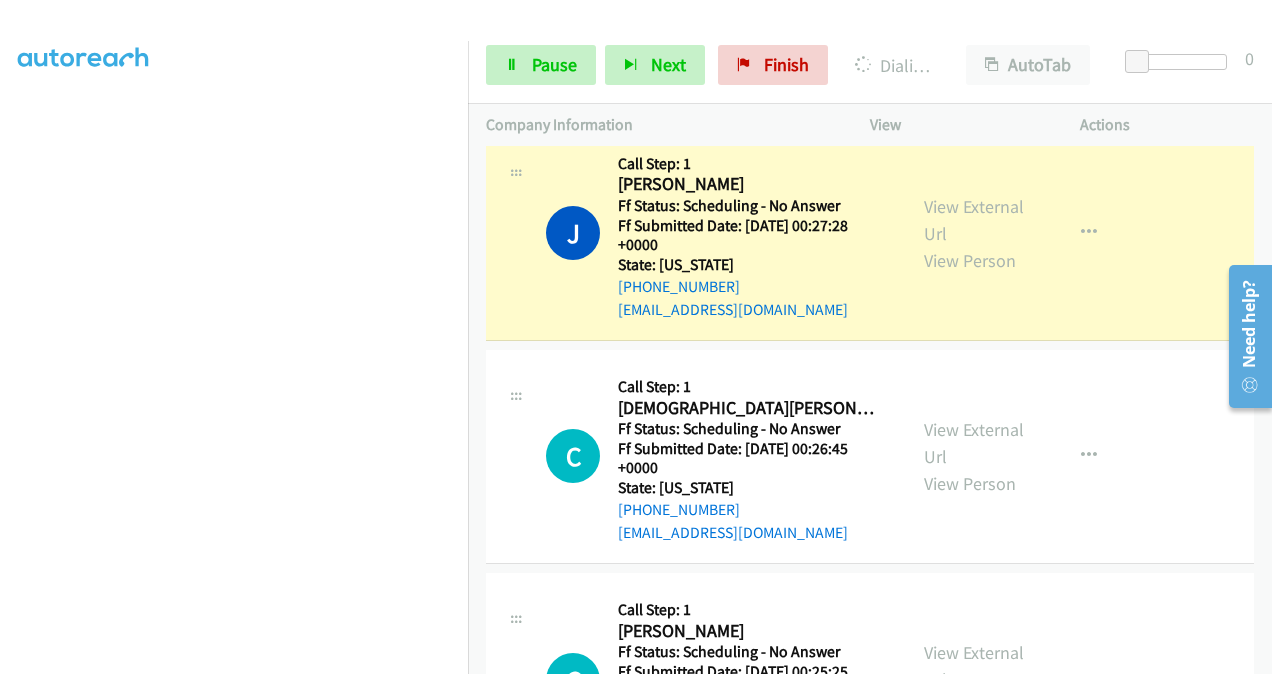 scroll, scrollTop: 2863, scrollLeft: 0, axis: vertical 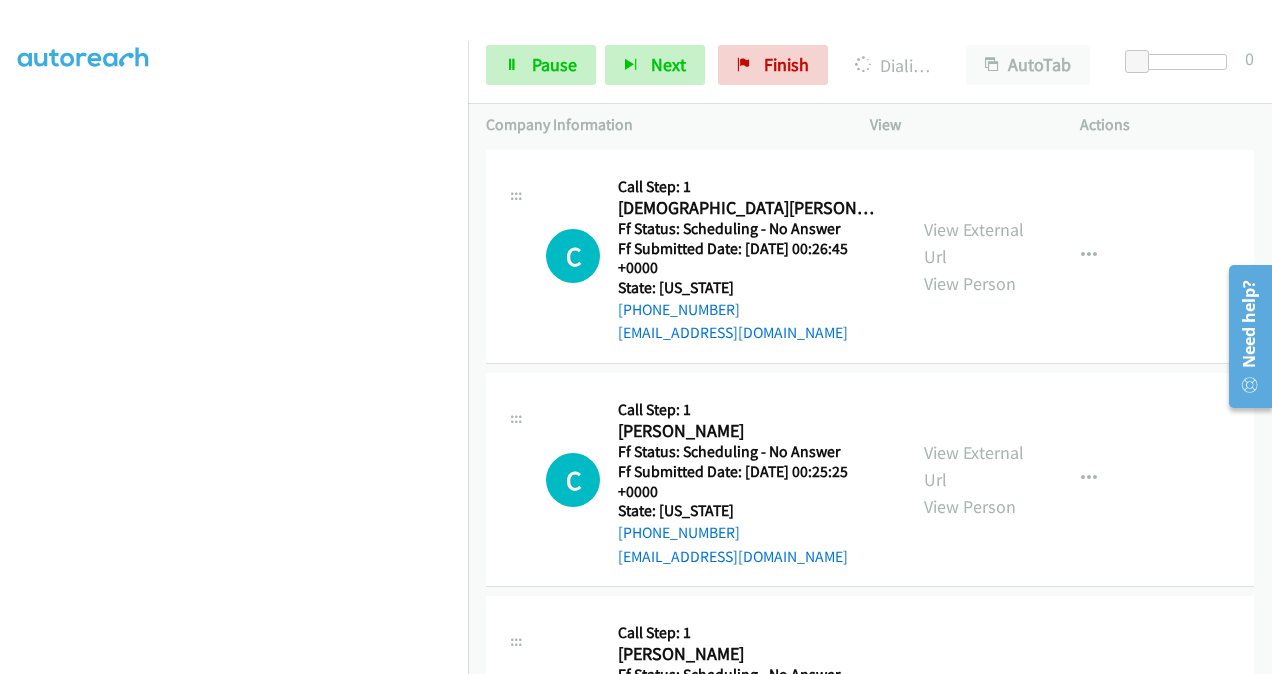 click on "View External Url
View Person" at bounding box center [975, 479] 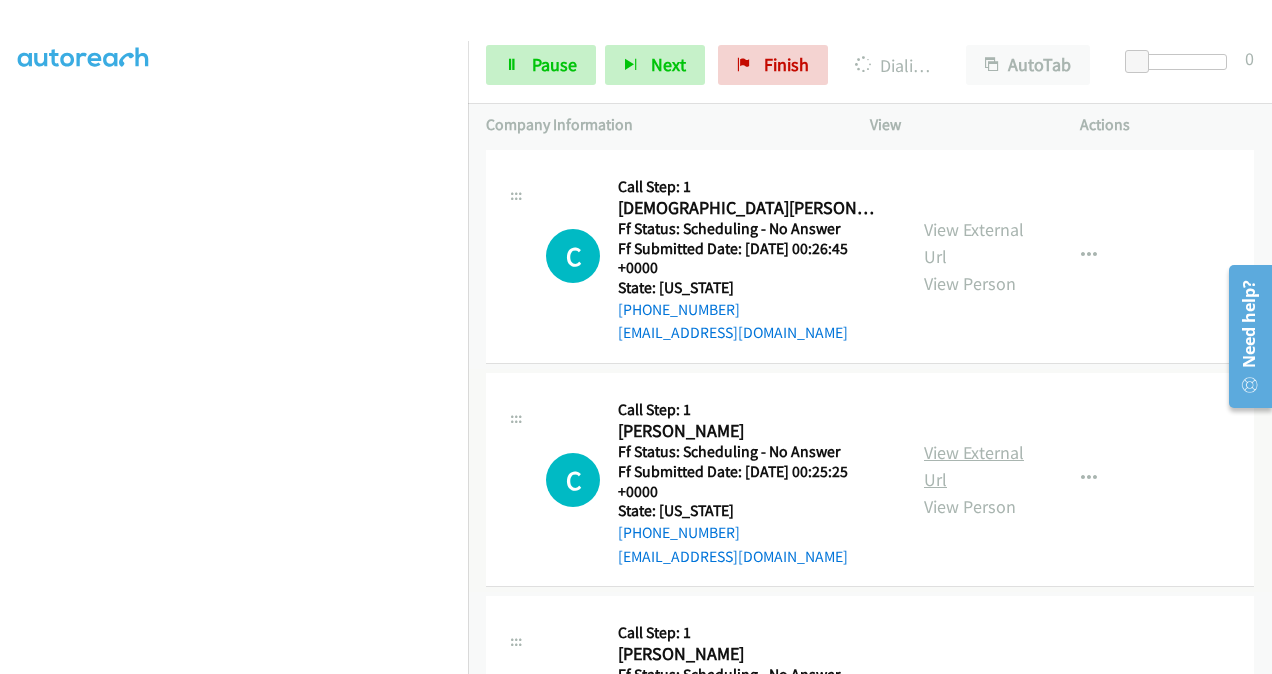 click on "View External Url" at bounding box center (974, 466) 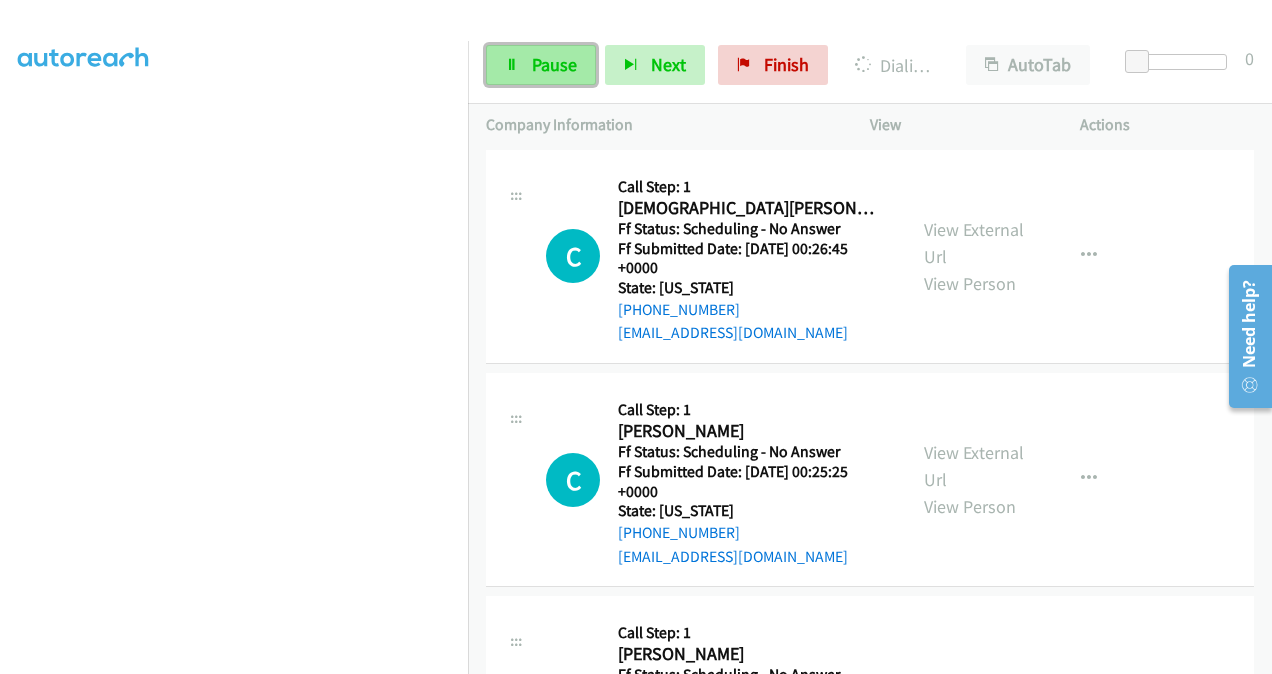 click on "Pause" at bounding box center [554, 64] 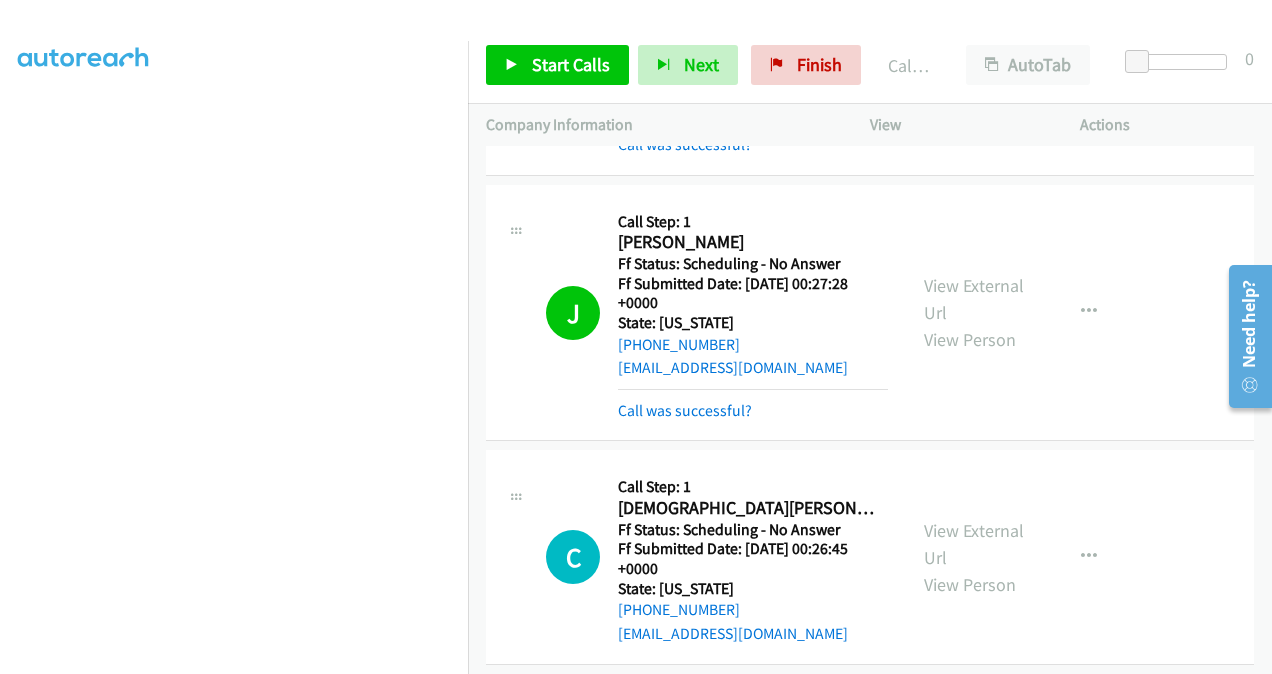 scroll, scrollTop: 2505, scrollLeft: 0, axis: vertical 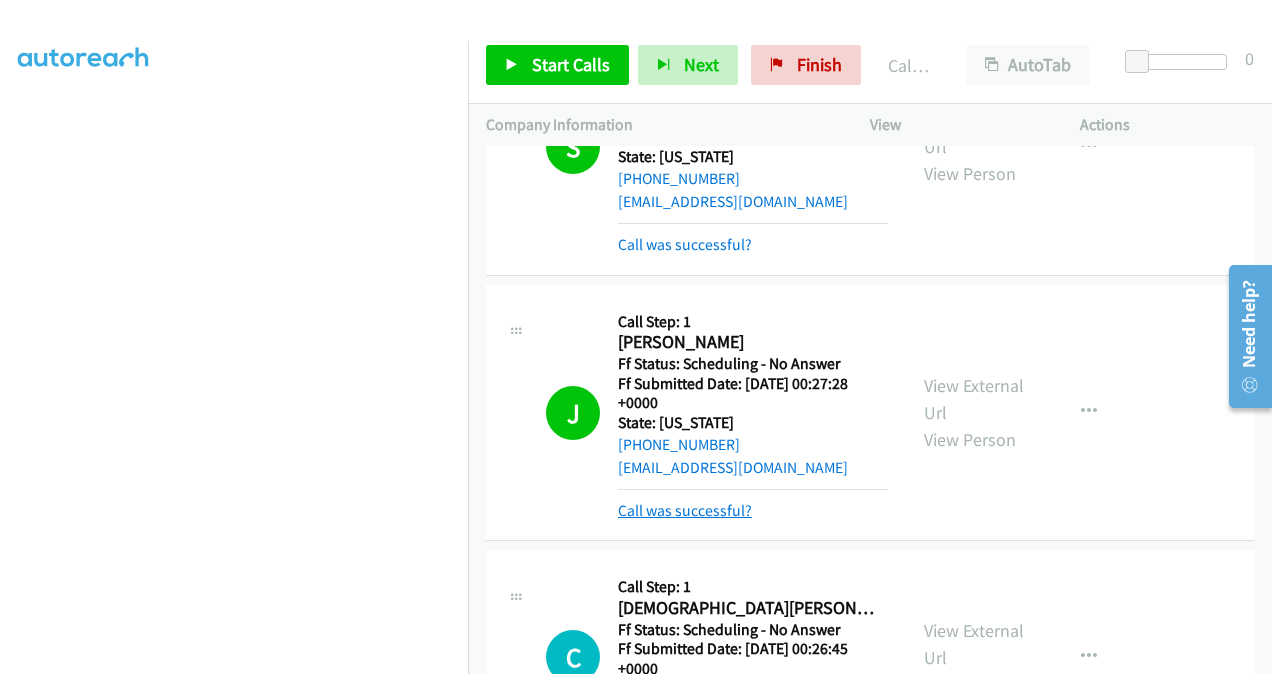 click on "Call was successful?" at bounding box center (685, 510) 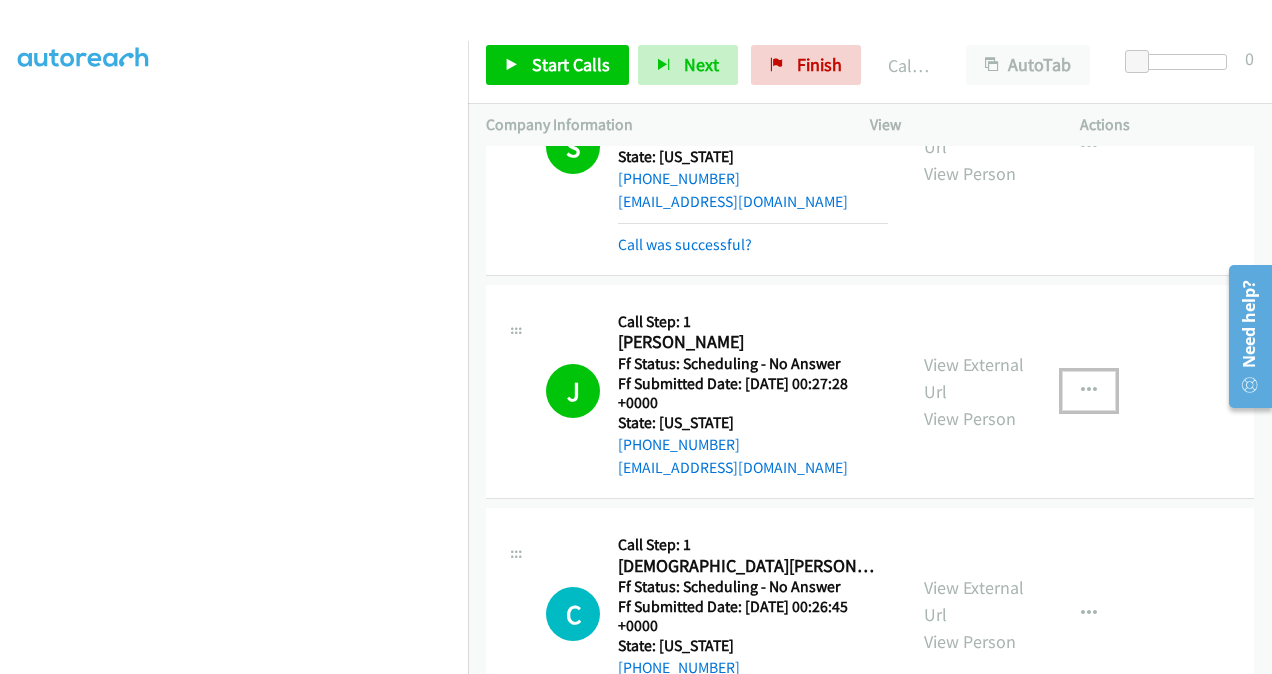 click at bounding box center (1089, 391) 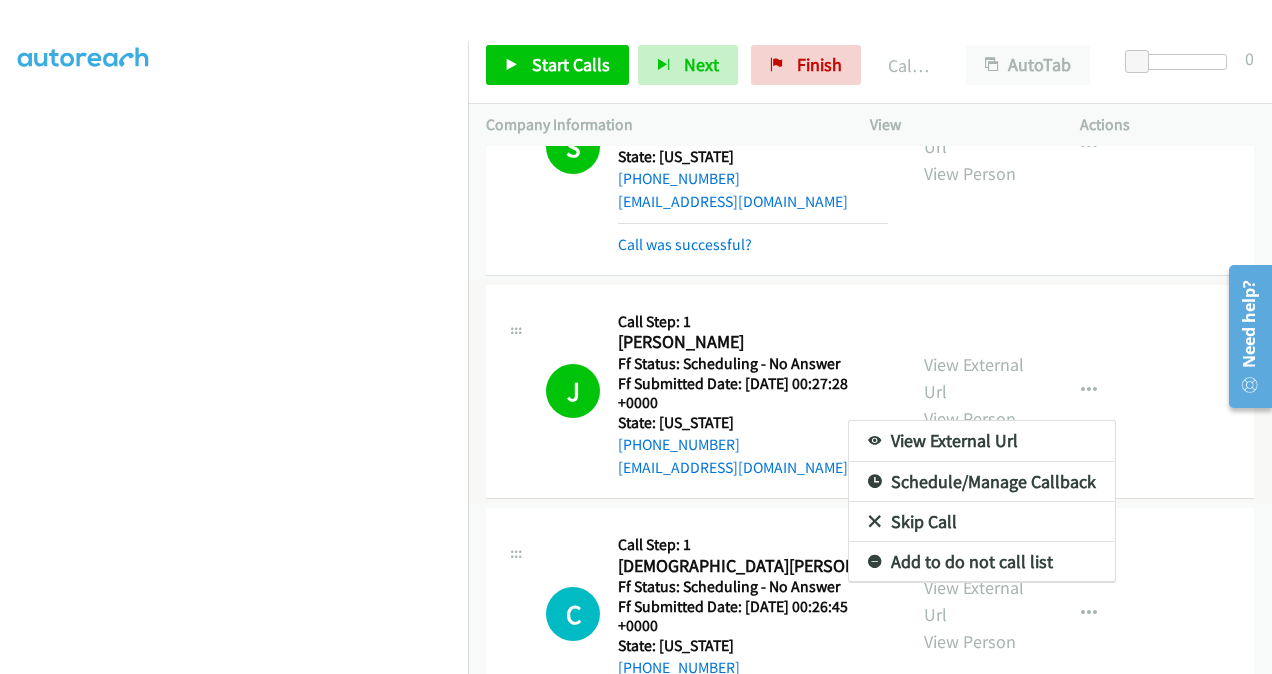 click on "Add to do not call list" at bounding box center [982, 562] 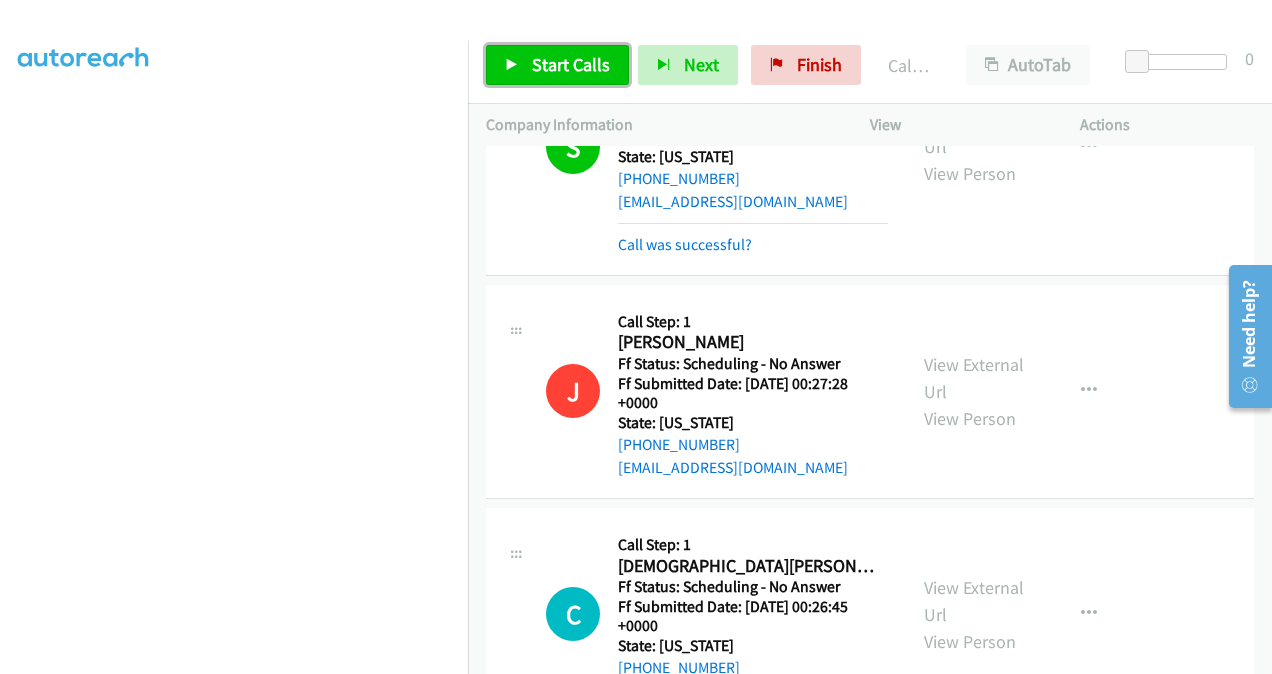 click on "Start Calls" at bounding box center (557, 65) 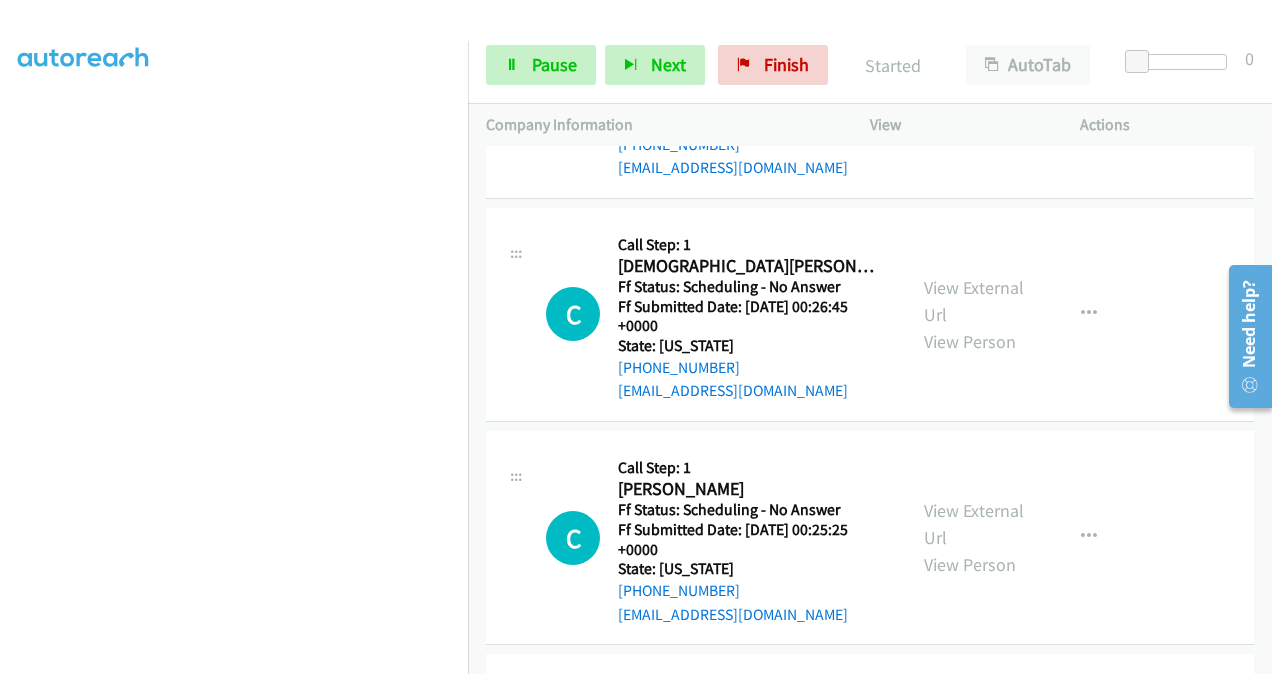 scroll, scrollTop: 3005, scrollLeft: 0, axis: vertical 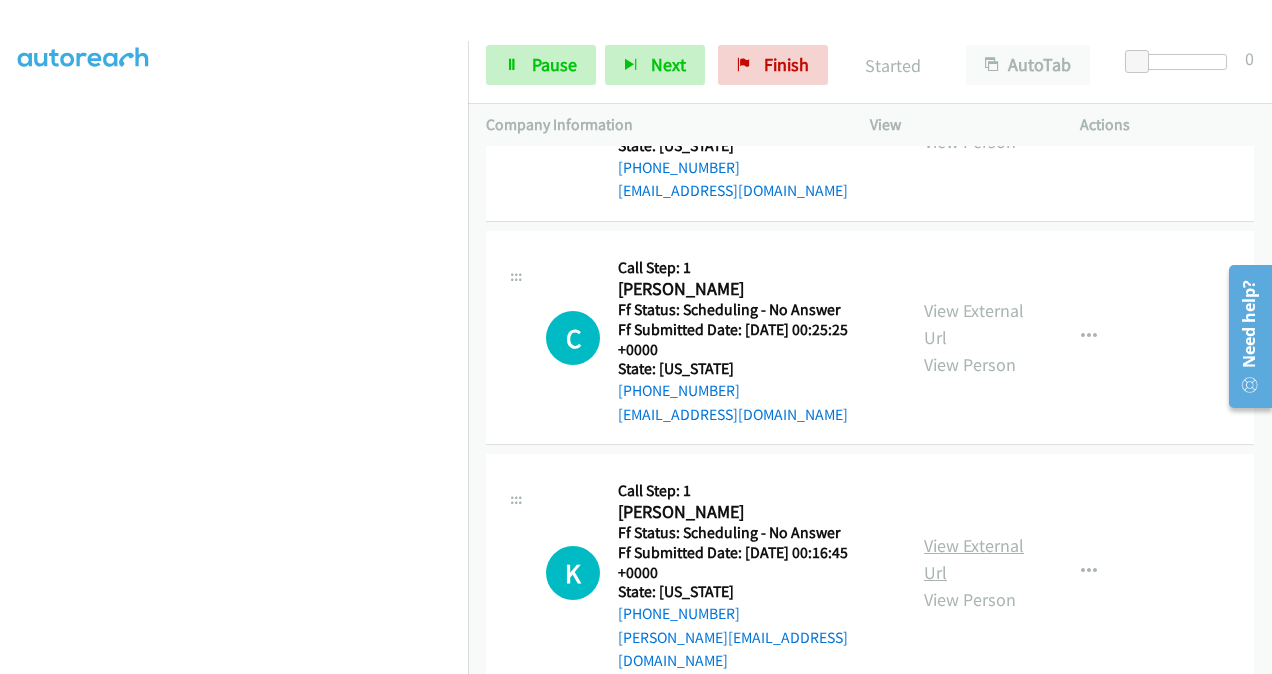 click on "View External Url" at bounding box center [974, 559] 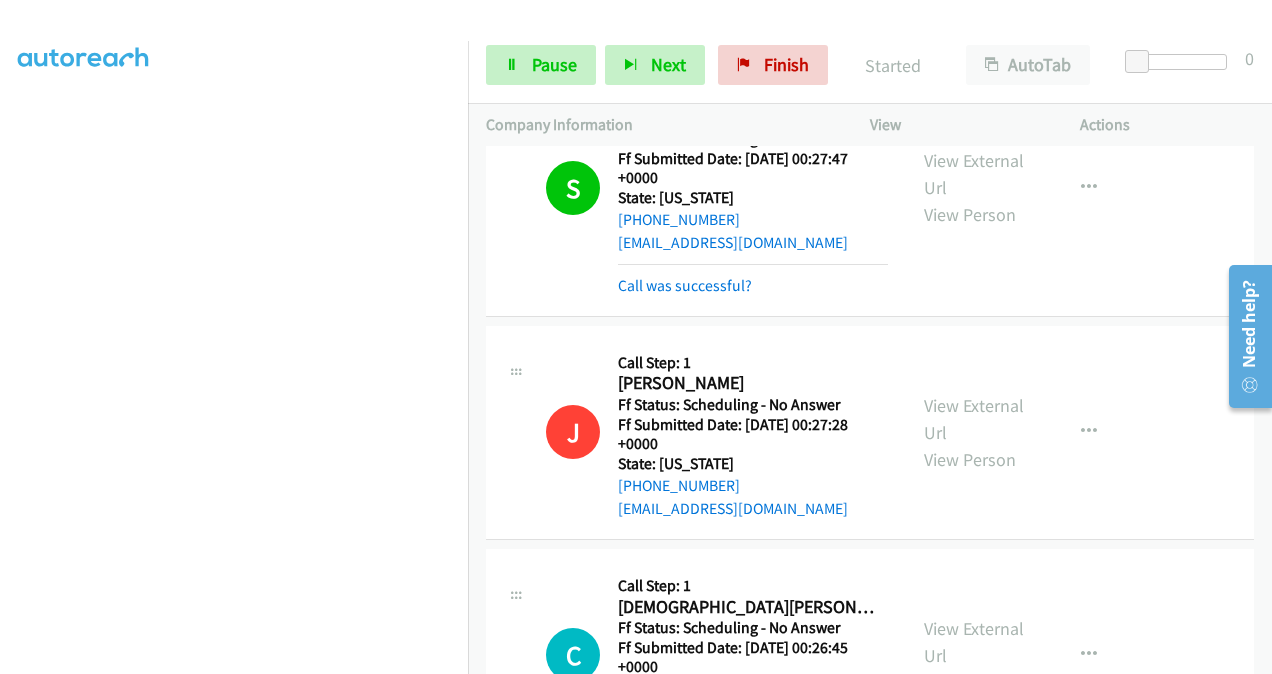 scroll, scrollTop: 2405, scrollLeft: 0, axis: vertical 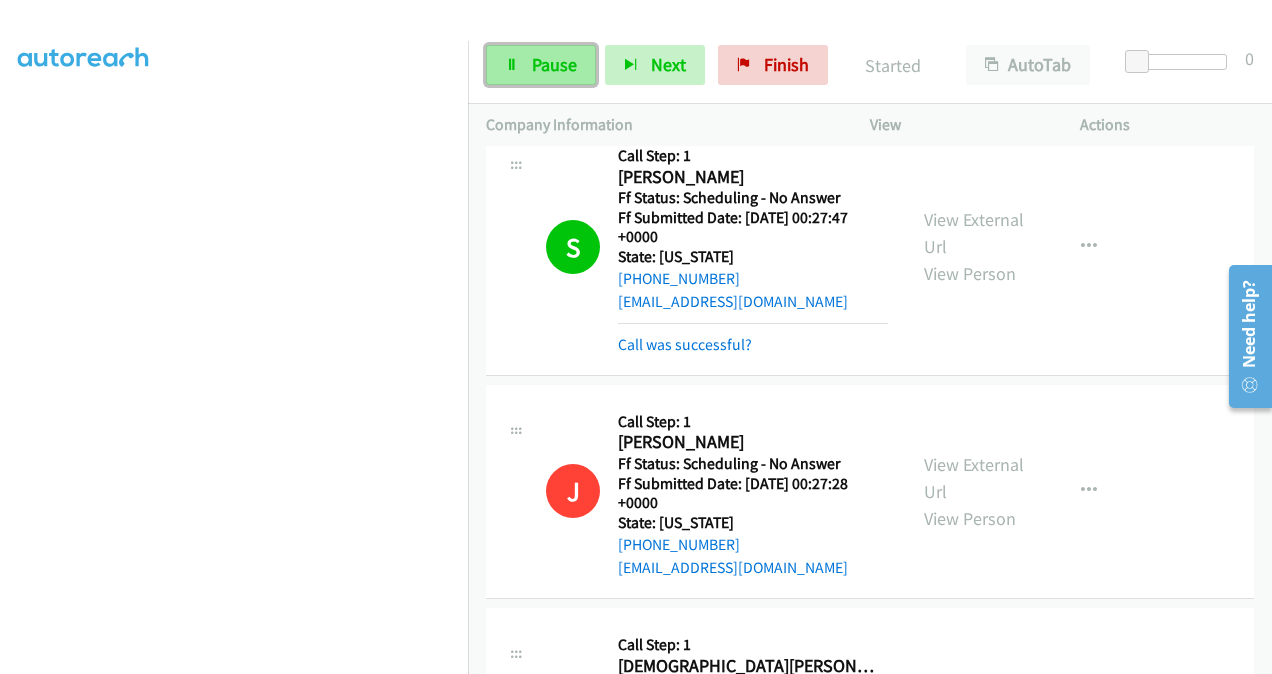 click on "Pause" at bounding box center (554, 64) 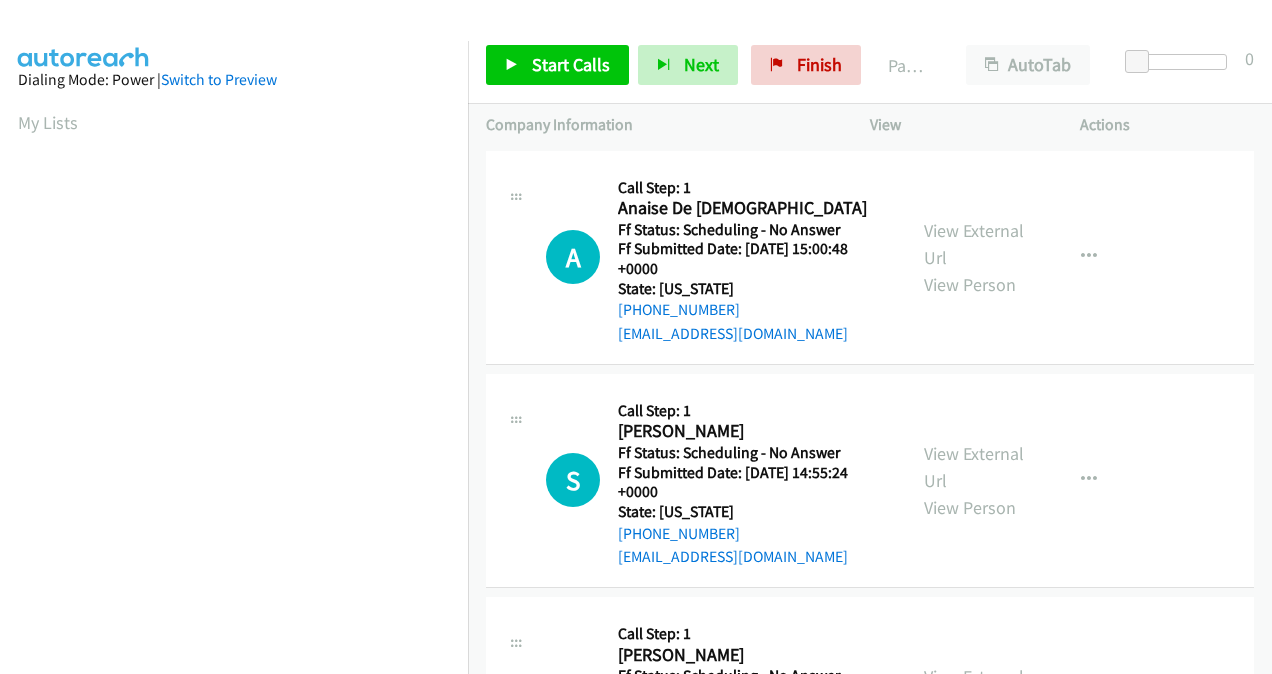 scroll, scrollTop: 0, scrollLeft: 0, axis: both 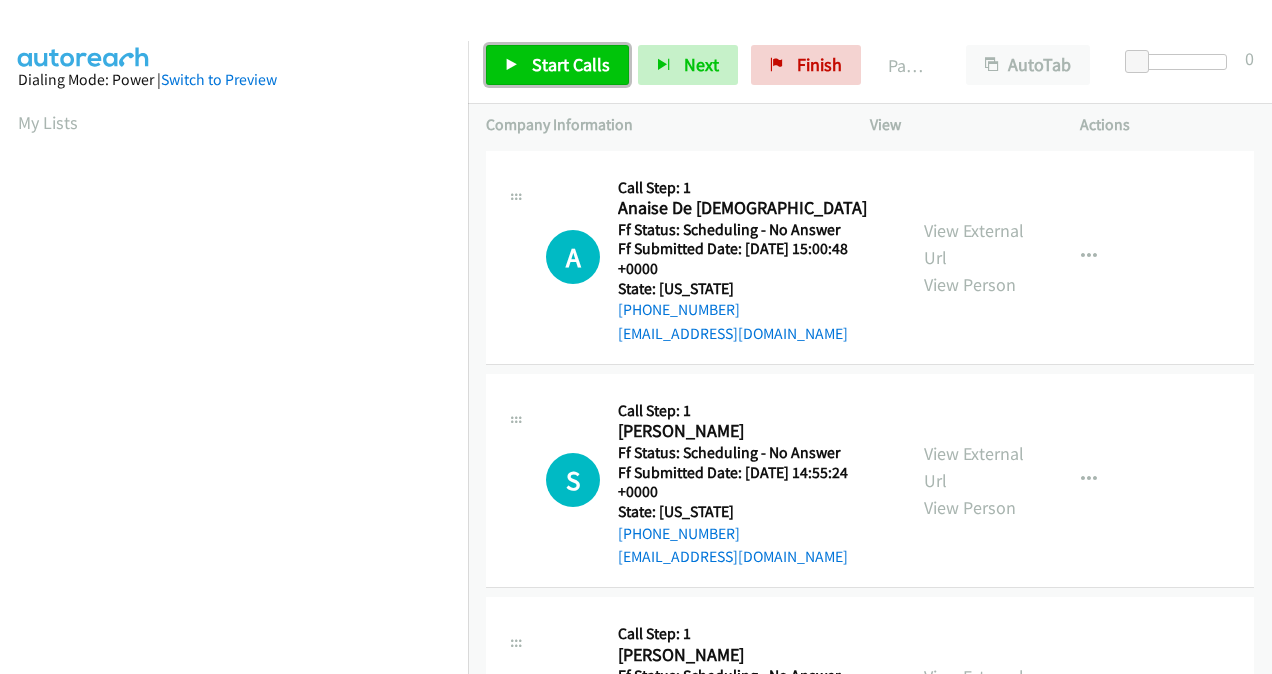 click on "Start Calls" at bounding box center (571, 64) 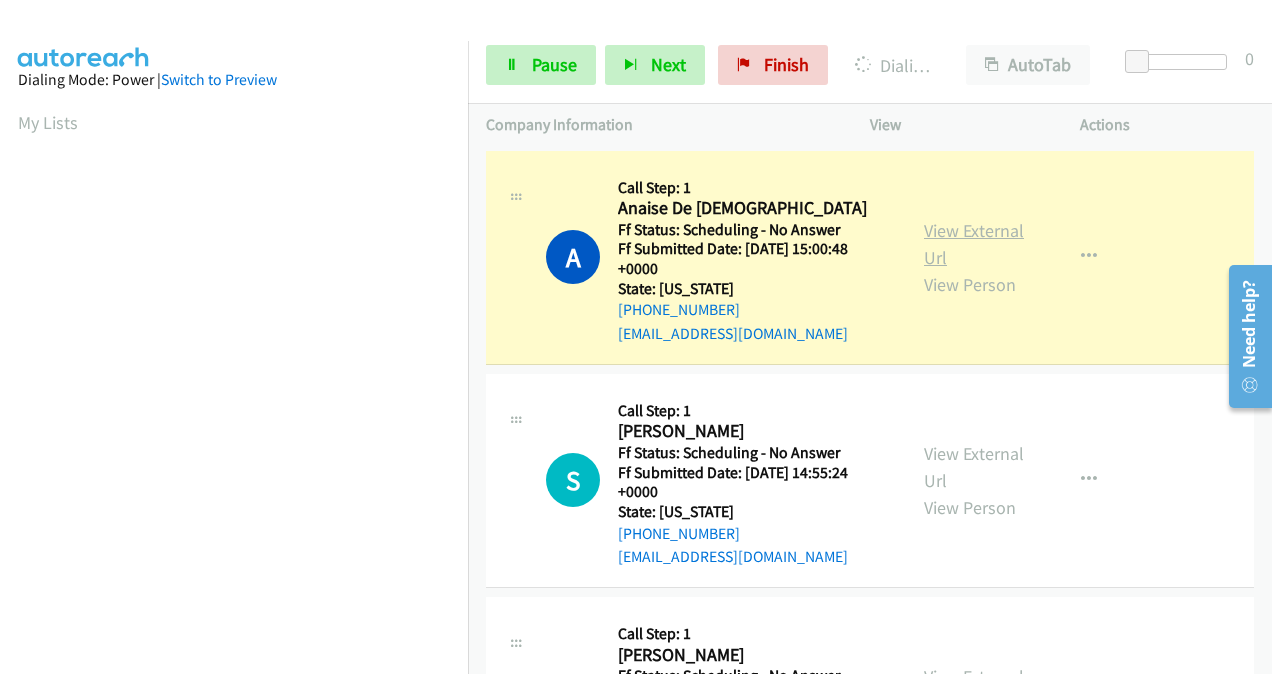 click on "View External Url" at bounding box center (974, 244) 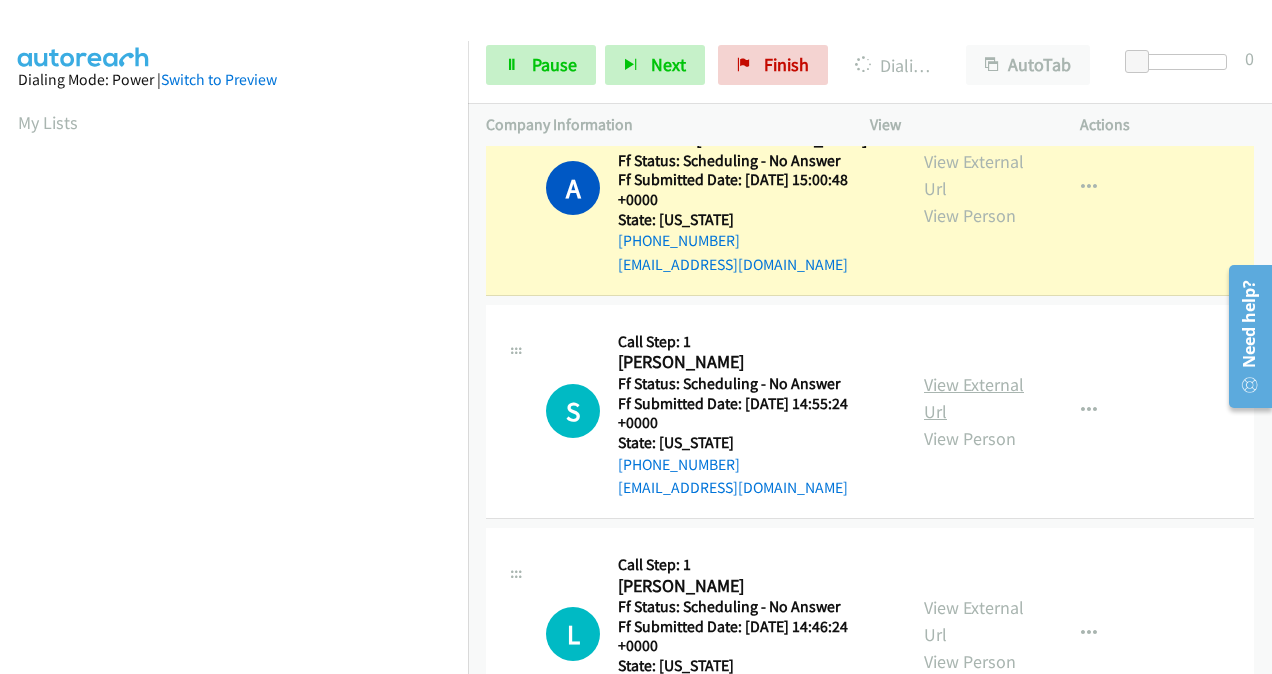 scroll, scrollTop: 100, scrollLeft: 0, axis: vertical 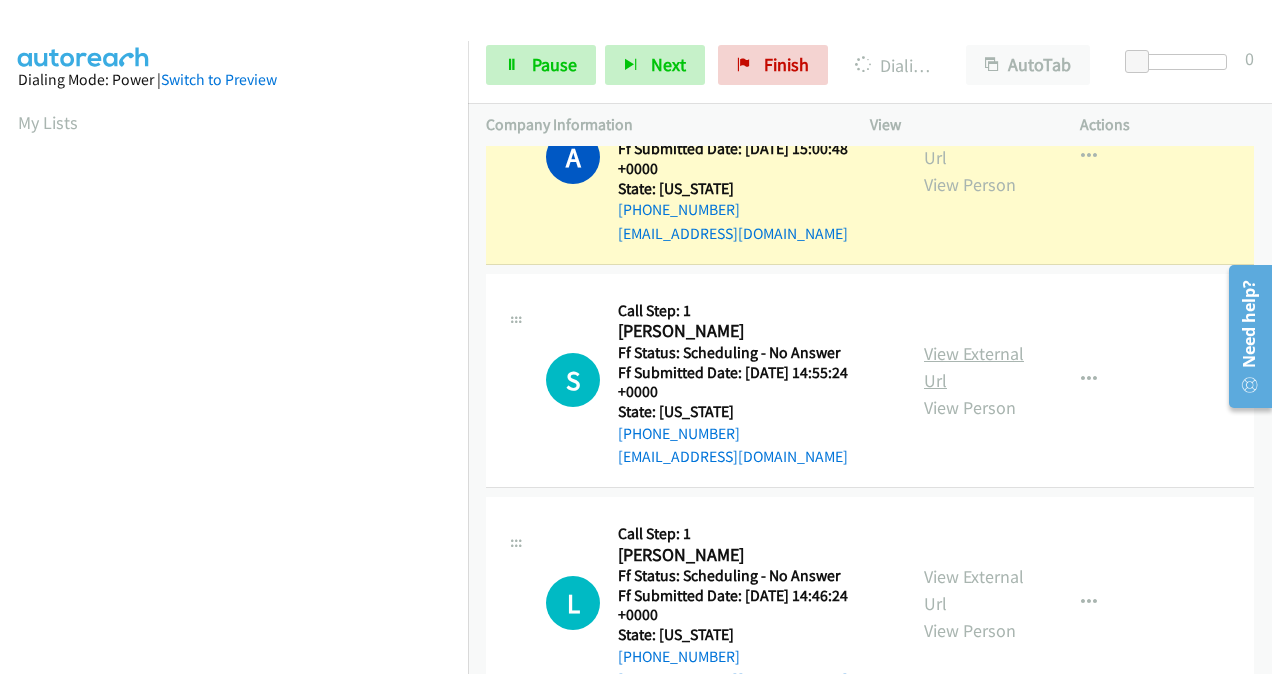 click on "View External Url" at bounding box center [974, 367] 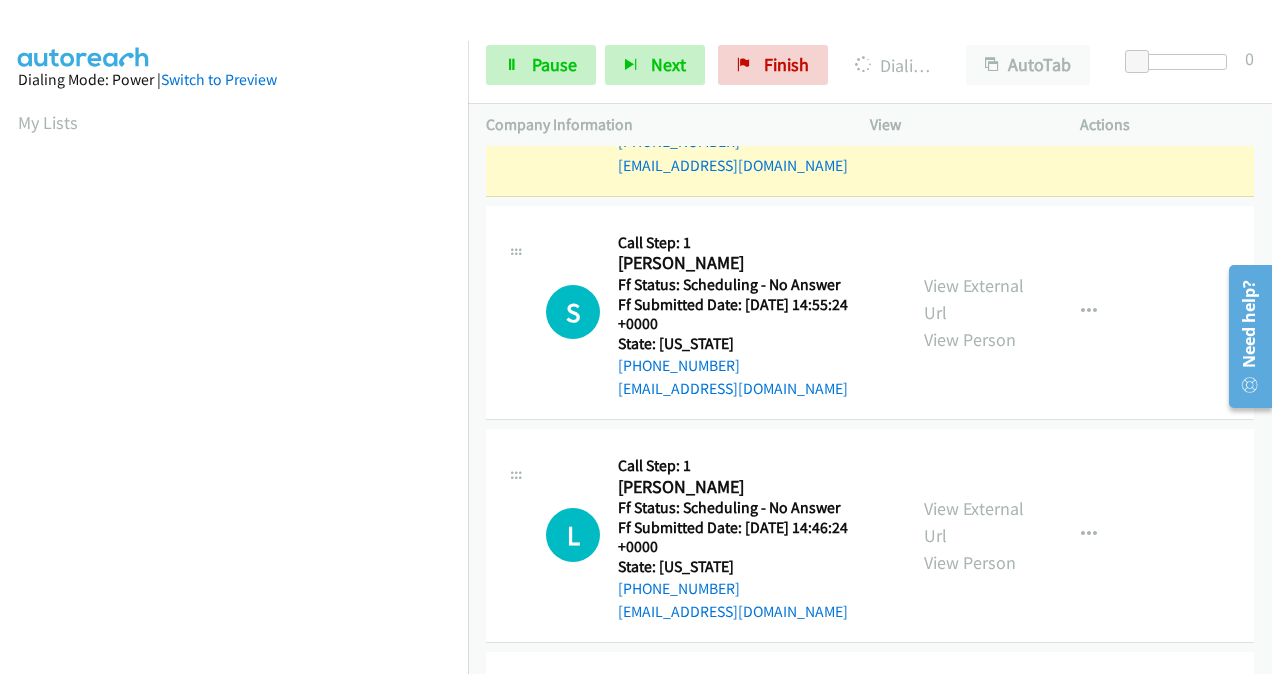 scroll, scrollTop: 200, scrollLeft: 0, axis: vertical 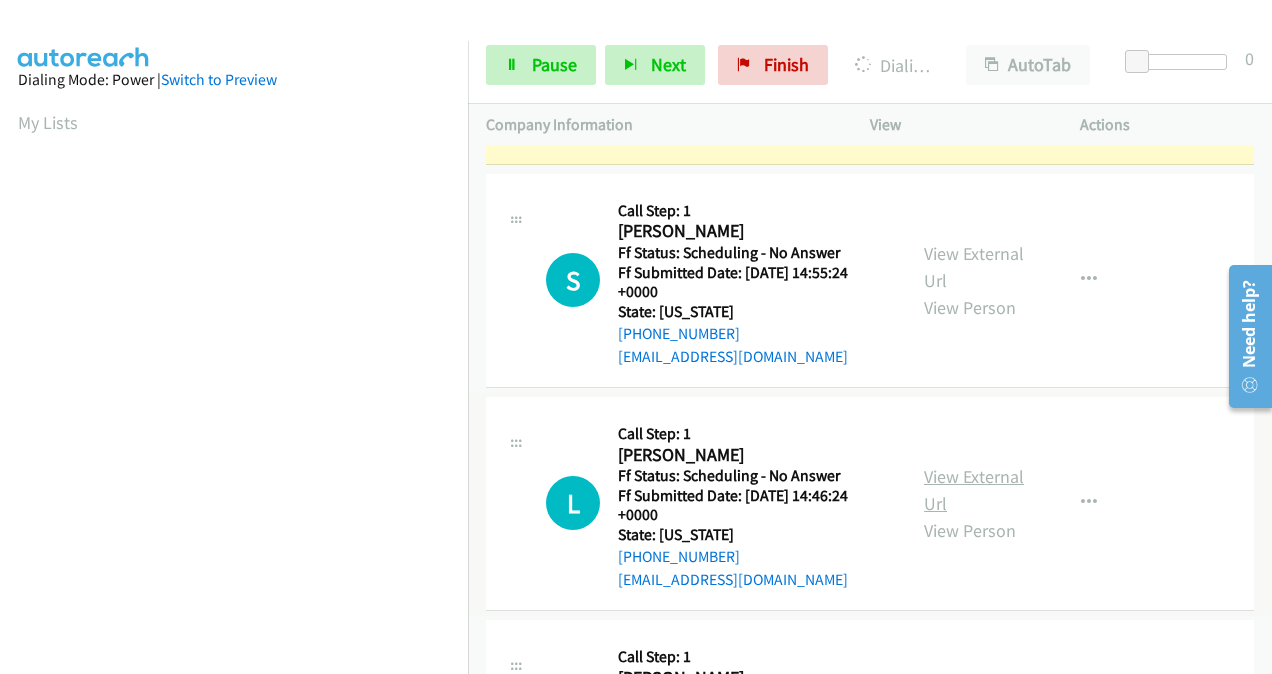 click on "View External Url" at bounding box center [974, 490] 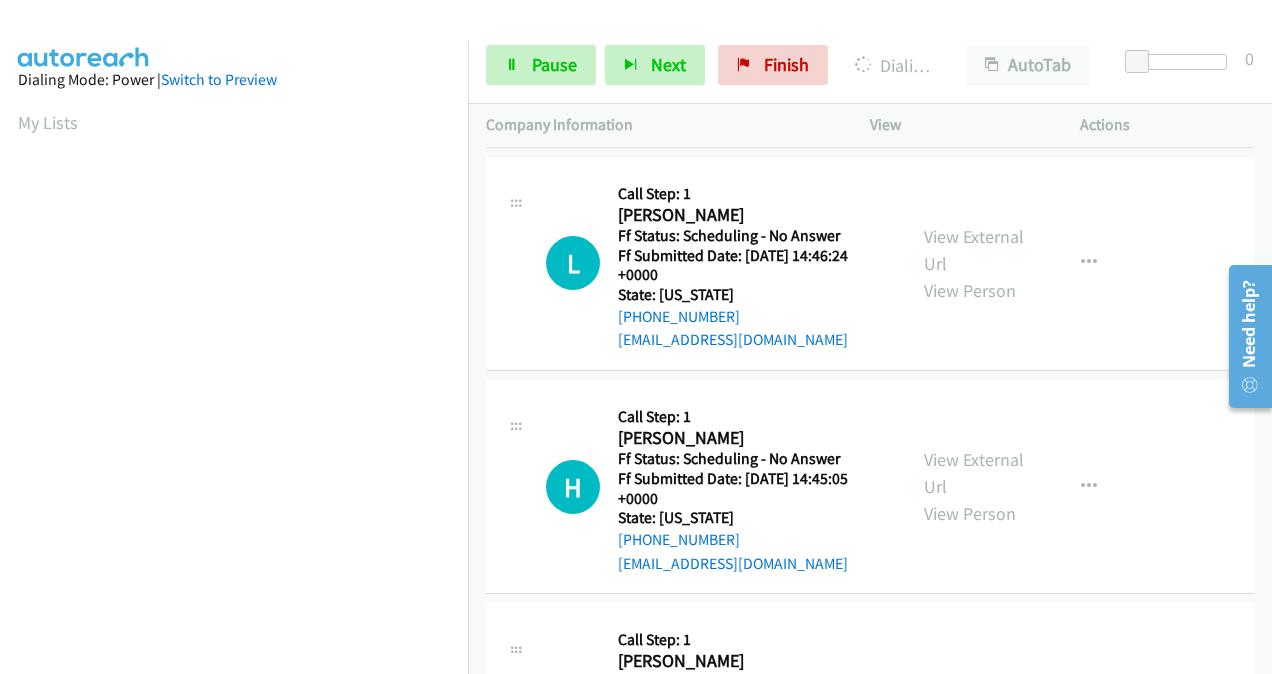 scroll, scrollTop: 500, scrollLeft: 0, axis: vertical 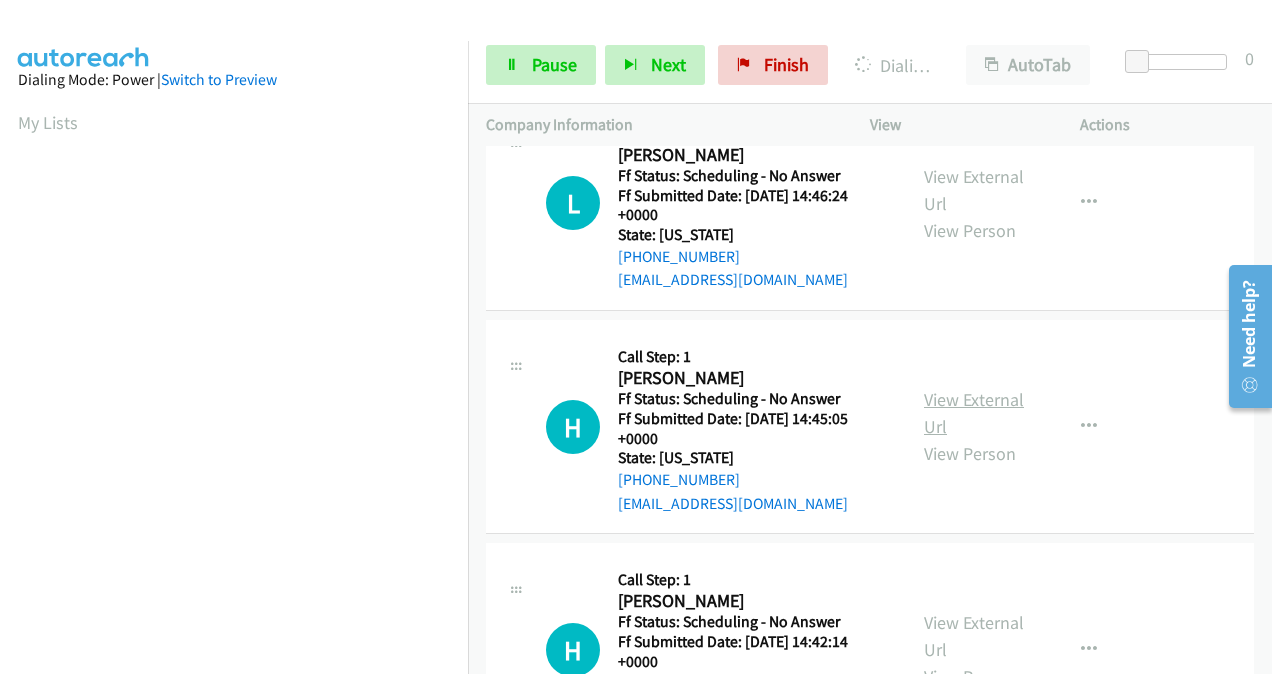 click on "View External Url" at bounding box center [974, 413] 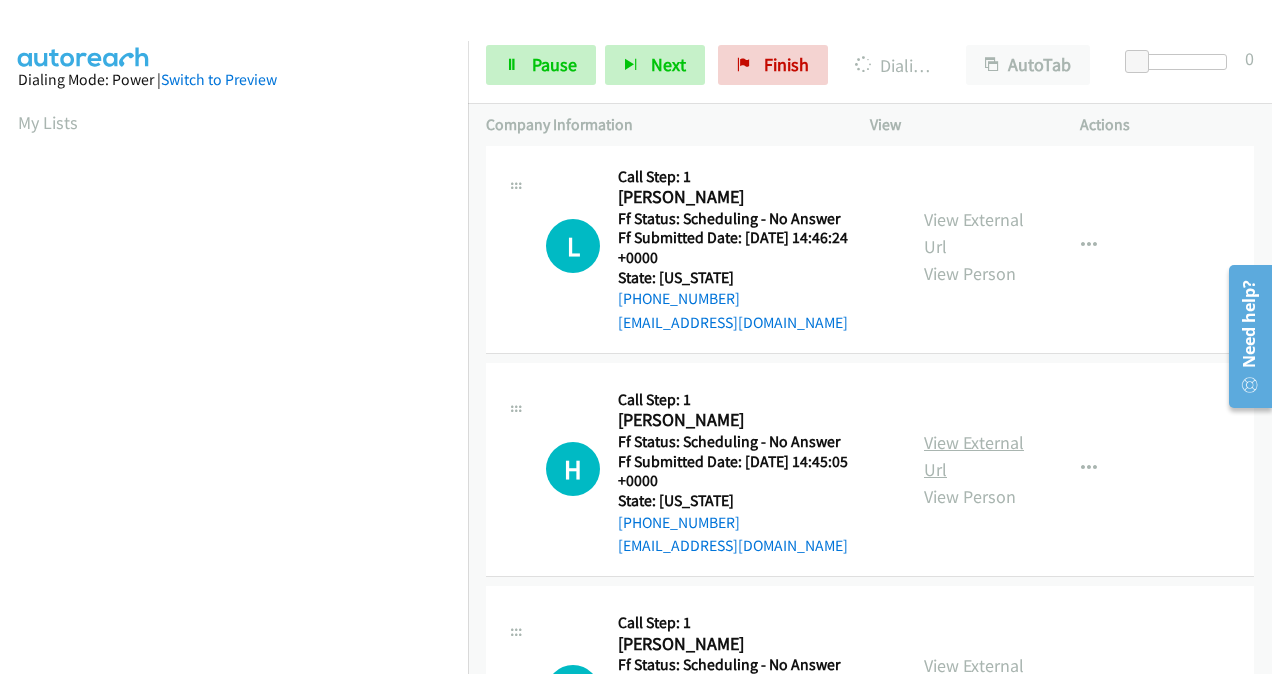 scroll, scrollTop: 448, scrollLeft: 0, axis: vertical 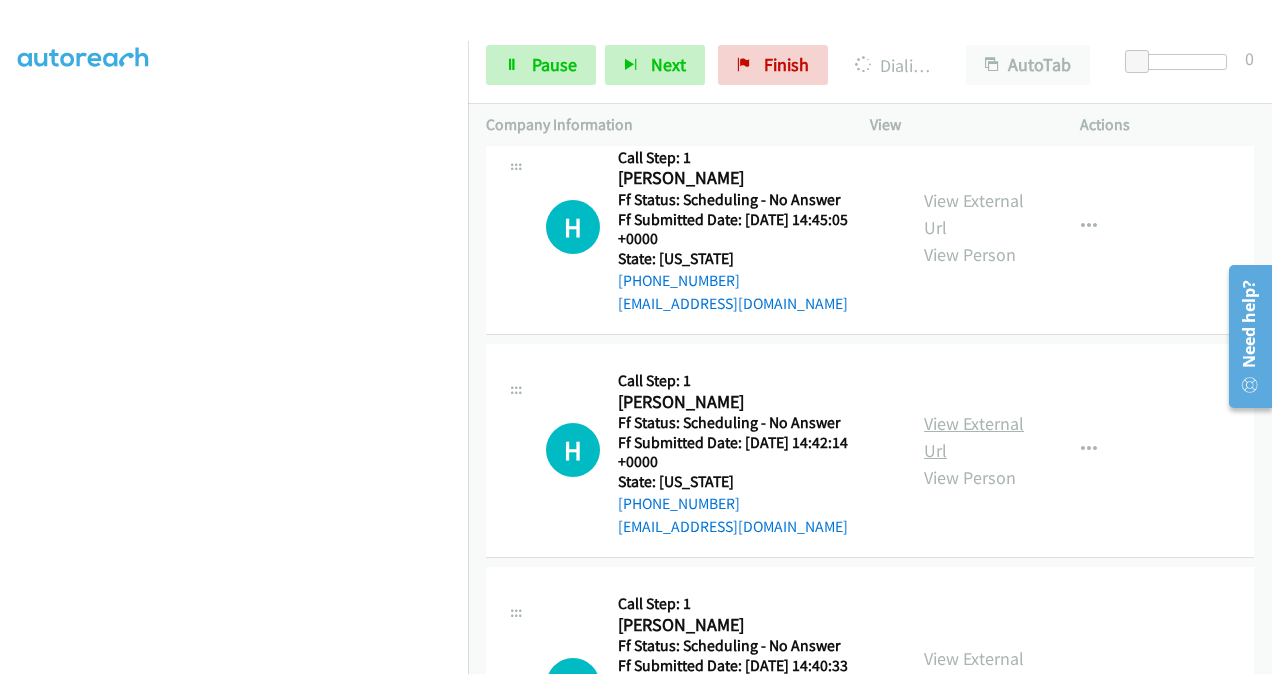 click on "View External Url" at bounding box center [974, 437] 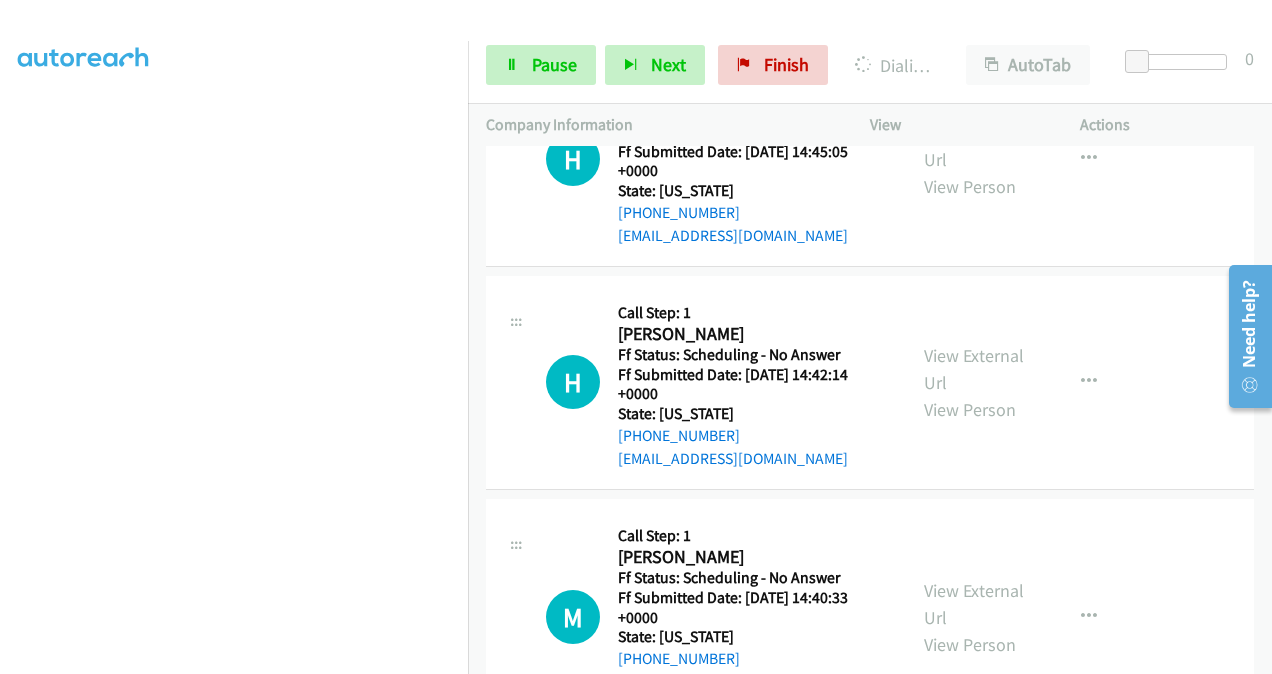 scroll, scrollTop: 842, scrollLeft: 0, axis: vertical 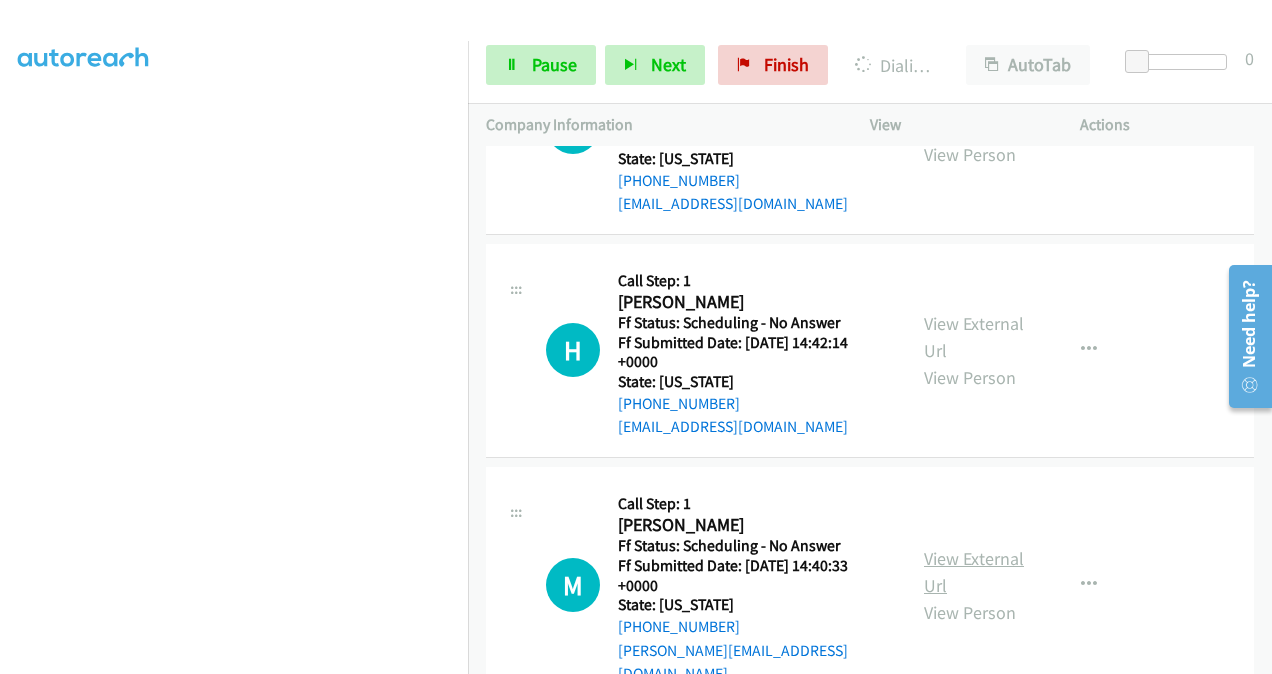 click on "View External Url" at bounding box center (974, 572) 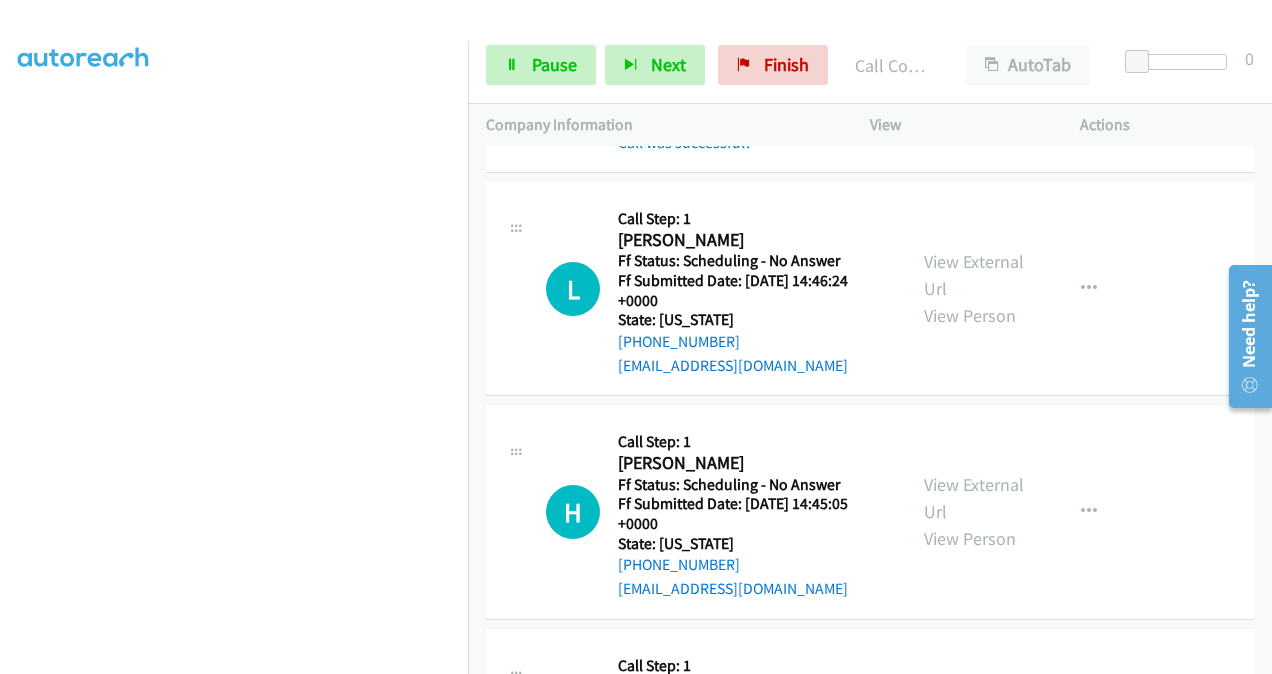 scroll, scrollTop: 542, scrollLeft: 0, axis: vertical 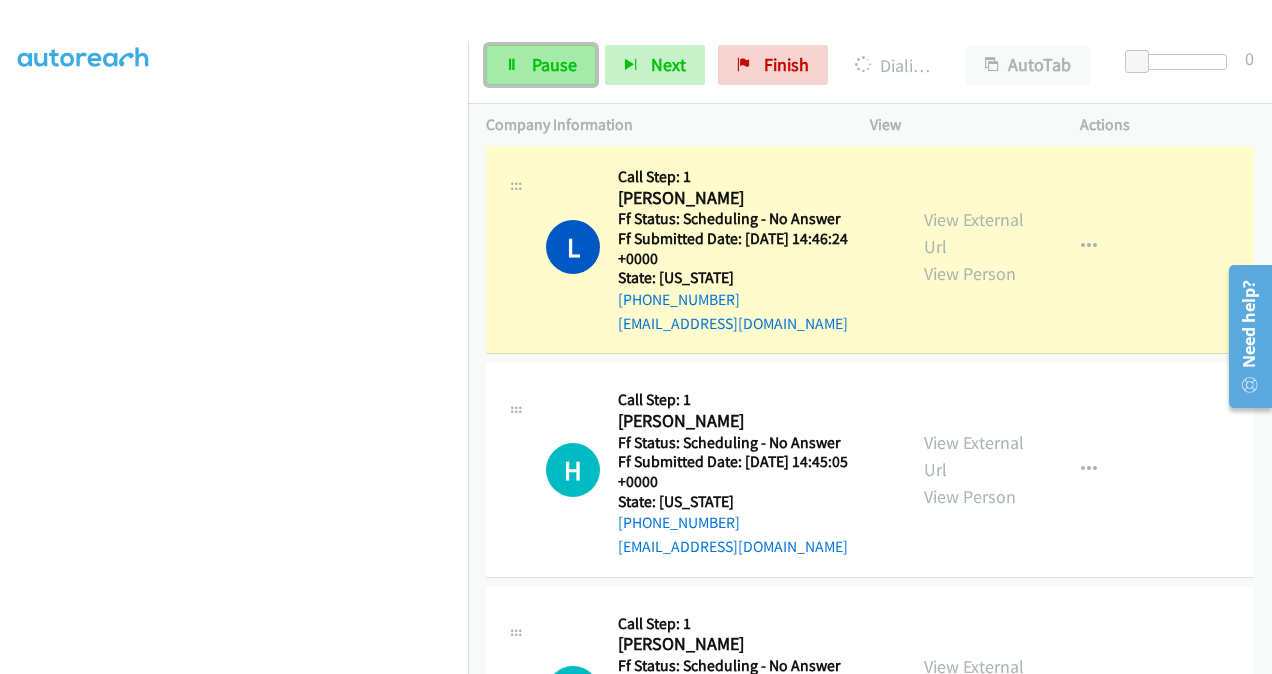 click on "Pause" at bounding box center [554, 64] 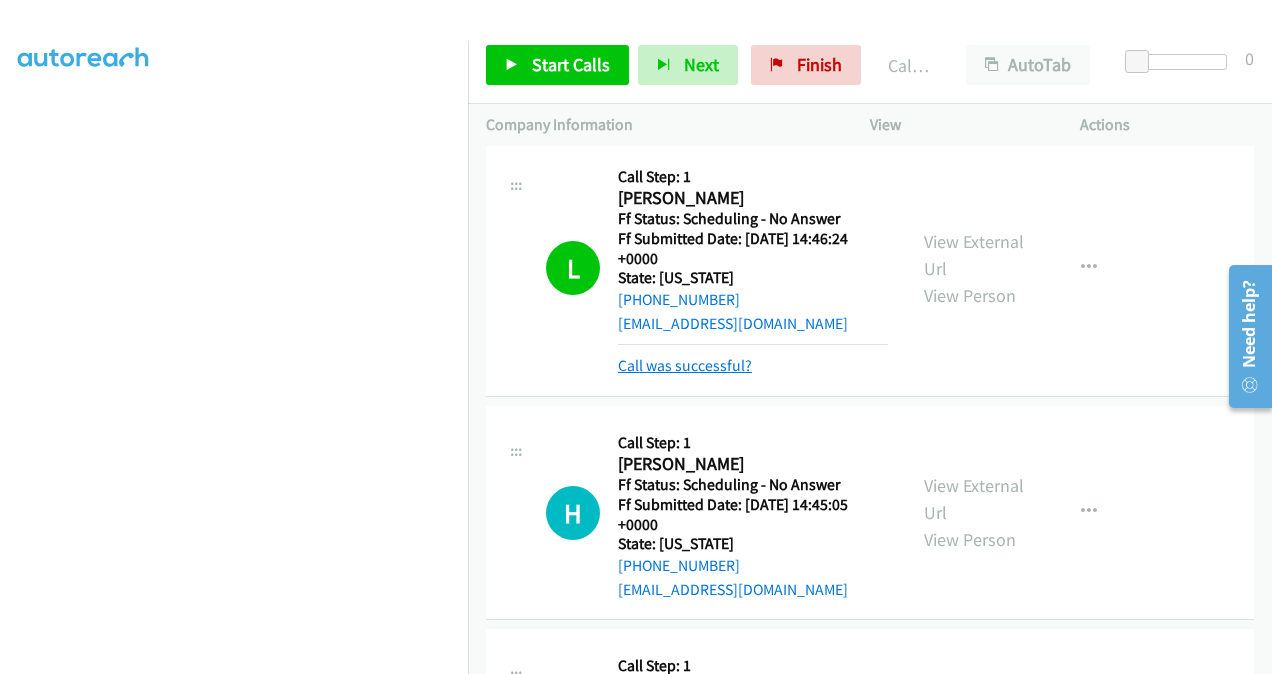 click on "Call was successful?" at bounding box center [685, 365] 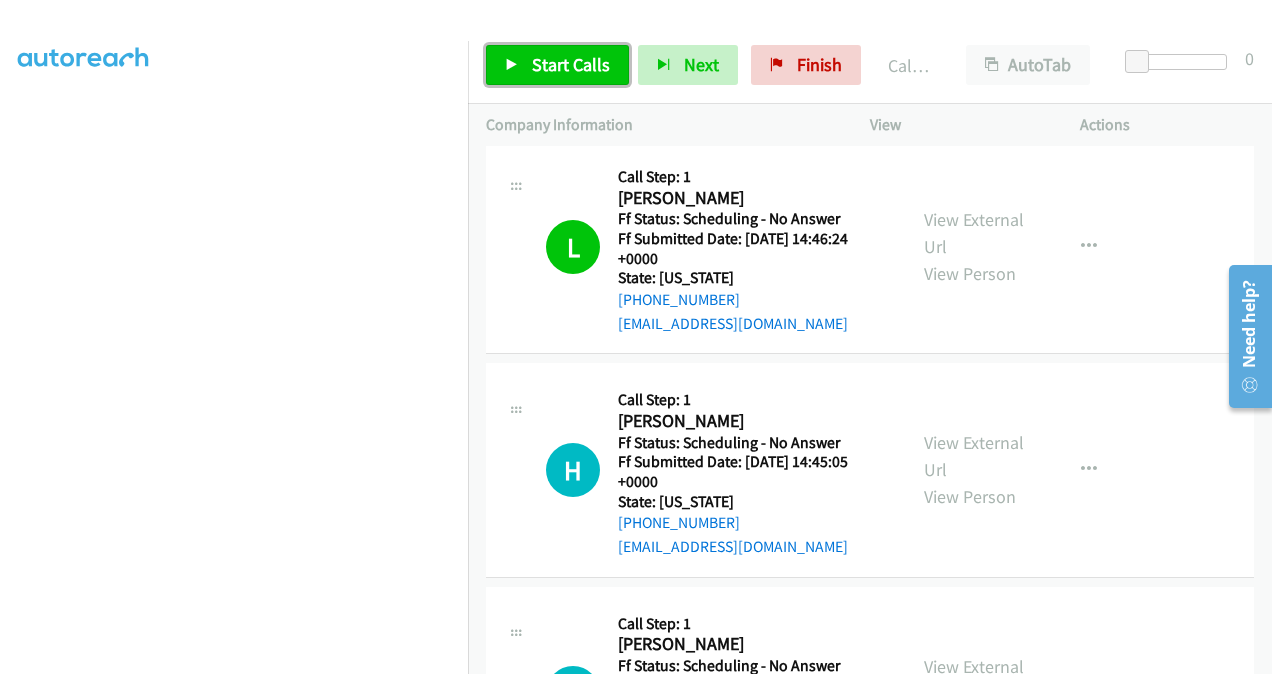 click on "Start Calls" at bounding box center [571, 64] 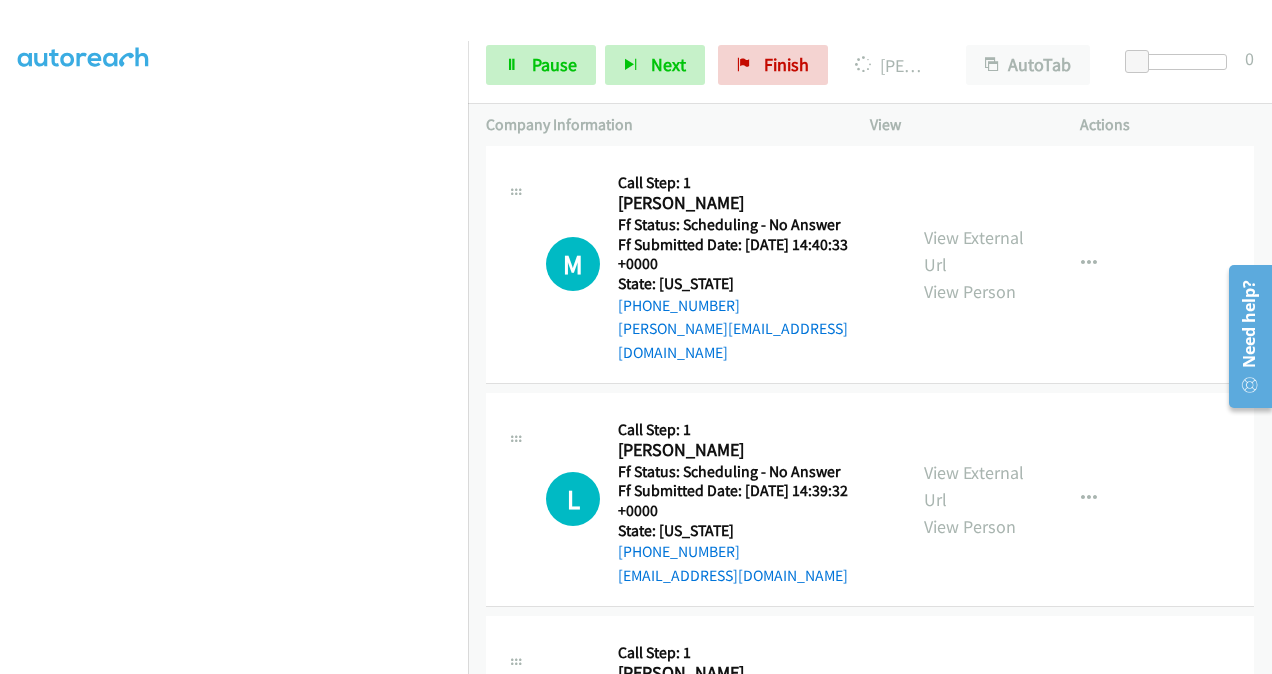 scroll, scrollTop: 1242, scrollLeft: 0, axis: vertical 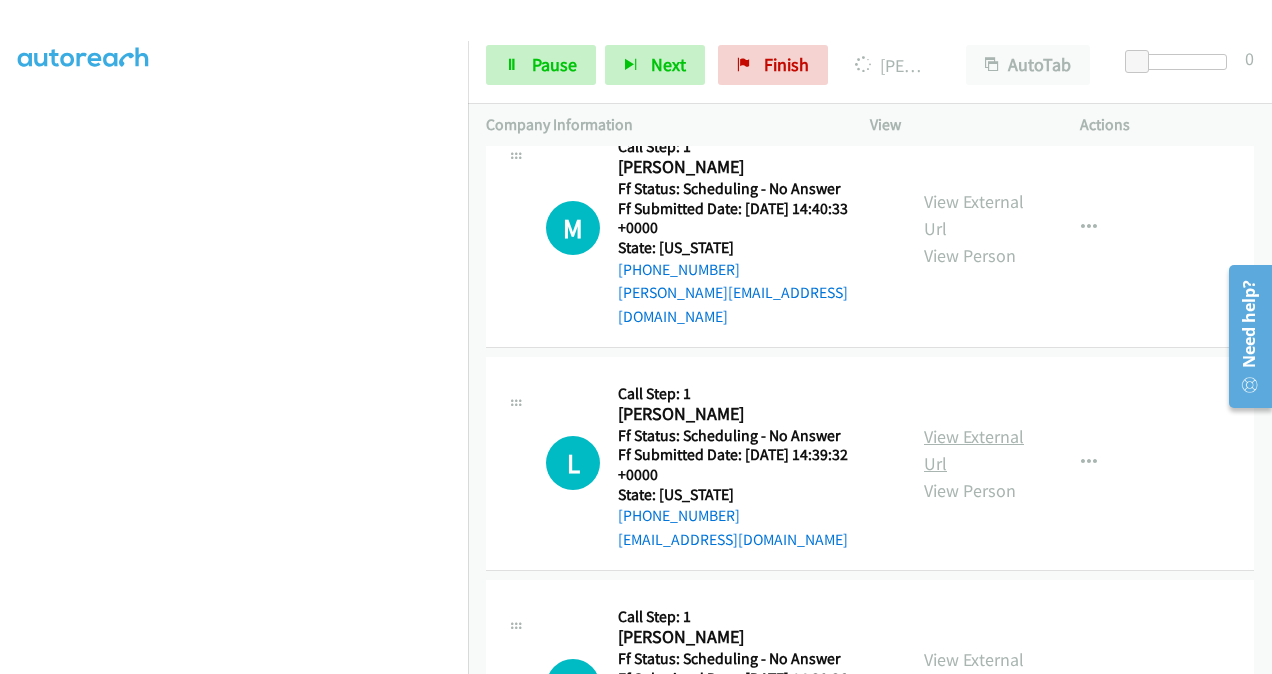 click on "View External Url" at bounding box center (974, 450) 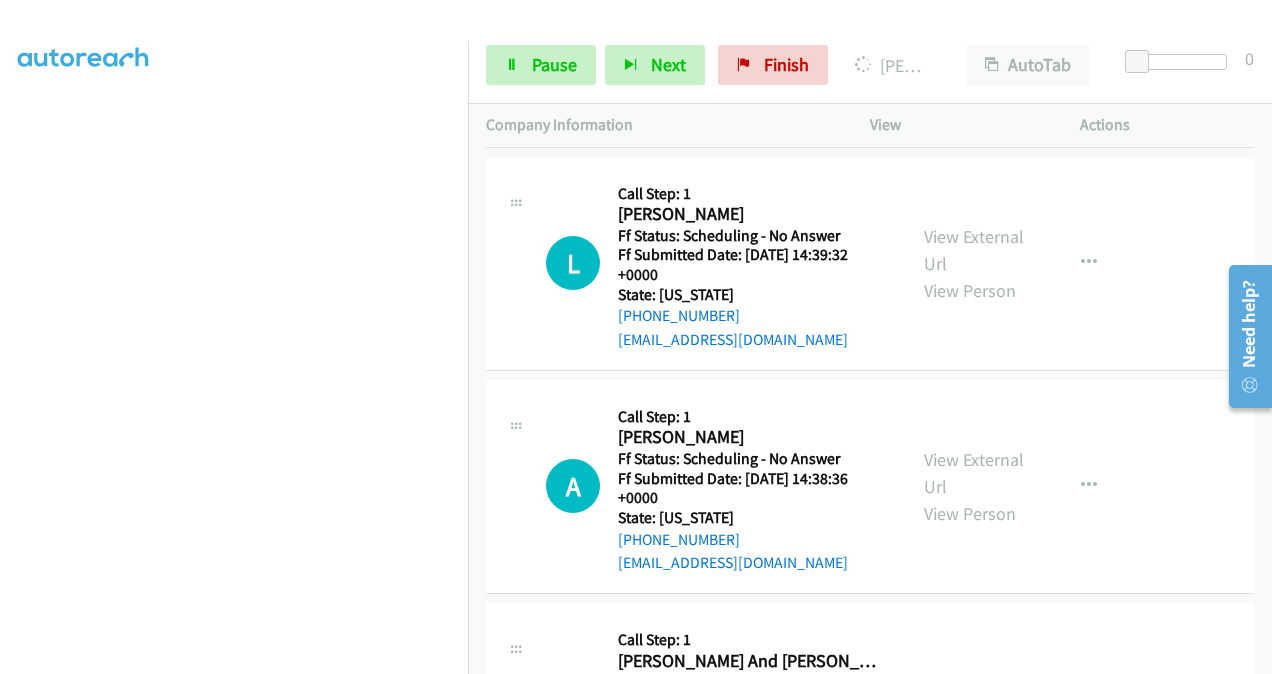 scroll, scrollTop: 1542, scrollLeft: 0, axis: vertical 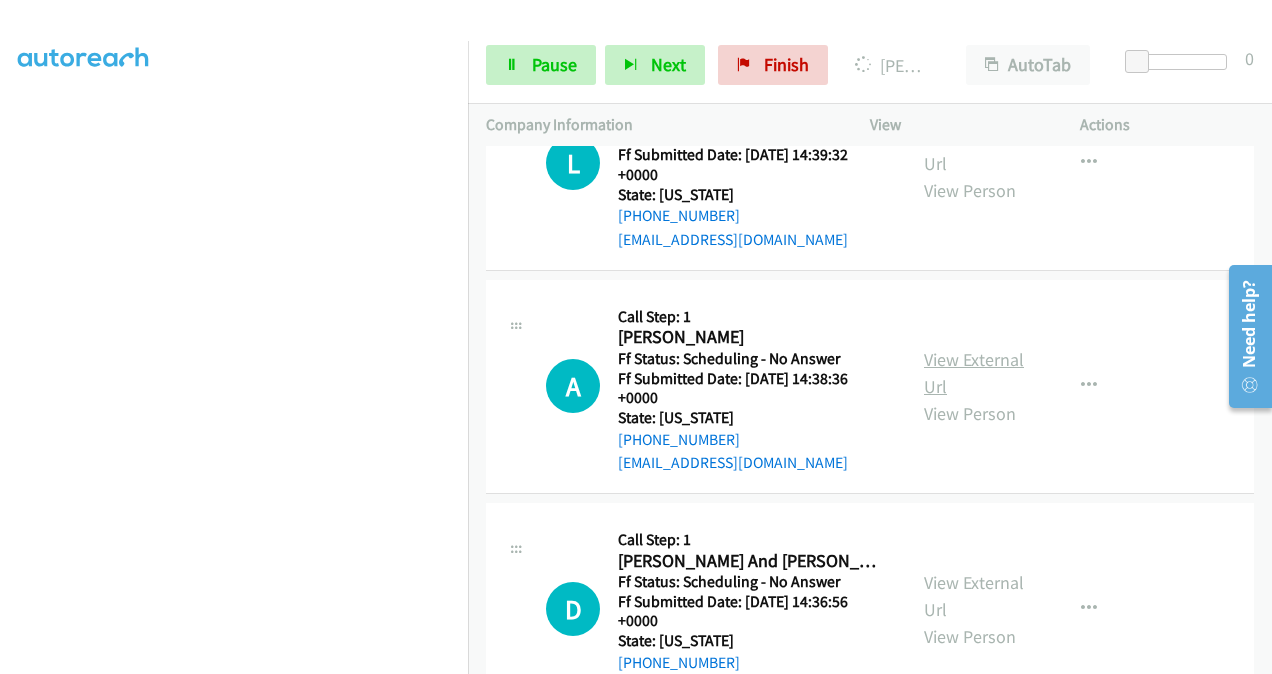 click on "View External Url" at bounding box center [974, 373] 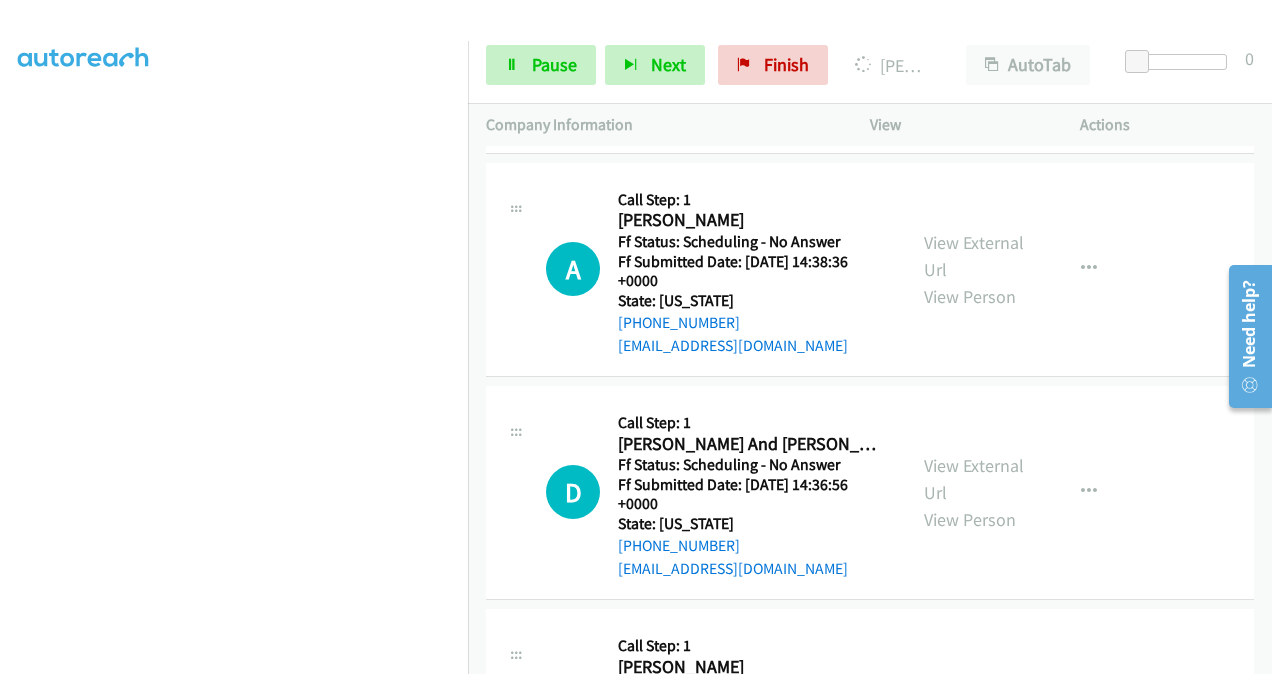 scroll, scrollTop: 1742, scrollLeft: 0, axis: vertical 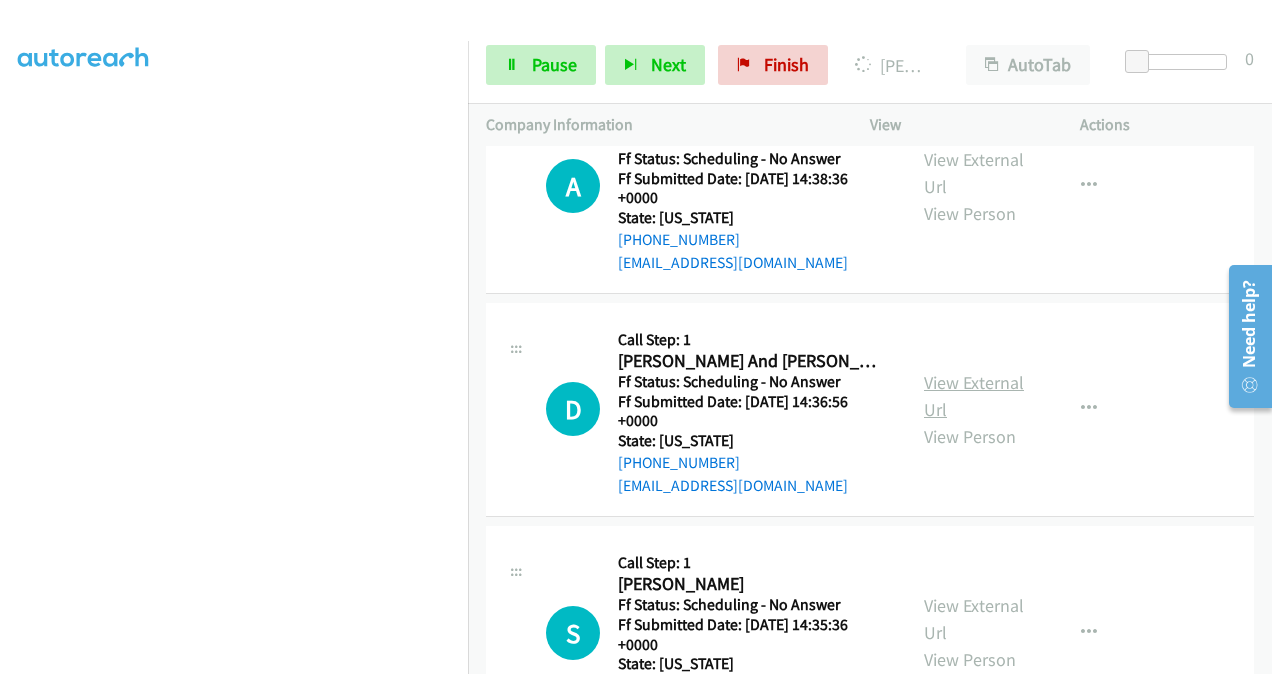 click on "View External Url" at bounding box center [974, 396] 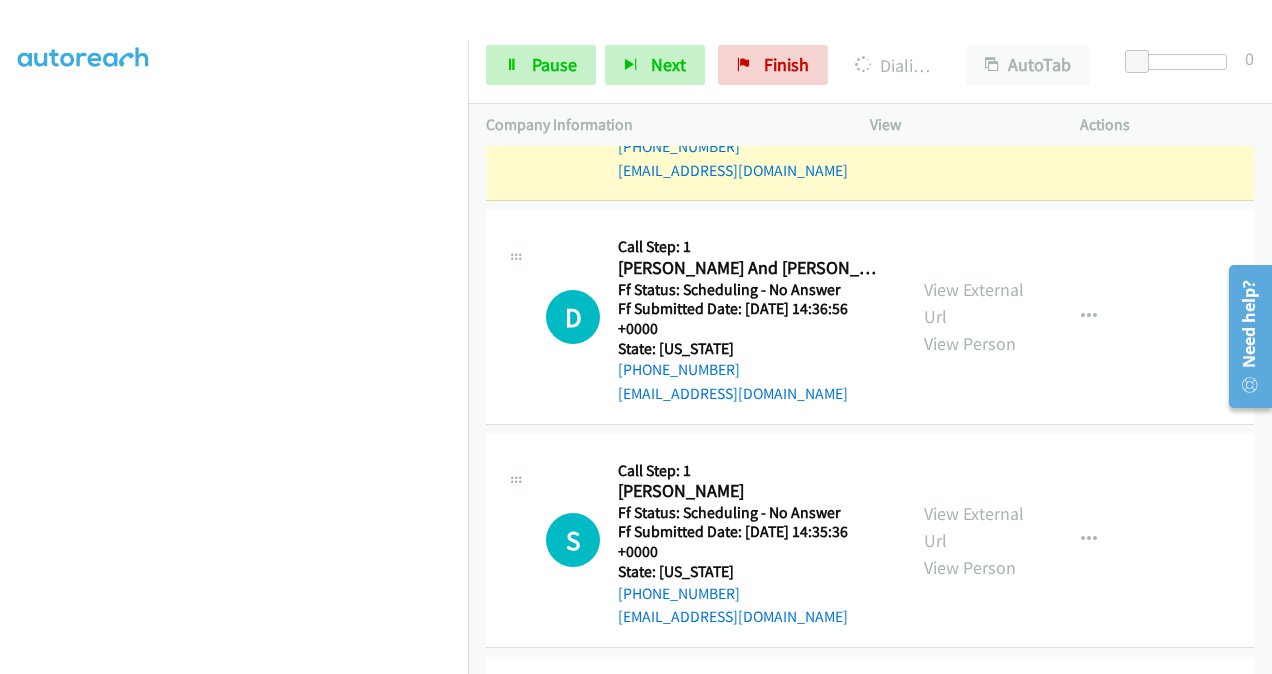 scroll, scrollTop: 2105, scrollLeft: 0, axis: vertical 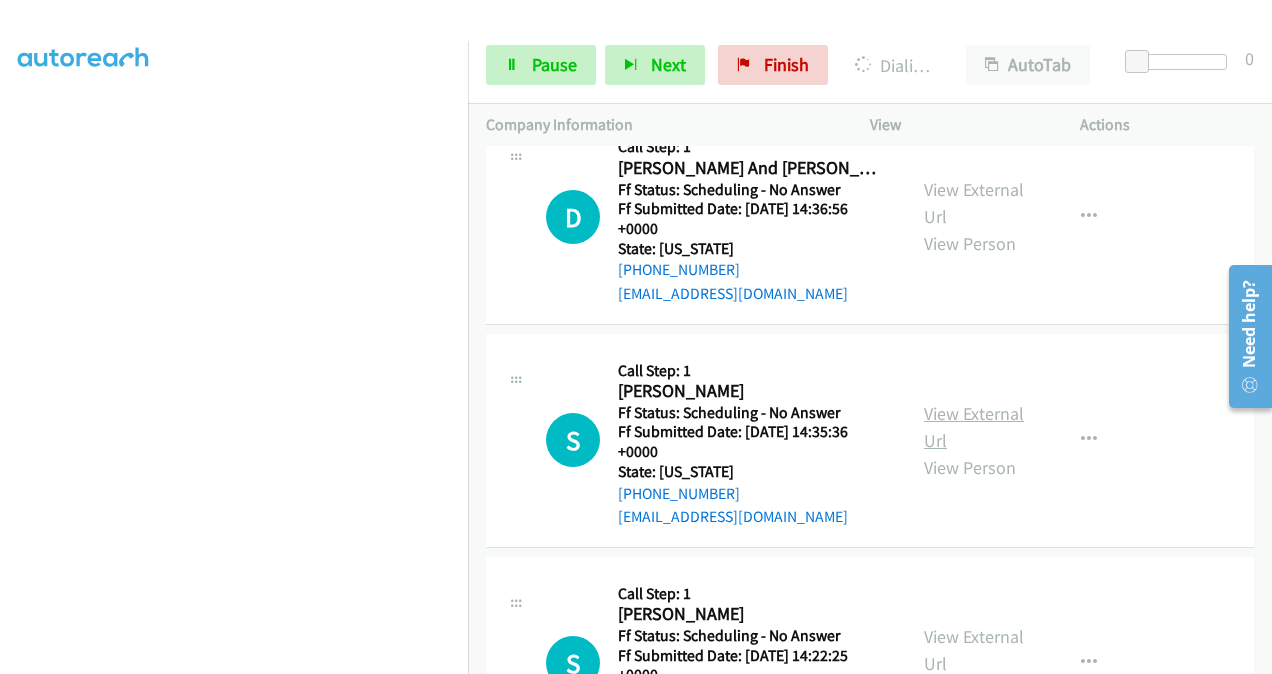 click on "View External Url" at bounding box center [974, 427] 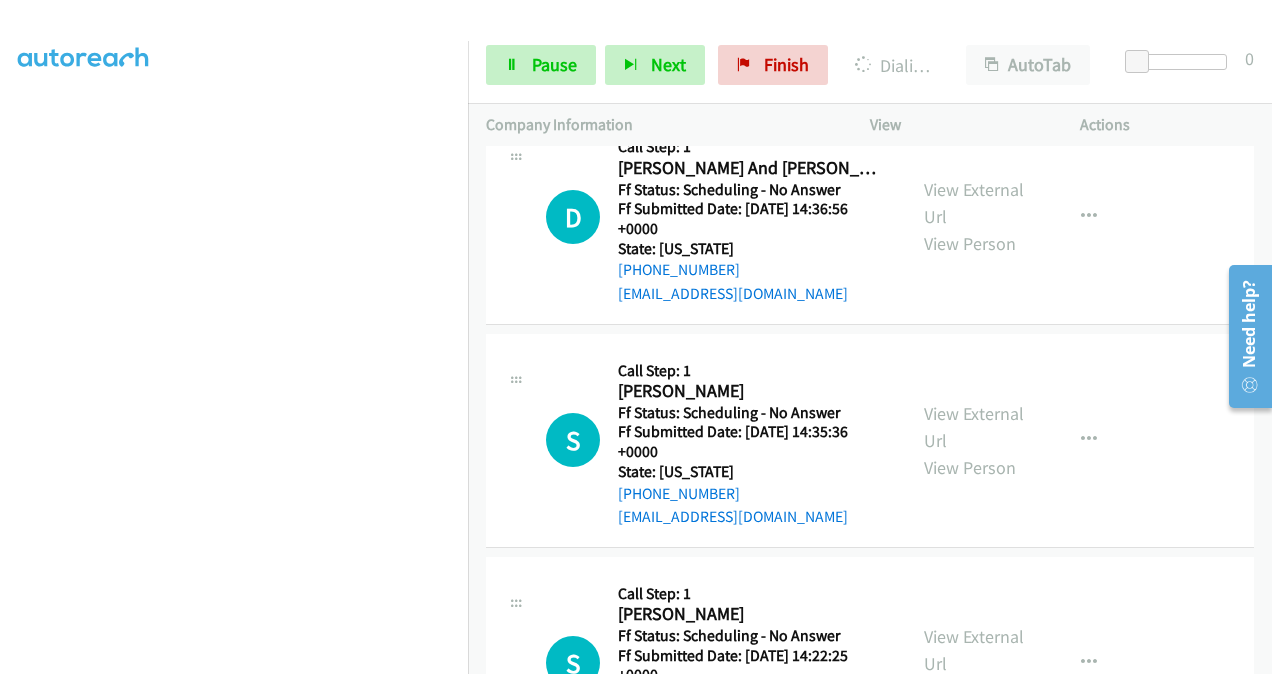 scroll, scrollTop: 2305, scrollLeft: 0, axis: vertical 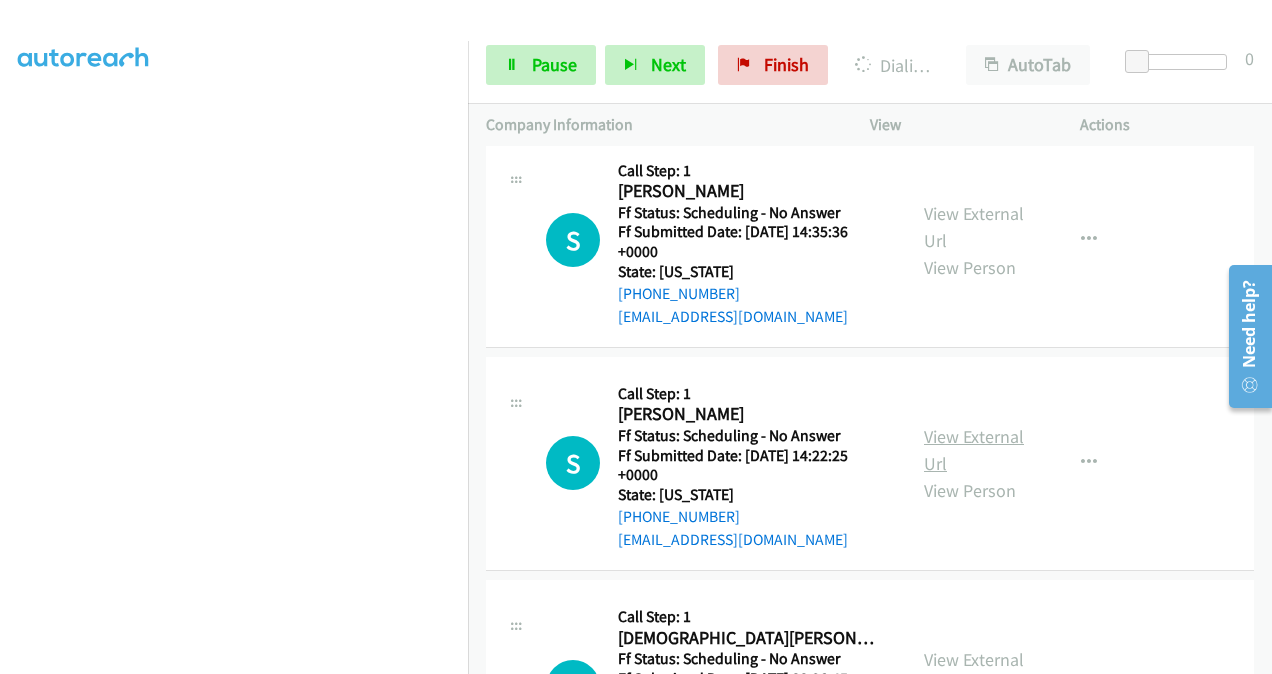 click on "View External Url" at bounding box center [974, 450] 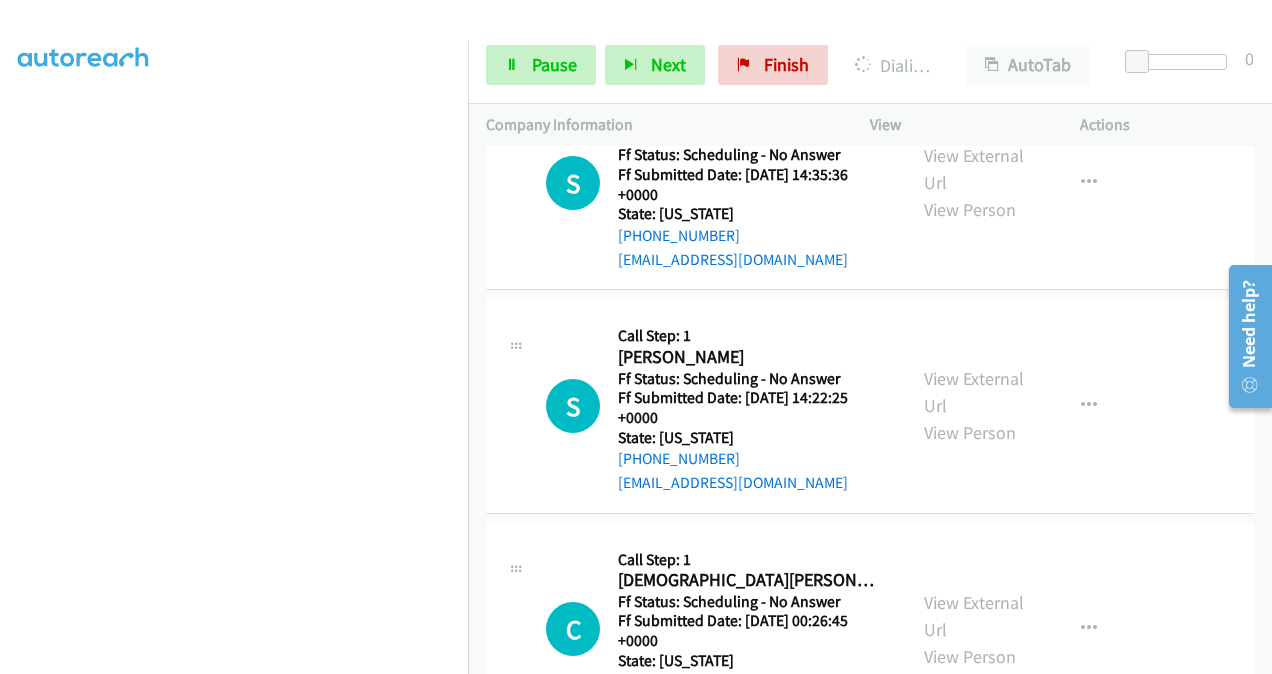 scroll, scrollTop: 2505, scrollLeft: 0, axis: vertical 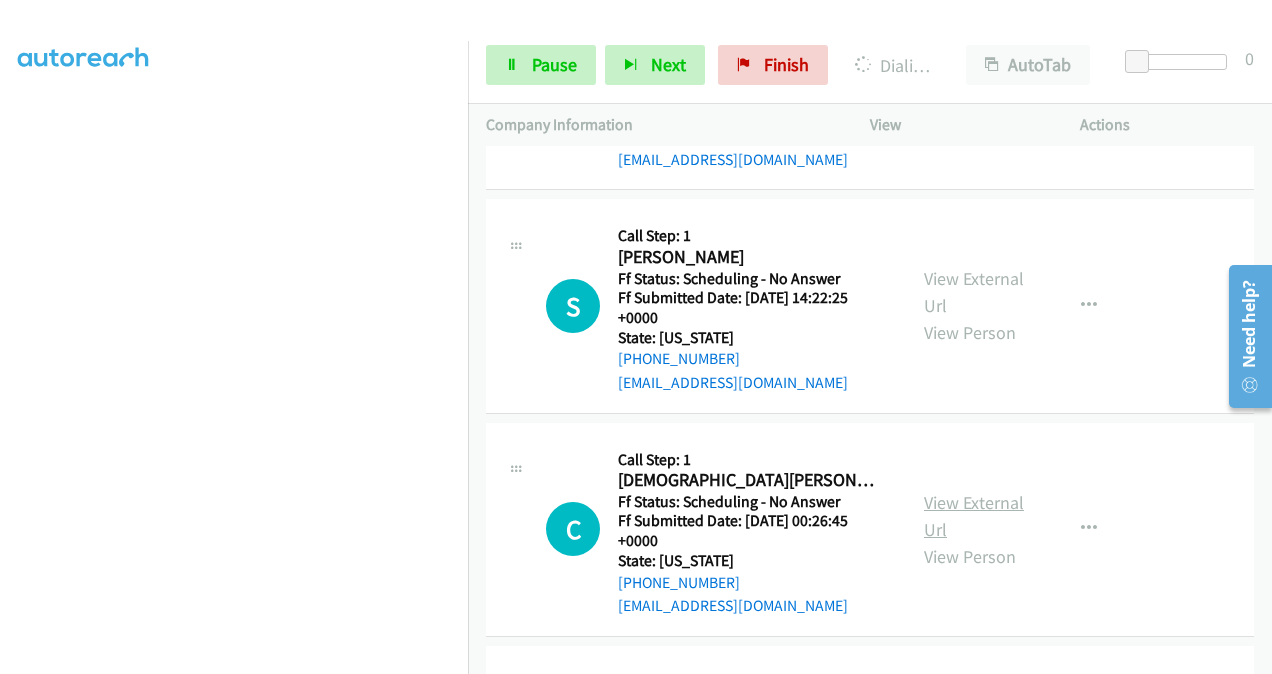 click on "View External Url" at bounding box center (974, 516) 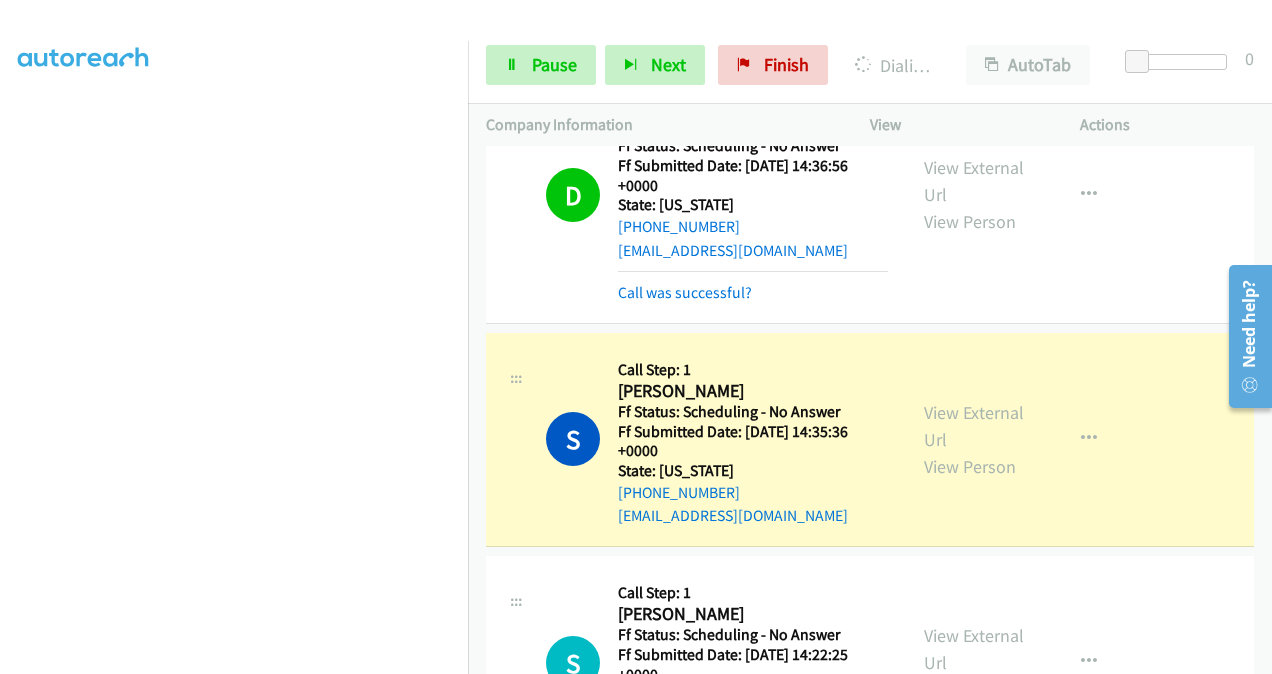 scroll, scrollTop: 2305, scrollLeft: 0, axis: vertical 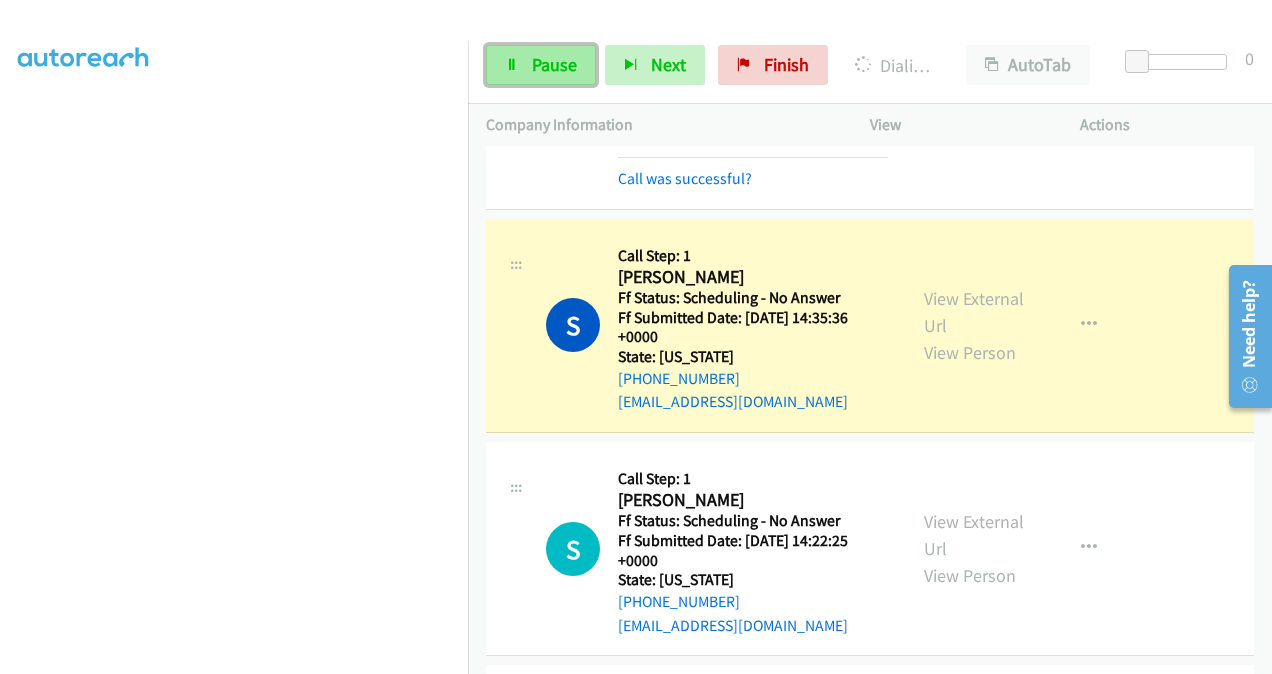 click on "Pause" at bounding box center (554, 64) 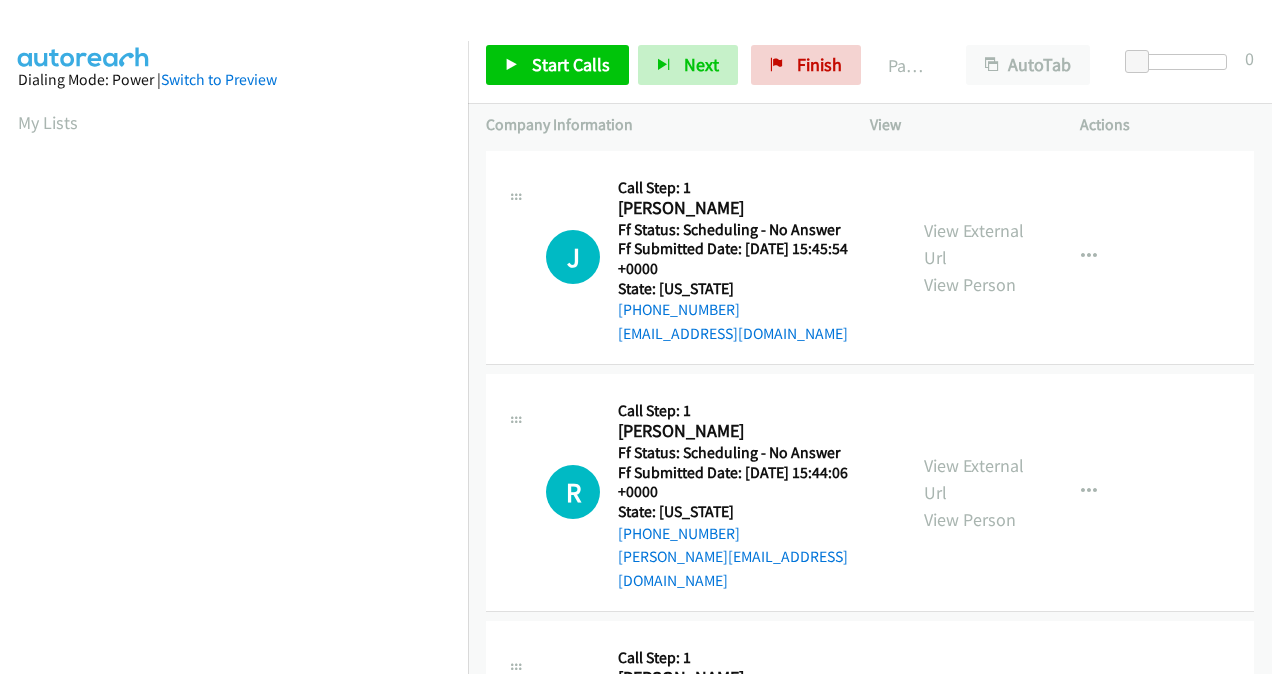 scroll, scrollTop: 0, scrollLeft: 0, axis: both 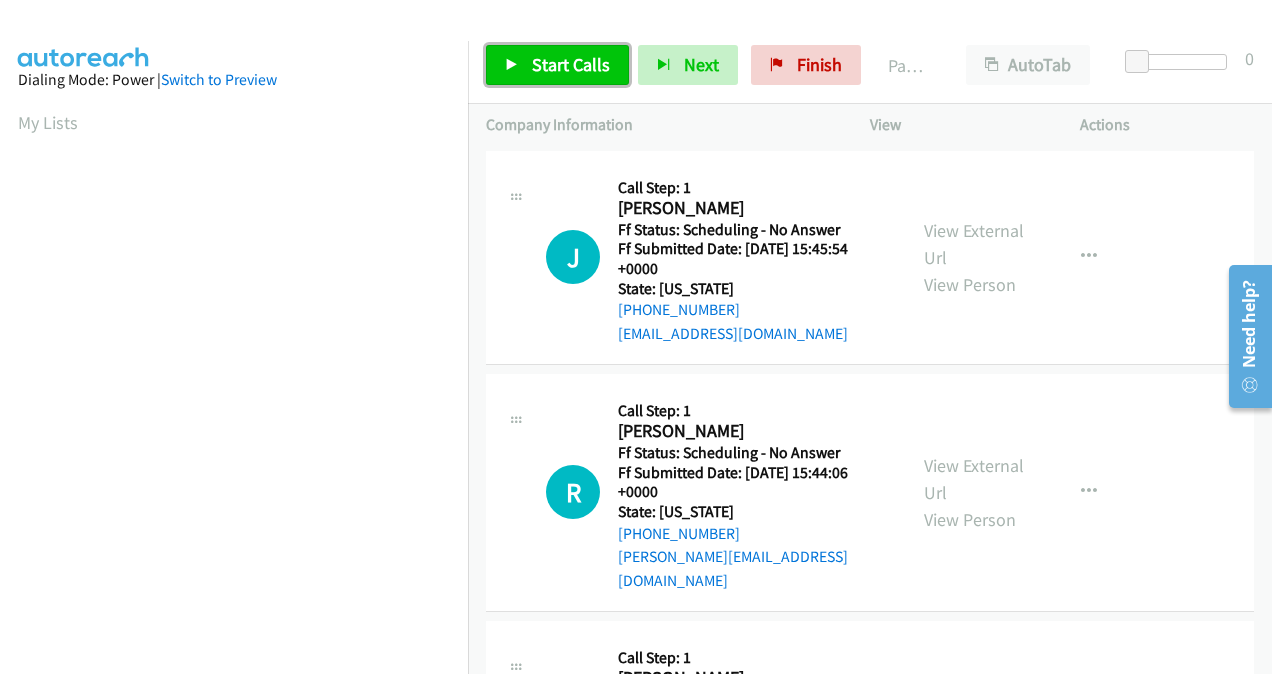 click on "Start Calls" at bounding box center [571, 64] 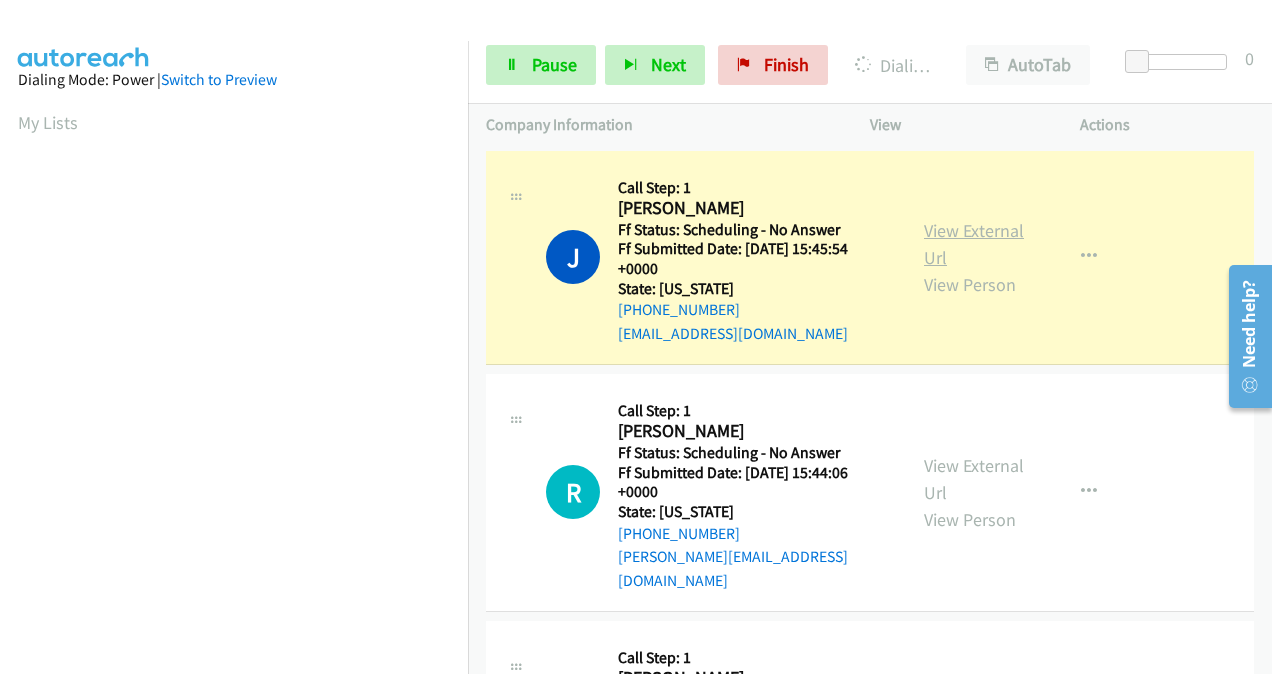 click on "View External Url" at bounding box center (974, 244) 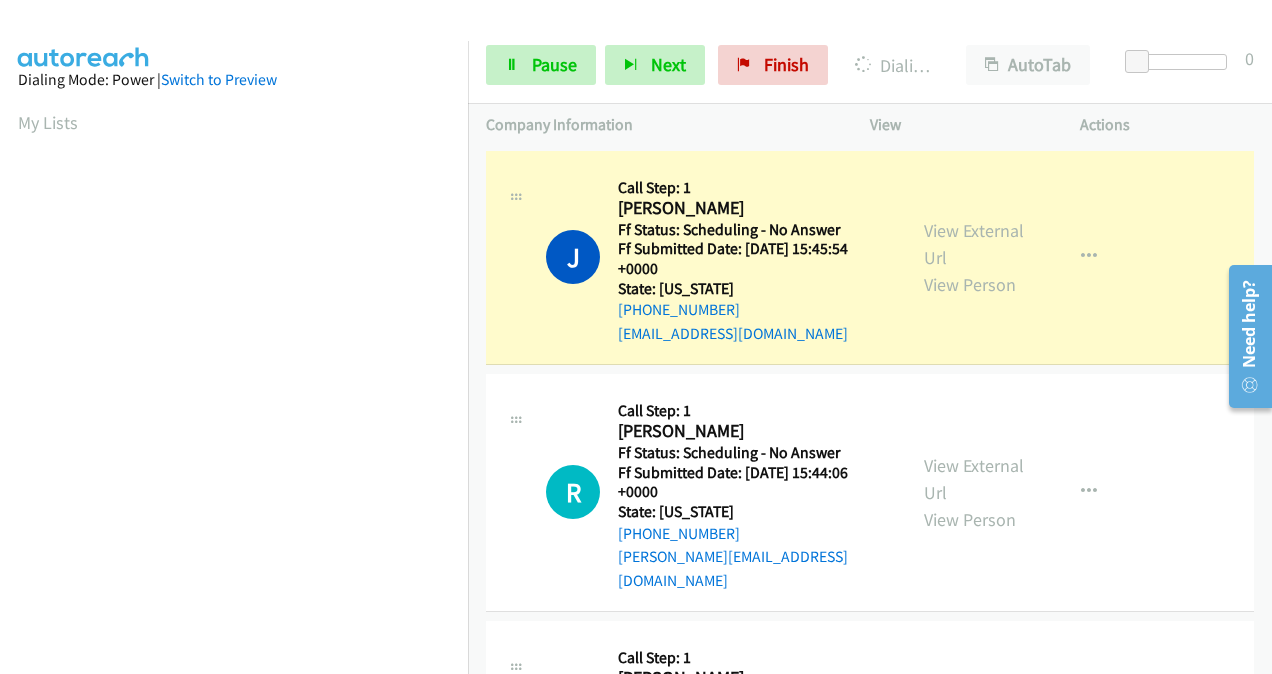scroll, scrollTop: 100, scrollLeft: 0, axis: vertical 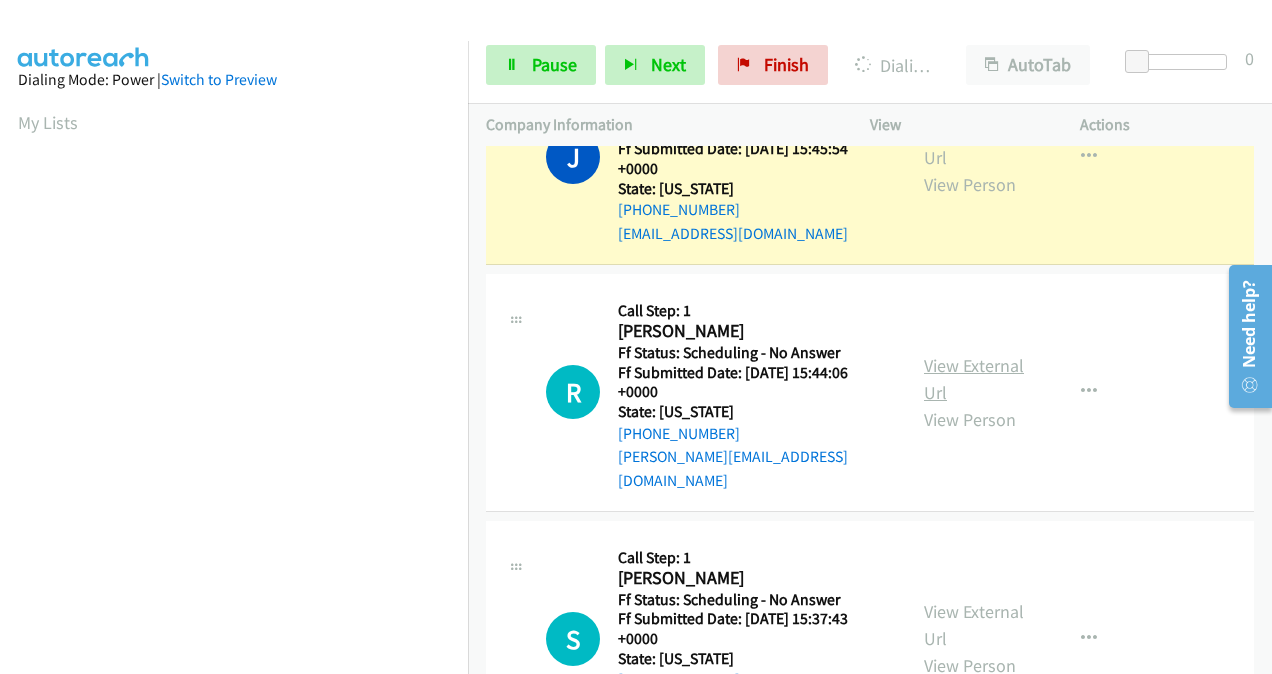 click on "View External Url" at bounding box center [974, 379] 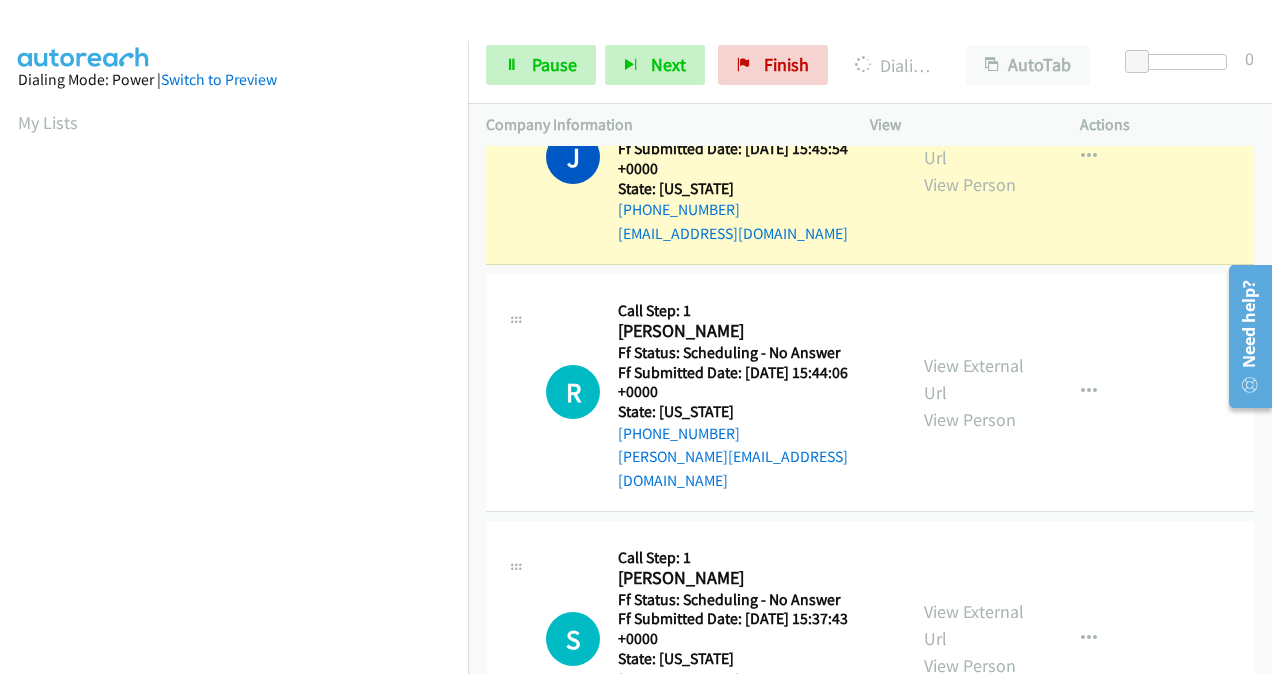 scroll, scrollTop: 300, scrollLeft: 0, axis: vertical 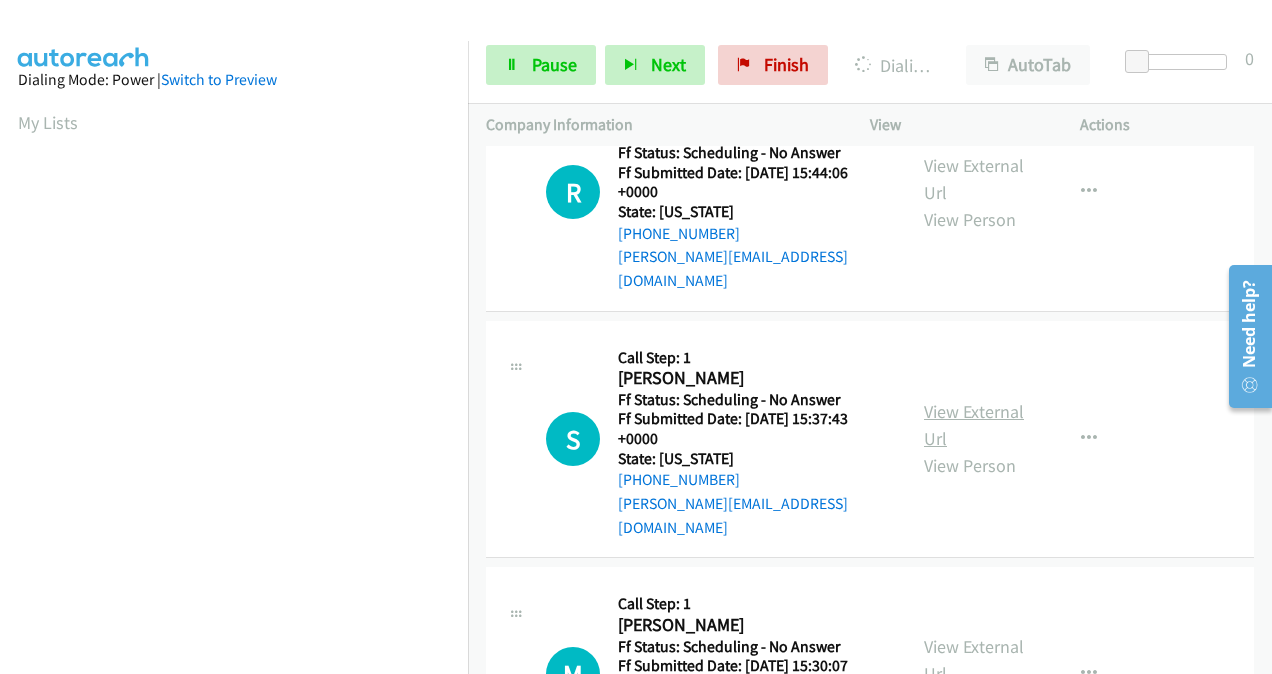click on "View External Url" at bounding box center (974, 425) 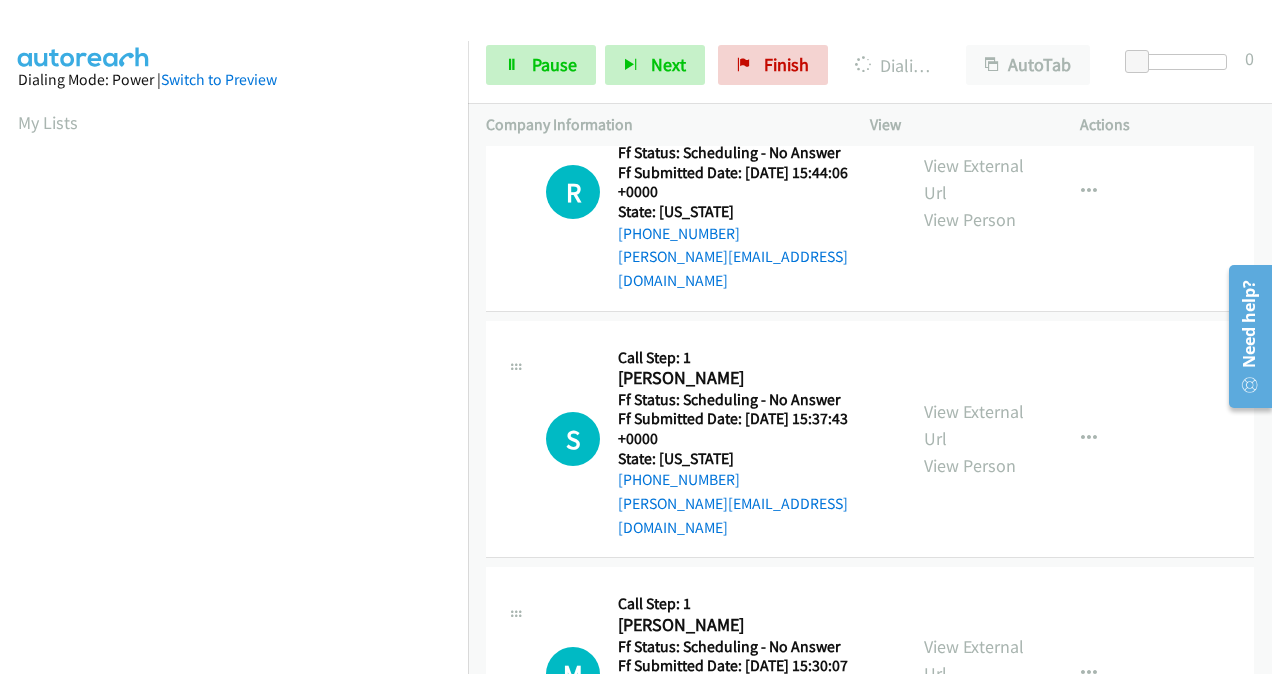 scroll, scrollTop: 400, scrollLeft: 0, axis: vertical 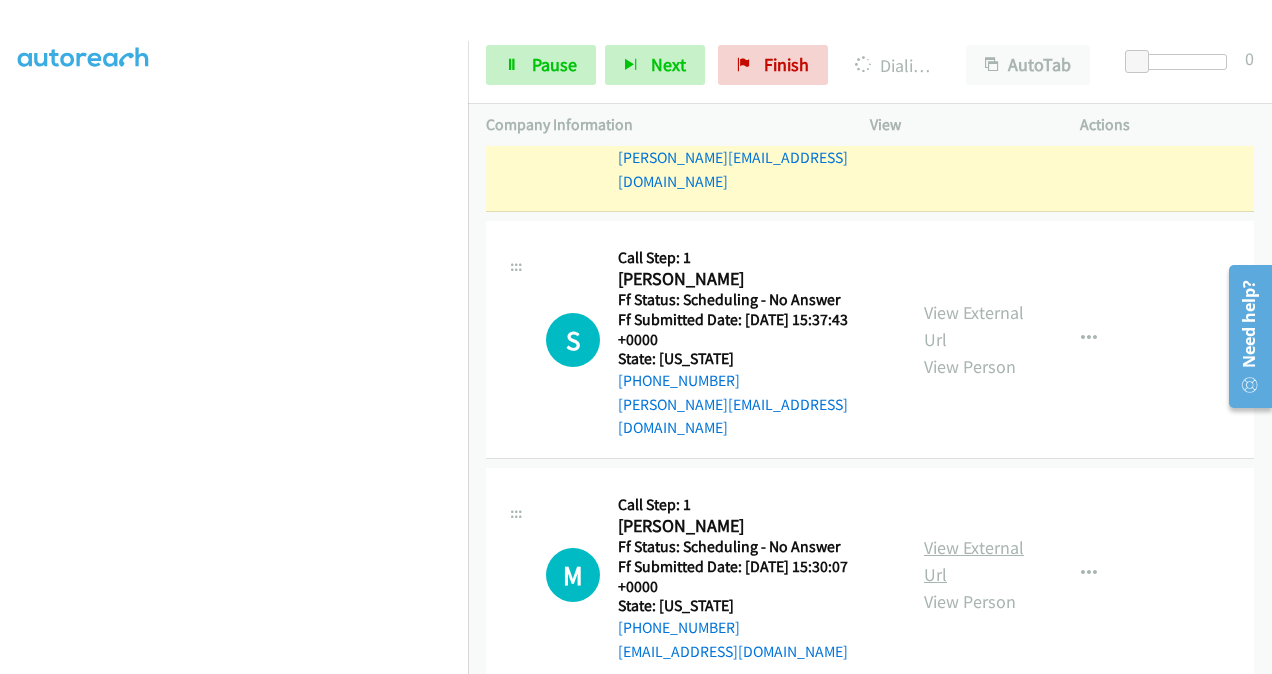 click on "View External Url" at bounding box center [974, 561] 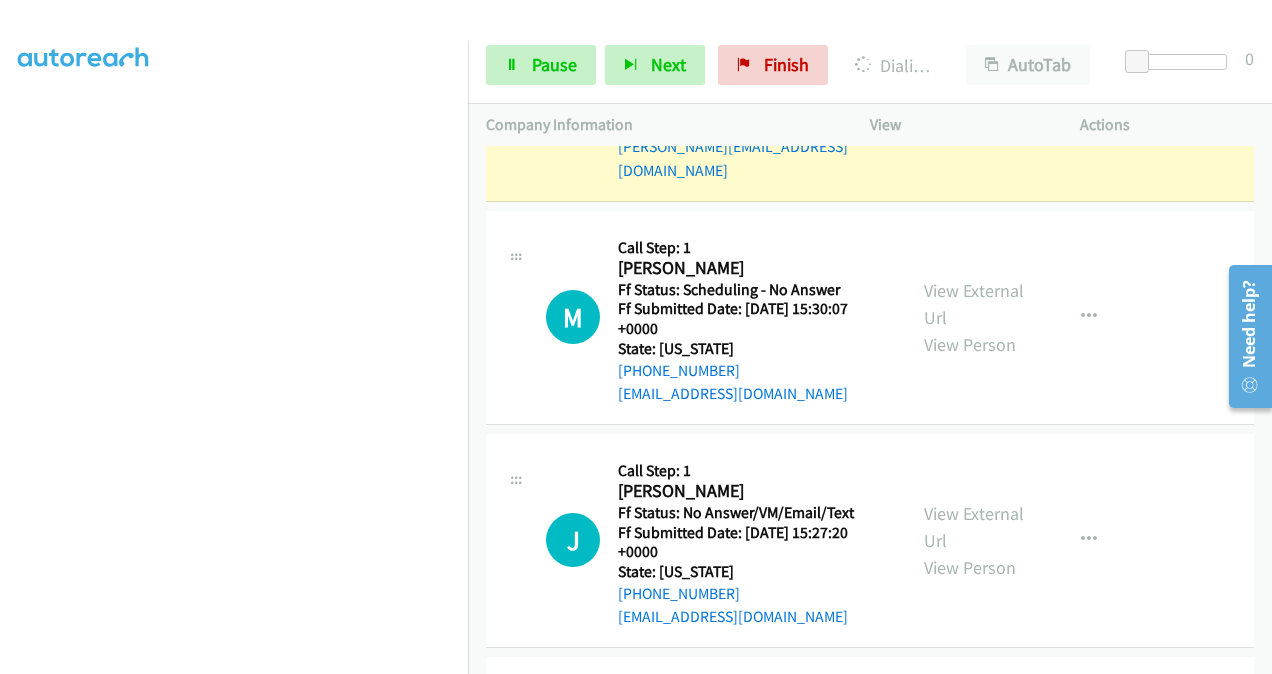 scroll, scrollTop: 842, scrollLeft: 0, axis: vertical 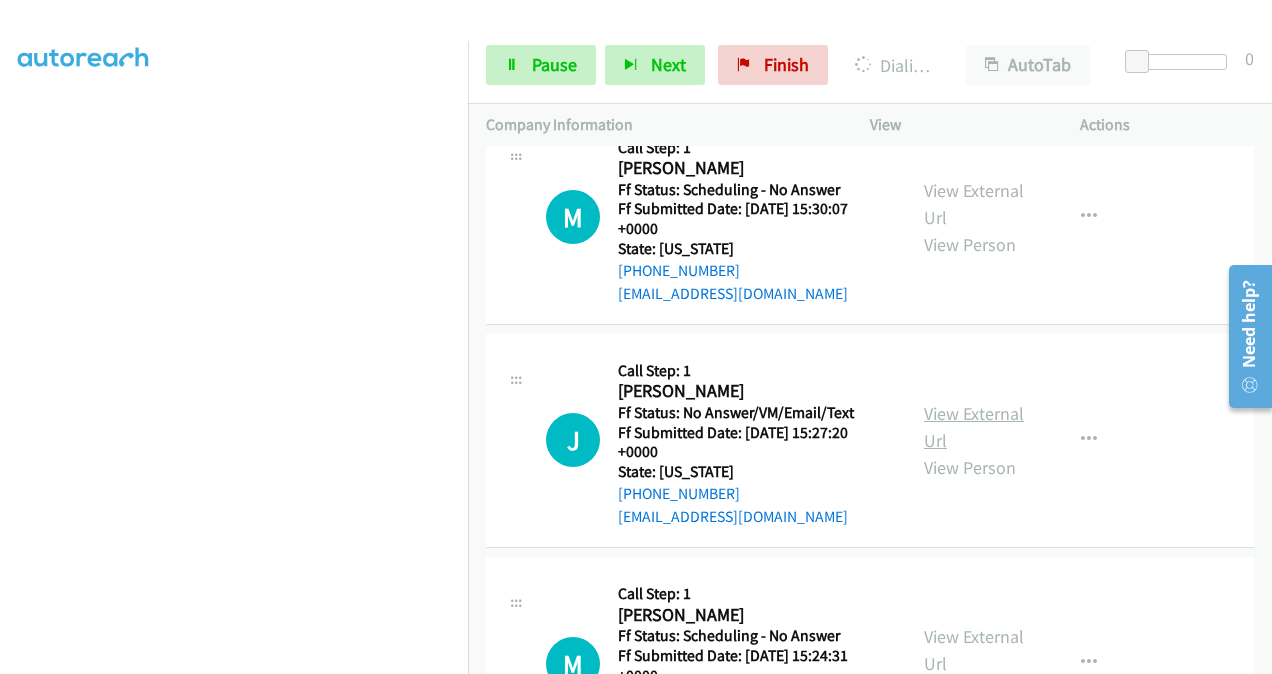 click on "View External Url" at bounding box center [974, 427] 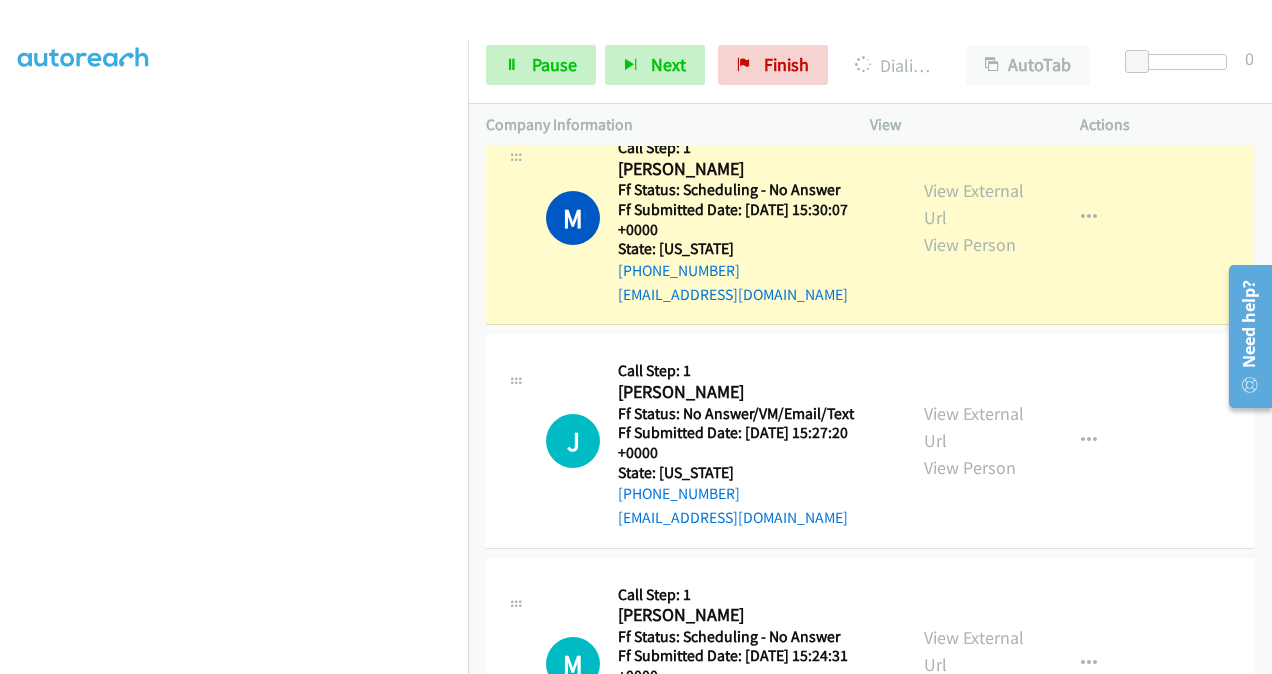 scroll, scrollTop: 1184, scrollLeft: 0, axis: vertical 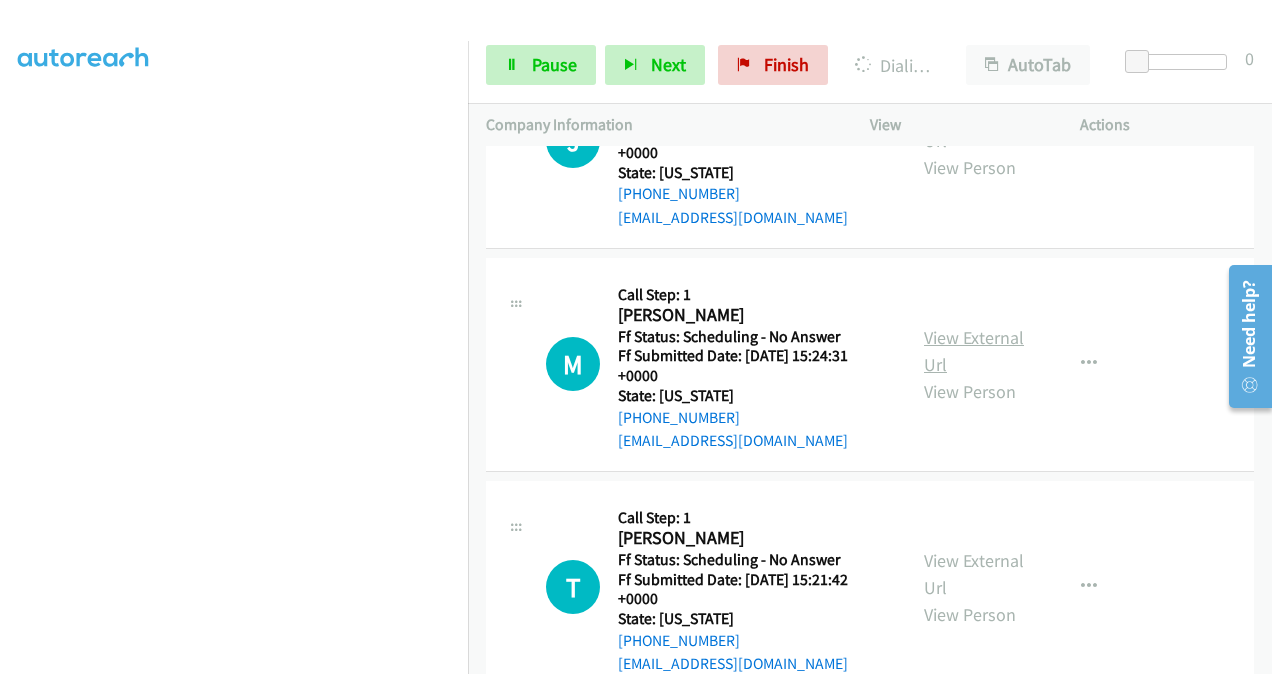 click on "View External Url" at bounding box center (974, 351) 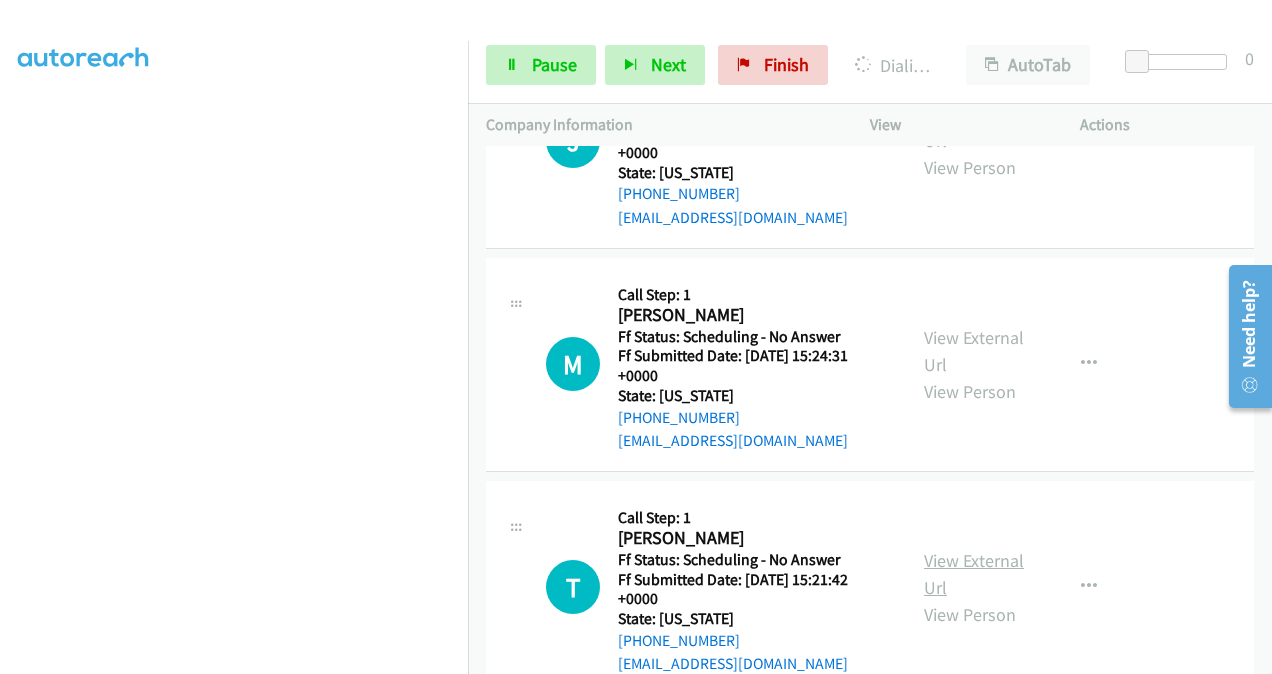 click on "View External Url" at bounding box center (974, 574) 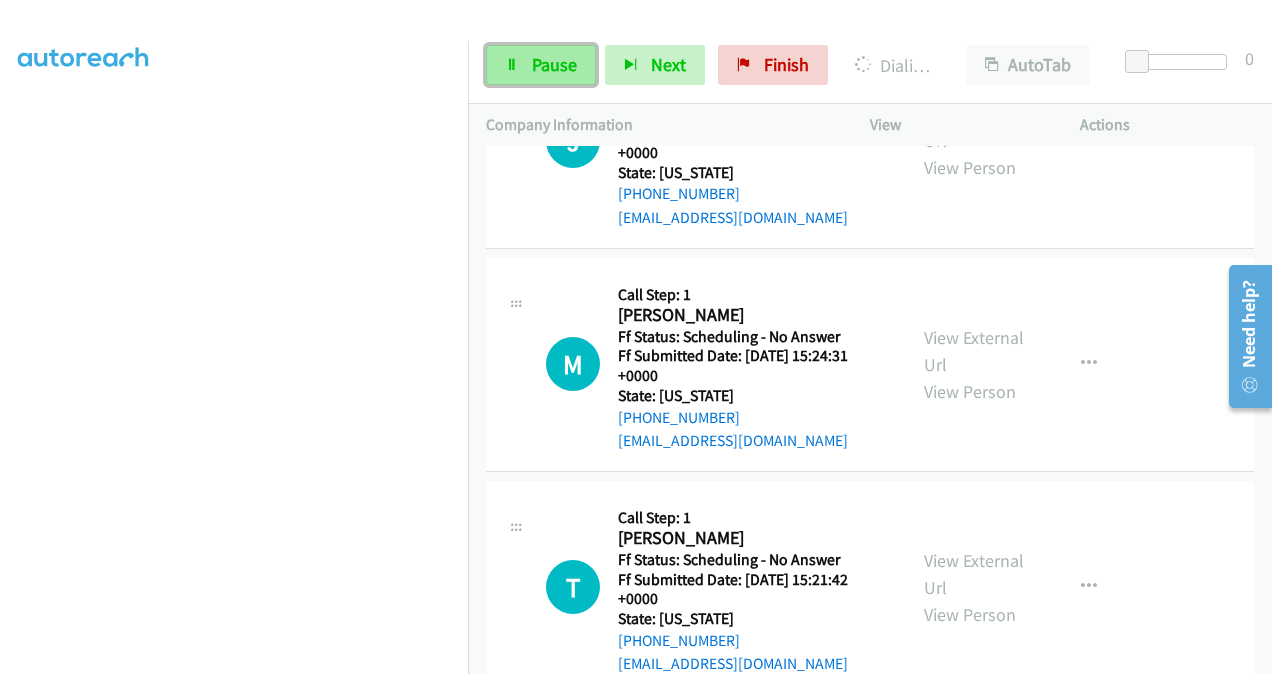 click on "Pause" at bounding box center (541, 65) 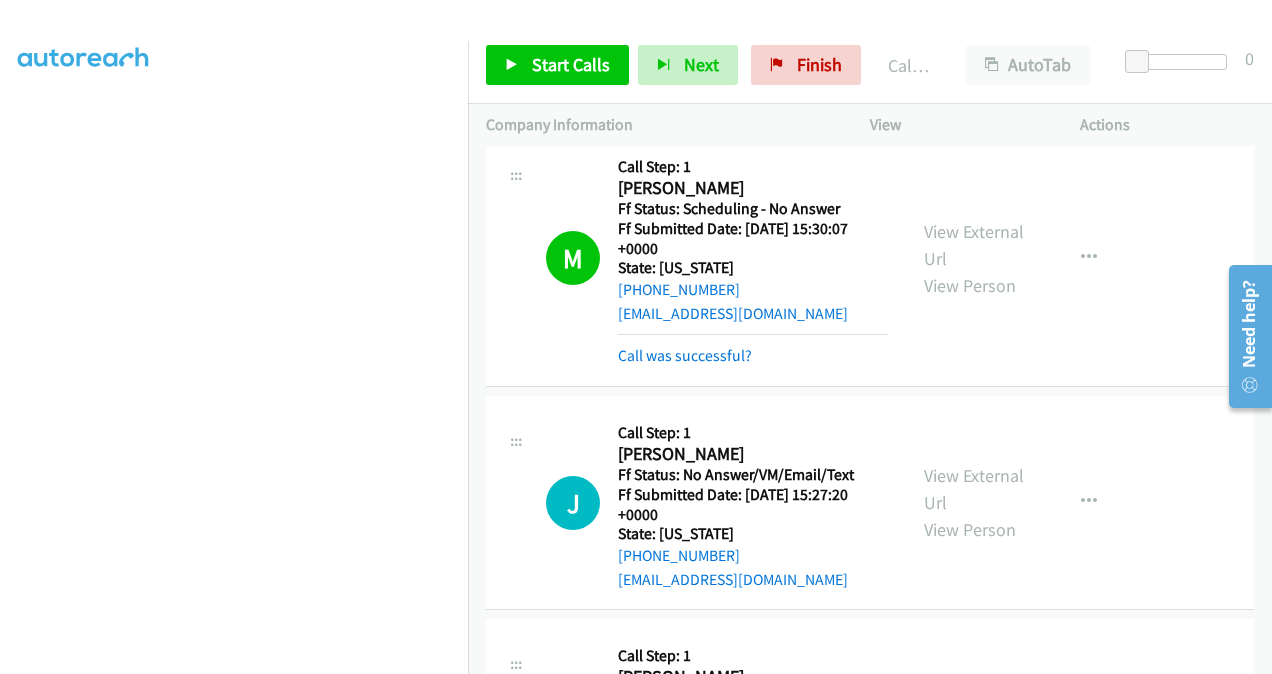 scroll, scrollTop: 806, scrollLeft: 0, axis: vertical 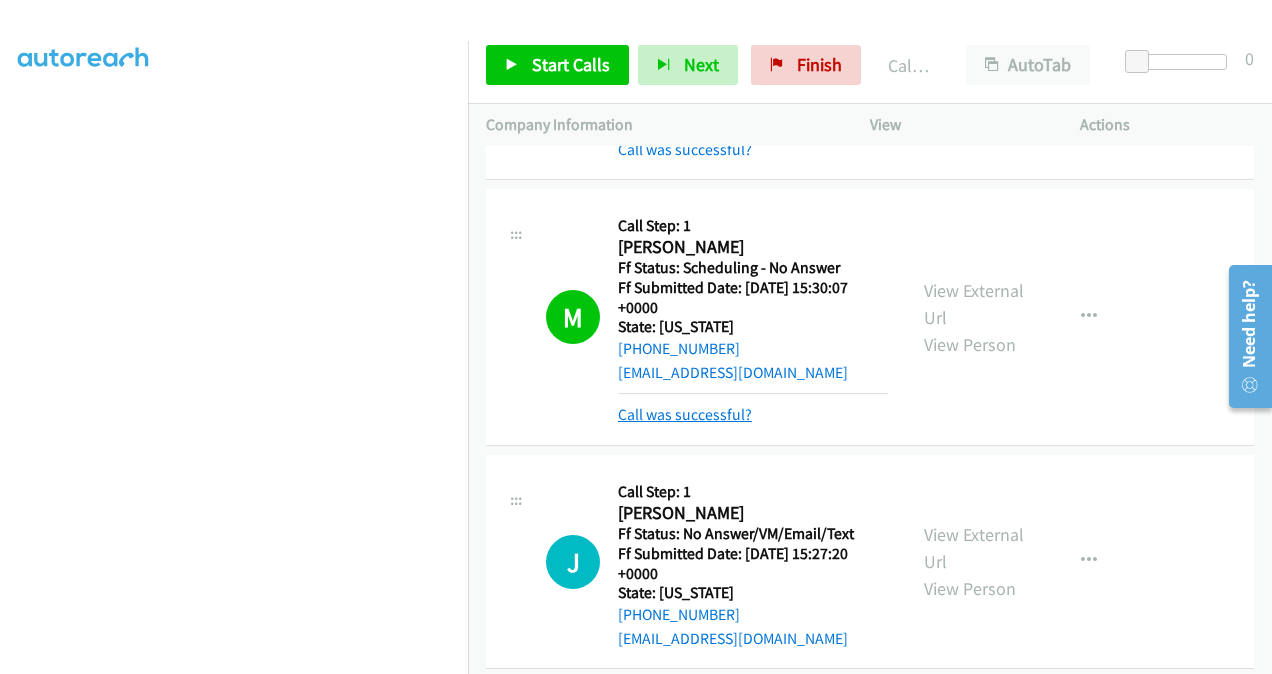 click on "Call was successful?" at bounding box center (685, 414) 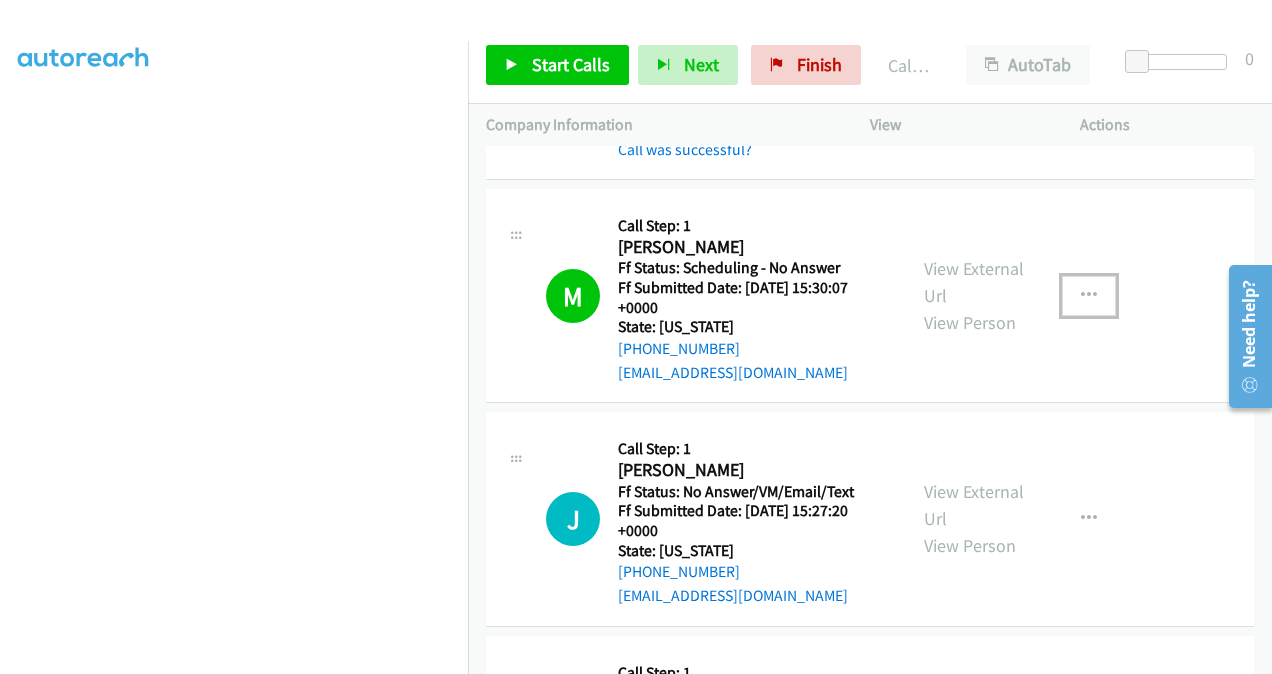 drag, startPoint x: 1082, startPoint y: 244, endPoint x: 1082, endPoint y: 261, distance: 17 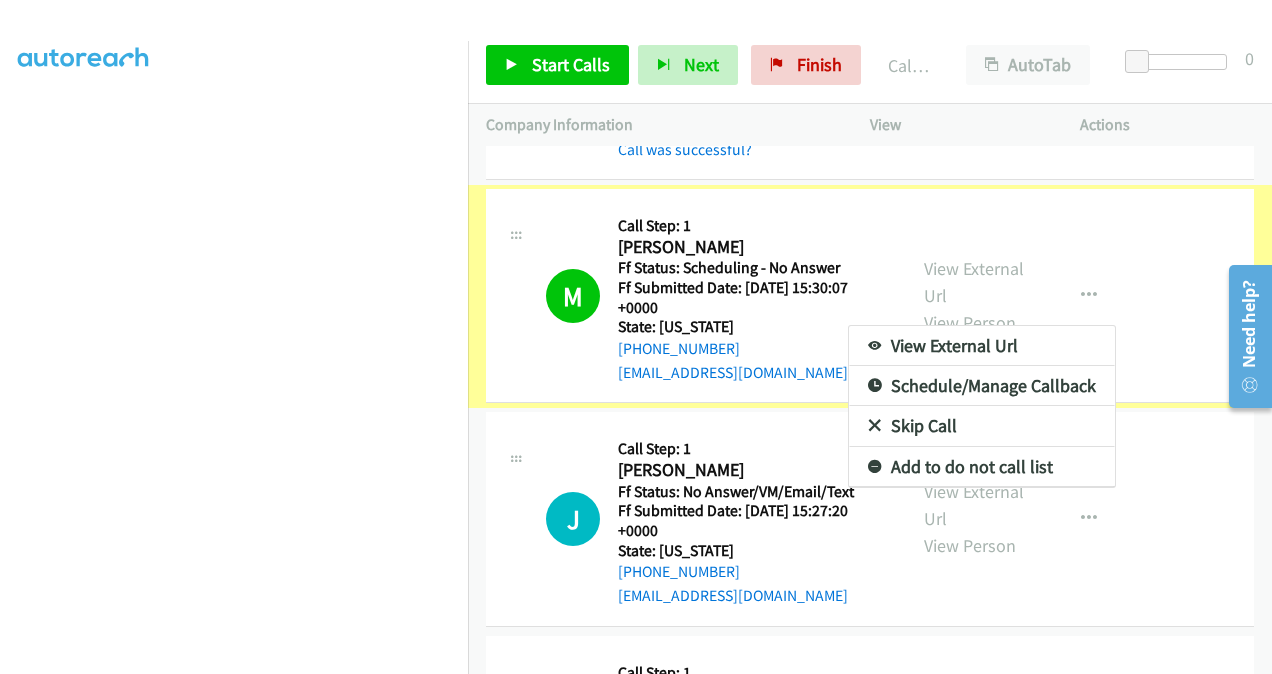 scroll, scrollTop: 619, scrollLeft: 0, axis: vertical 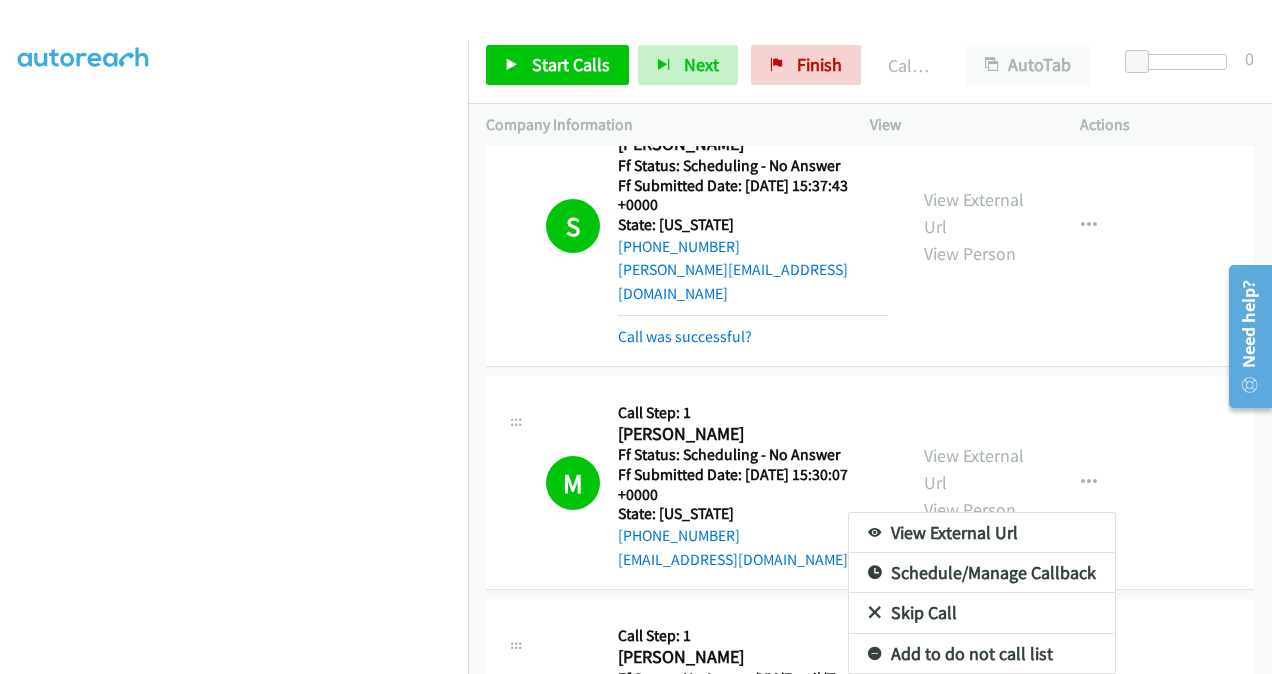 click on "Add to do not call list" at bounding box center (982, 654) 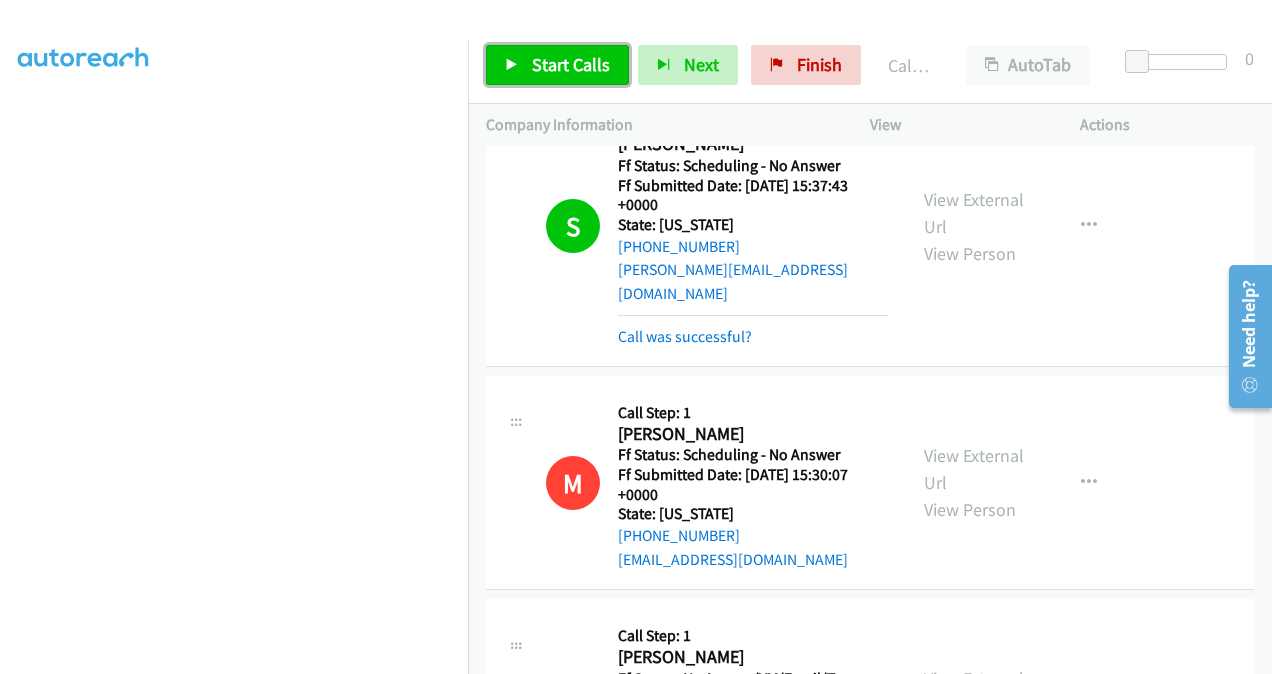 click on "Start Calls" at bounding box center (571, 64) 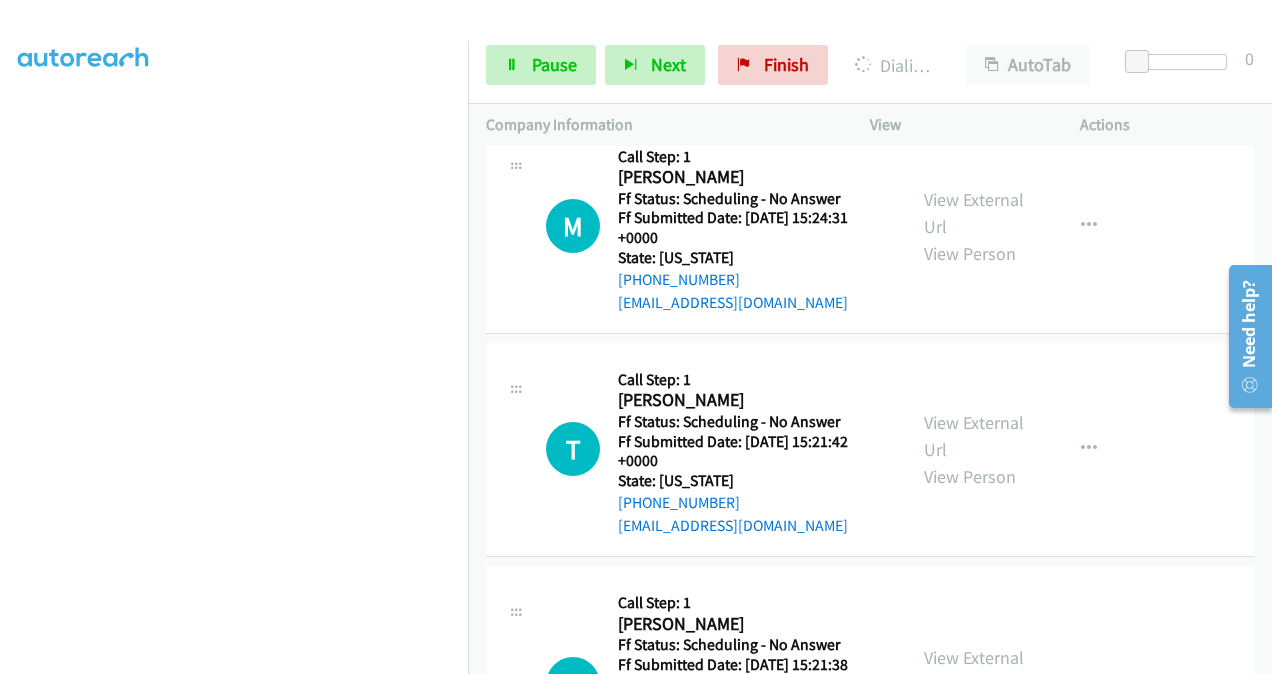 scroll, scrollTop: 1419, scrollLeft: 0, axis: vertical 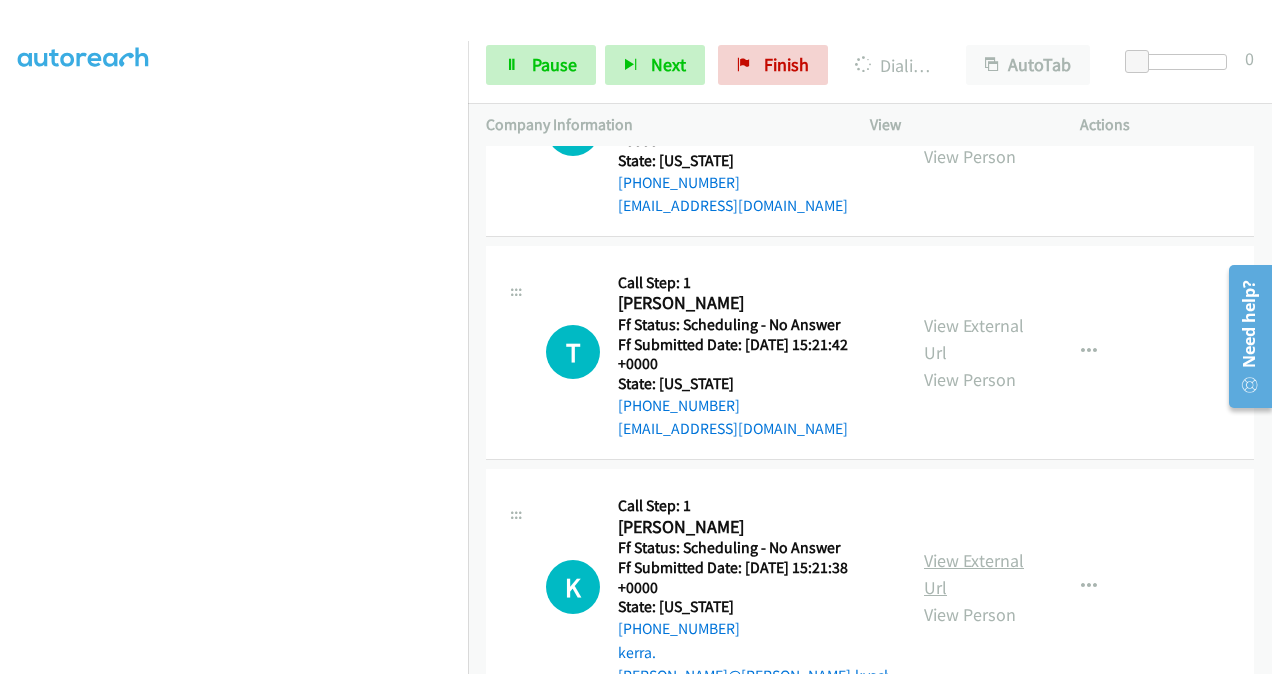 click on "View External Url" at bounding box center [974, 574] 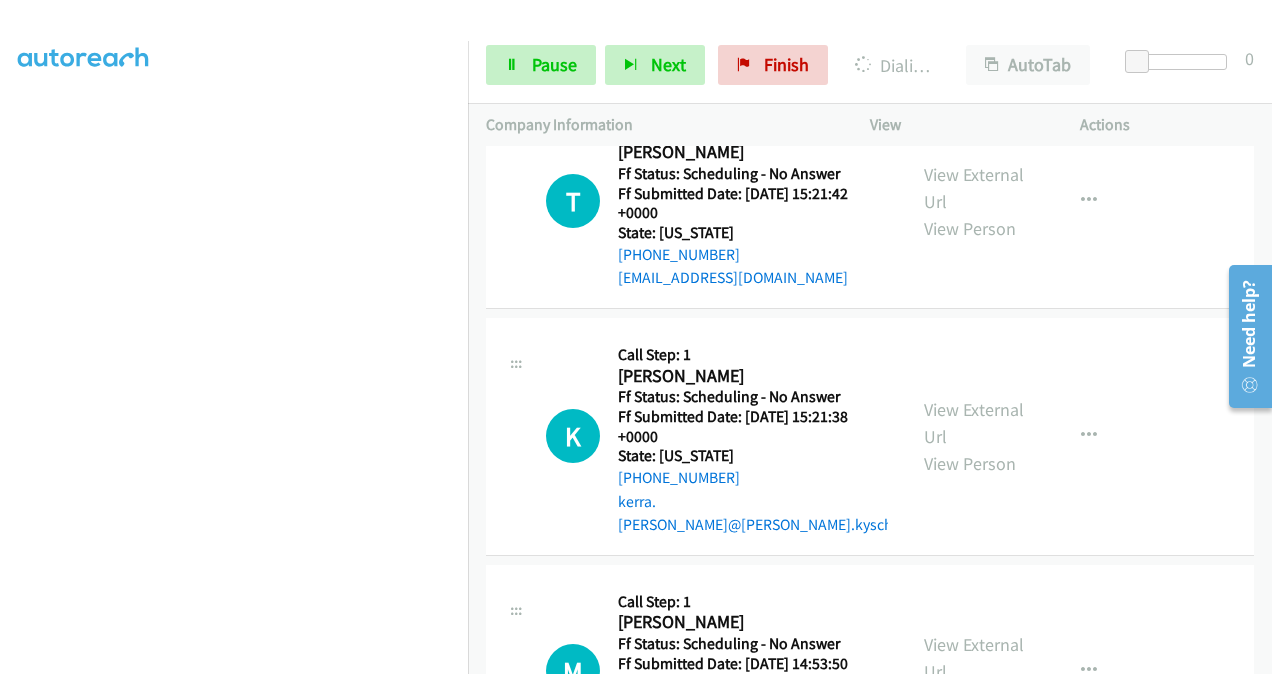 scroll, scrollTop: 1719, scrollLeft: 0, axis: vertical 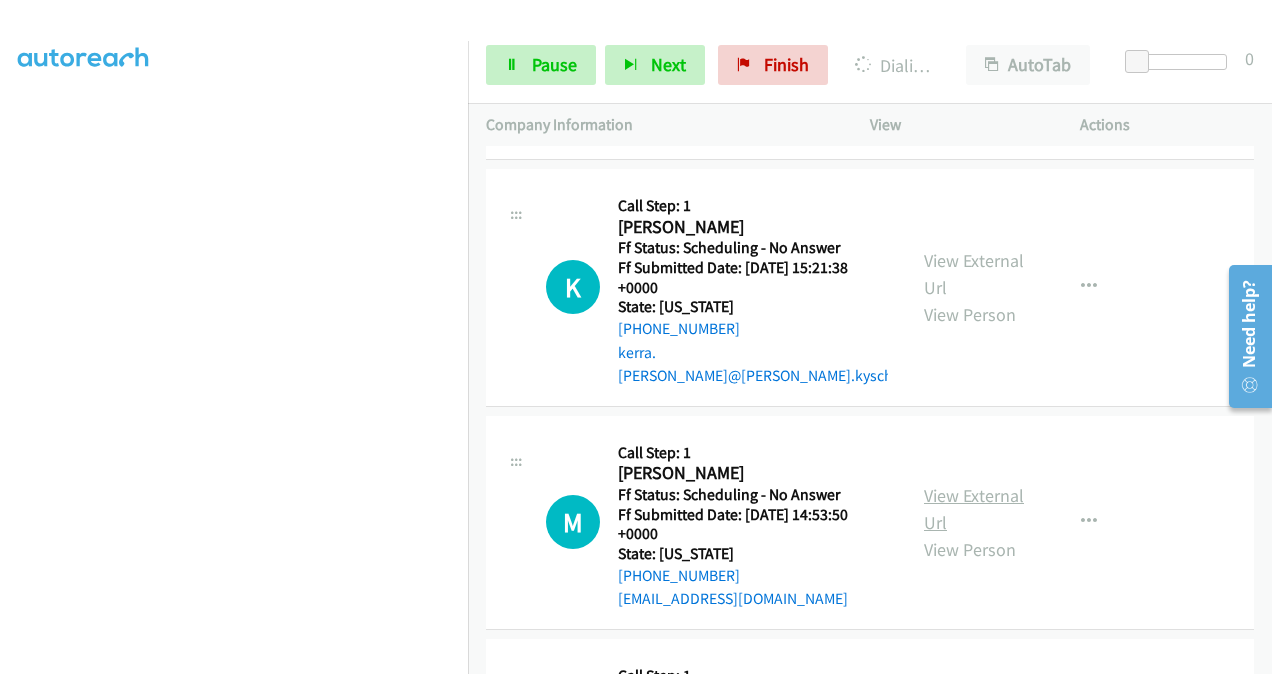 click on "View External Url" at bounding box center (974, 509) 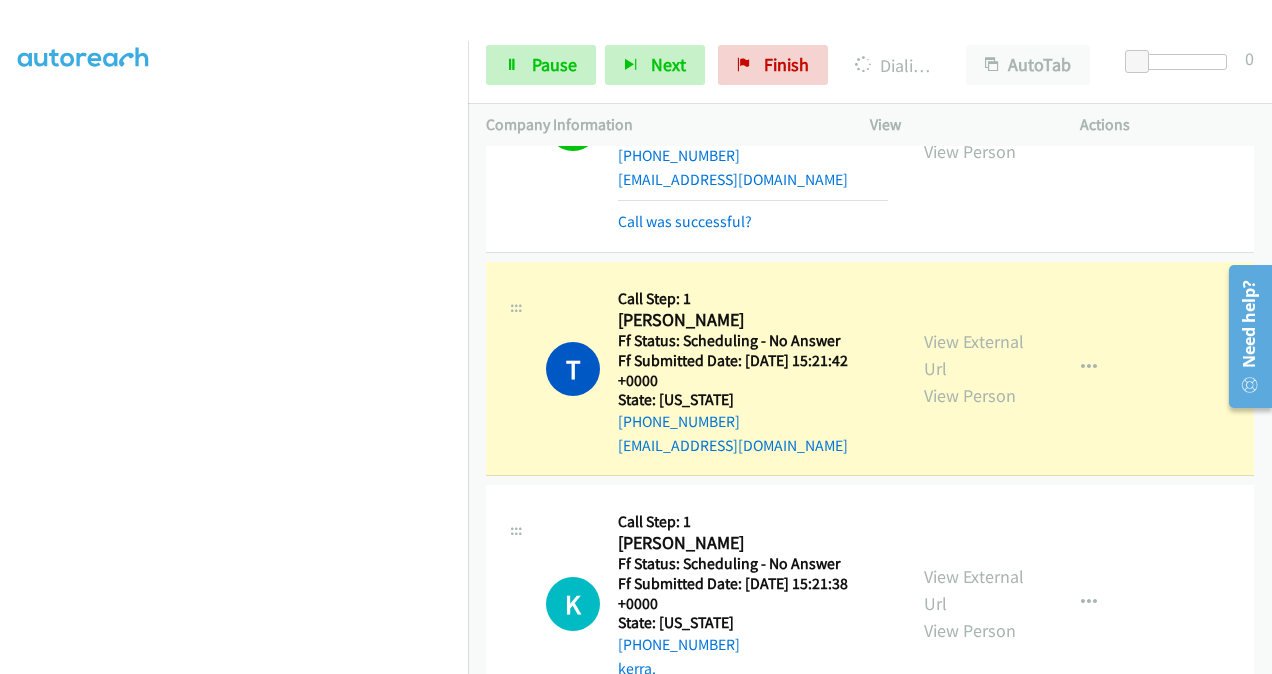 scroll, scrollTop: 1582, scrollLeft: 0, axis: vertical 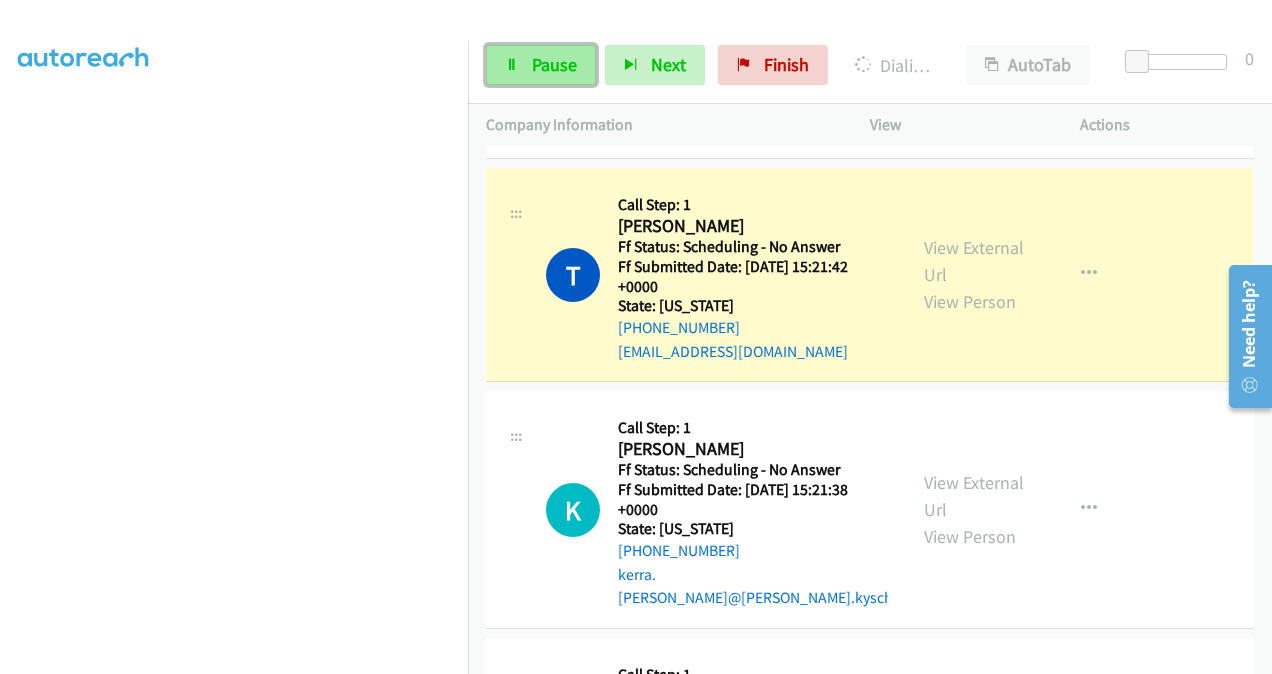click on "Pause" at bounding box center (554, 64) 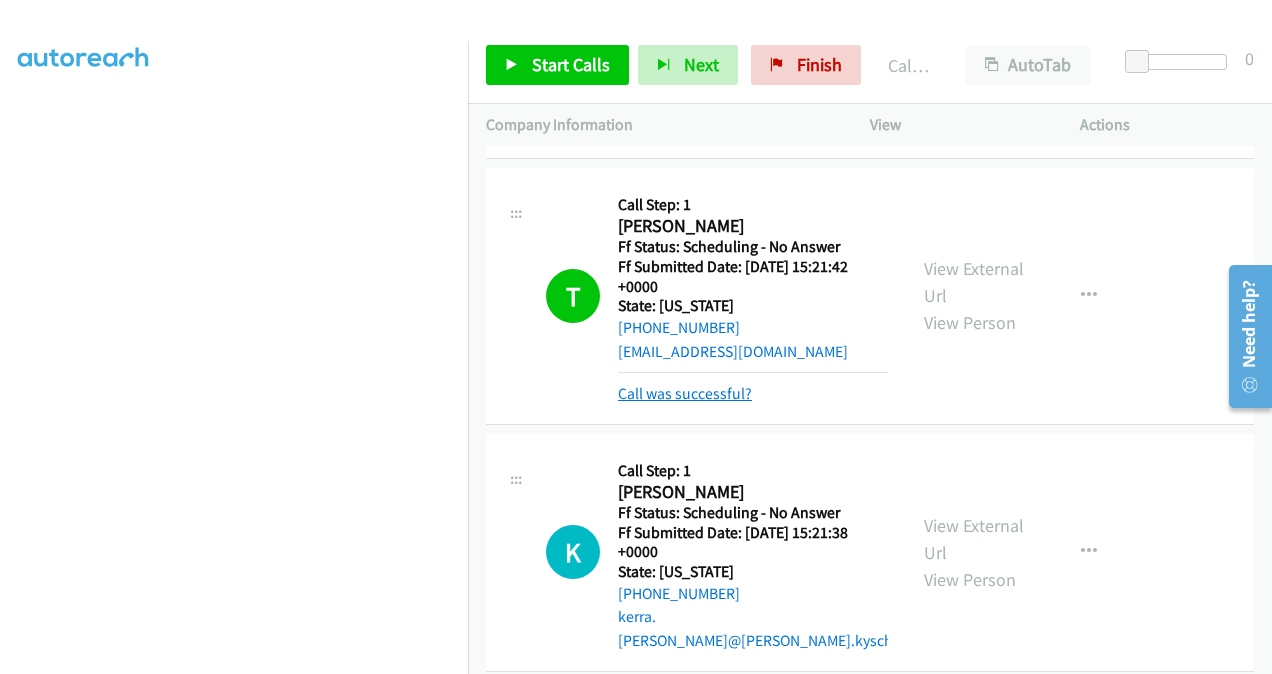 click on "Call was successful?" at bounding box center (685, 393) 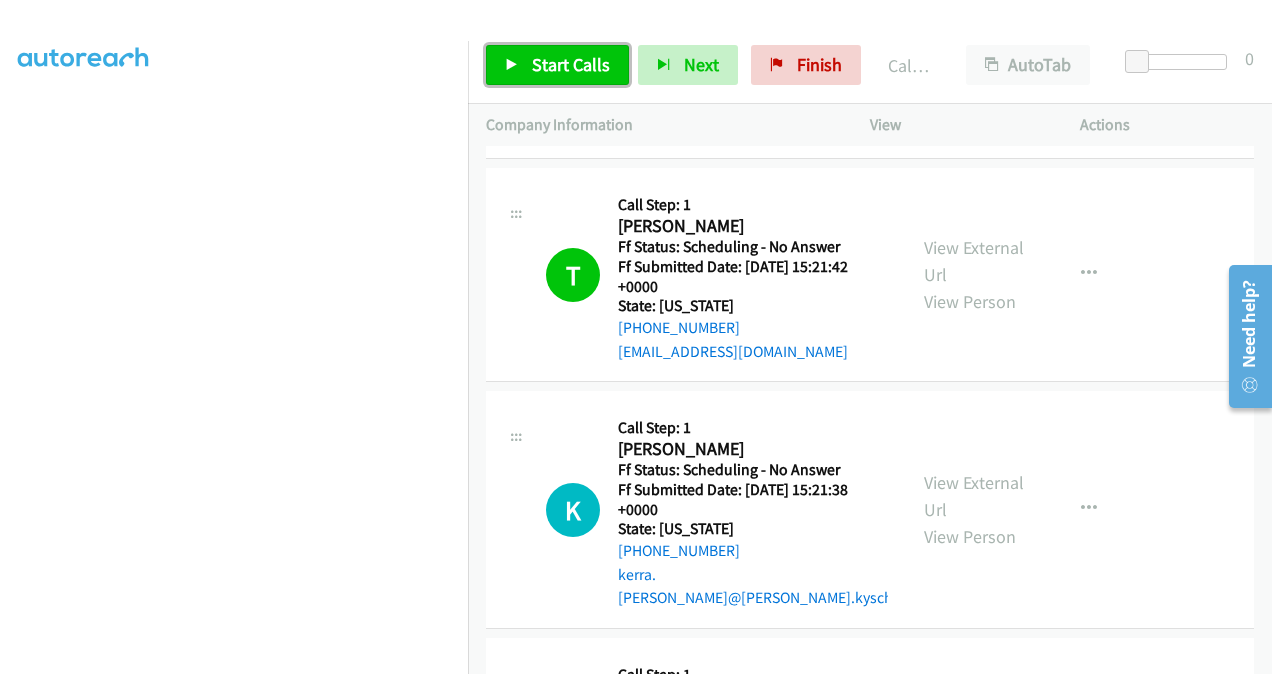 click on "Start Calls" at bounding box center (571, 64) 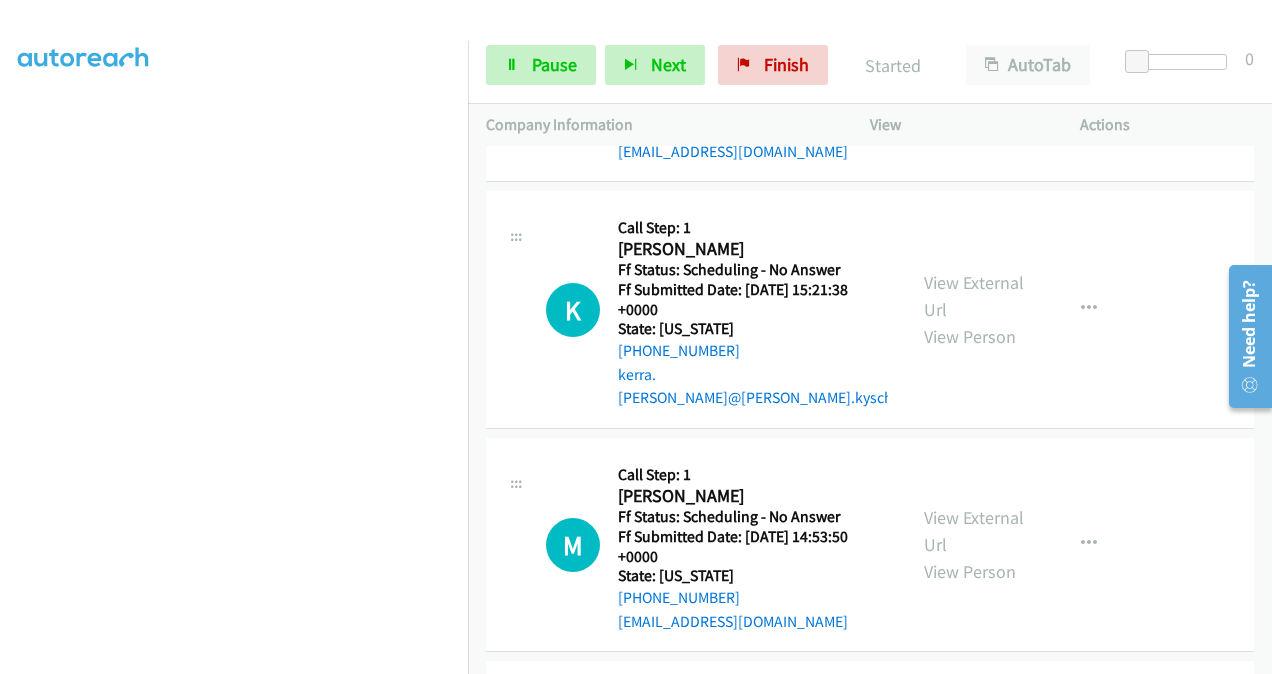 scroll, scrollTop: 1882, scrollLeft: 0, axis: vertical 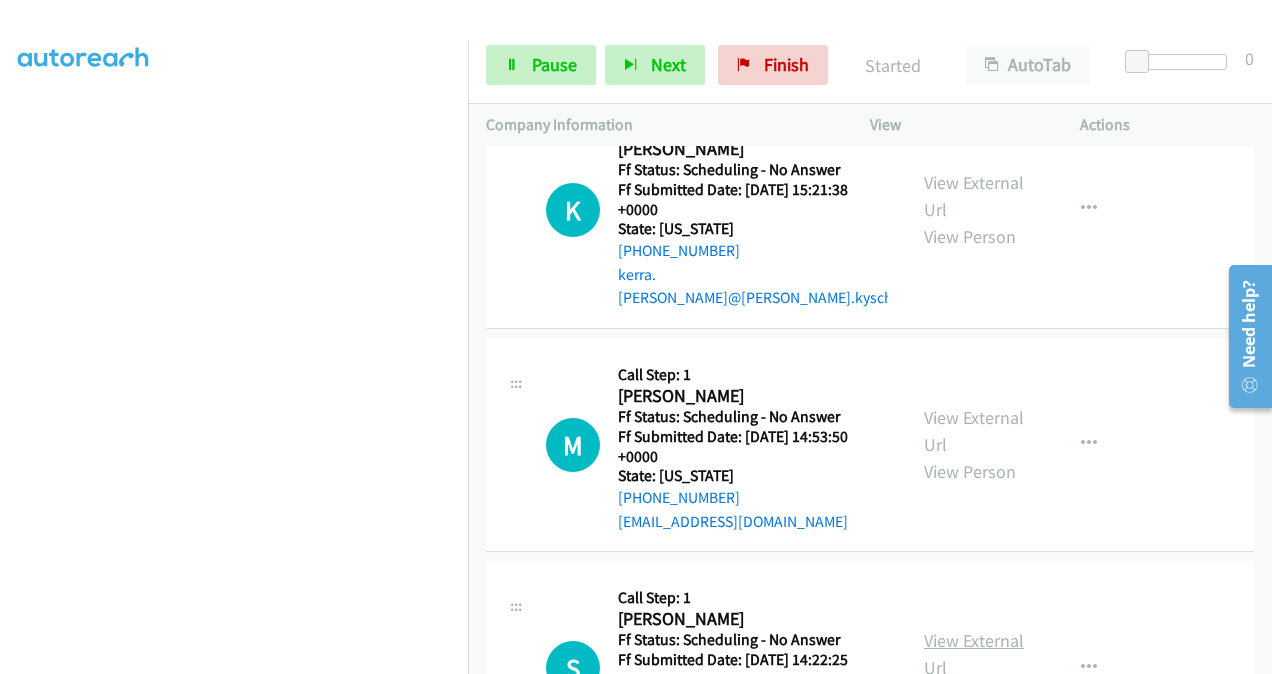 click on "View External Url" at bounding box center [974, 654] 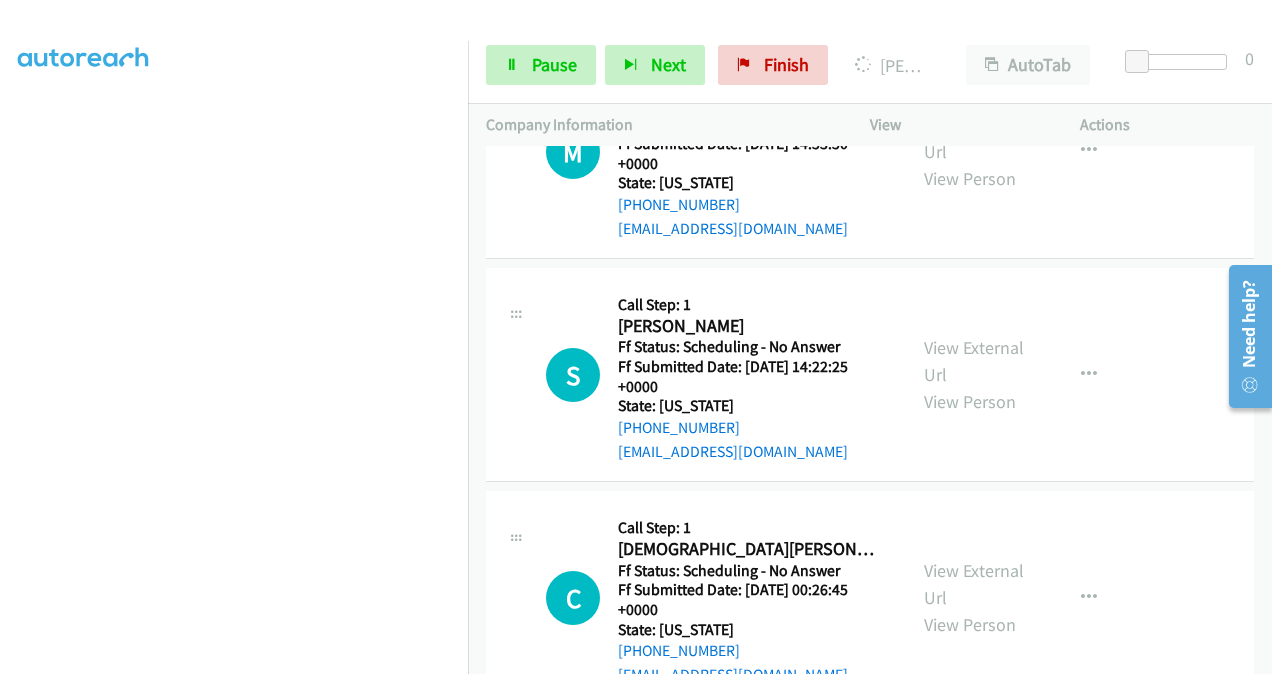 scroll, scrollTop: 2182, scrollLeft: 0, axis: vertical 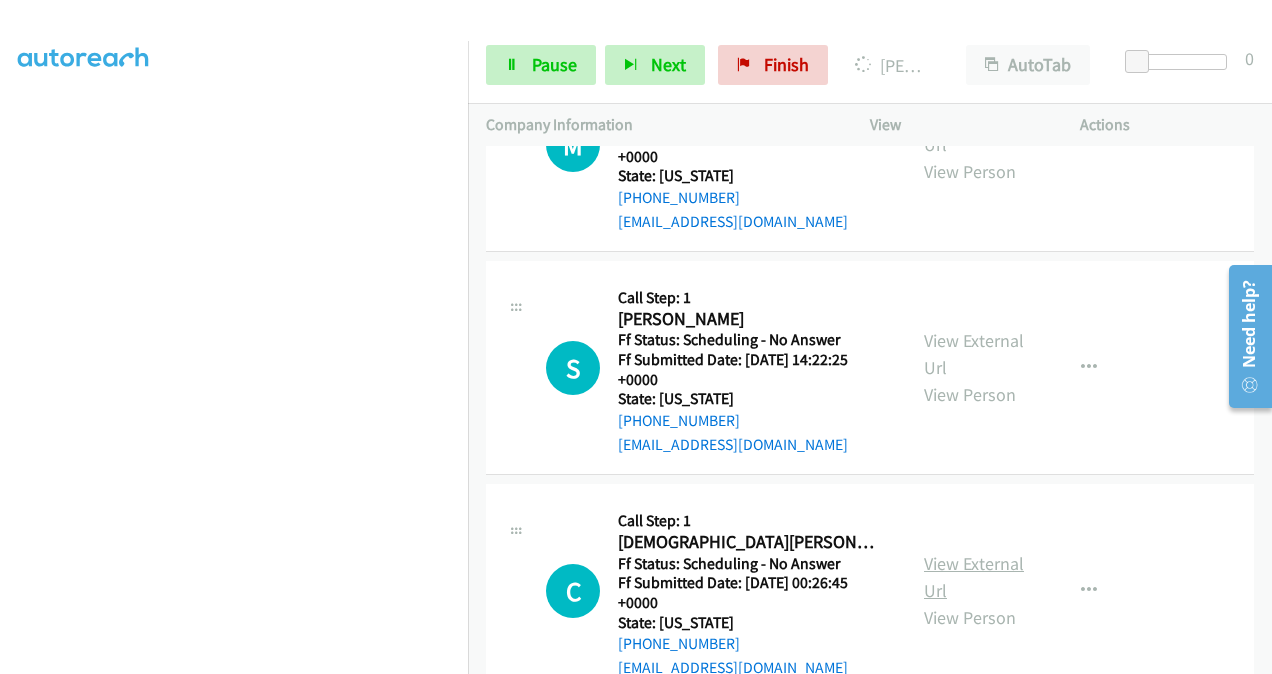 click on "View External Url" at bounding box center (974, 577) 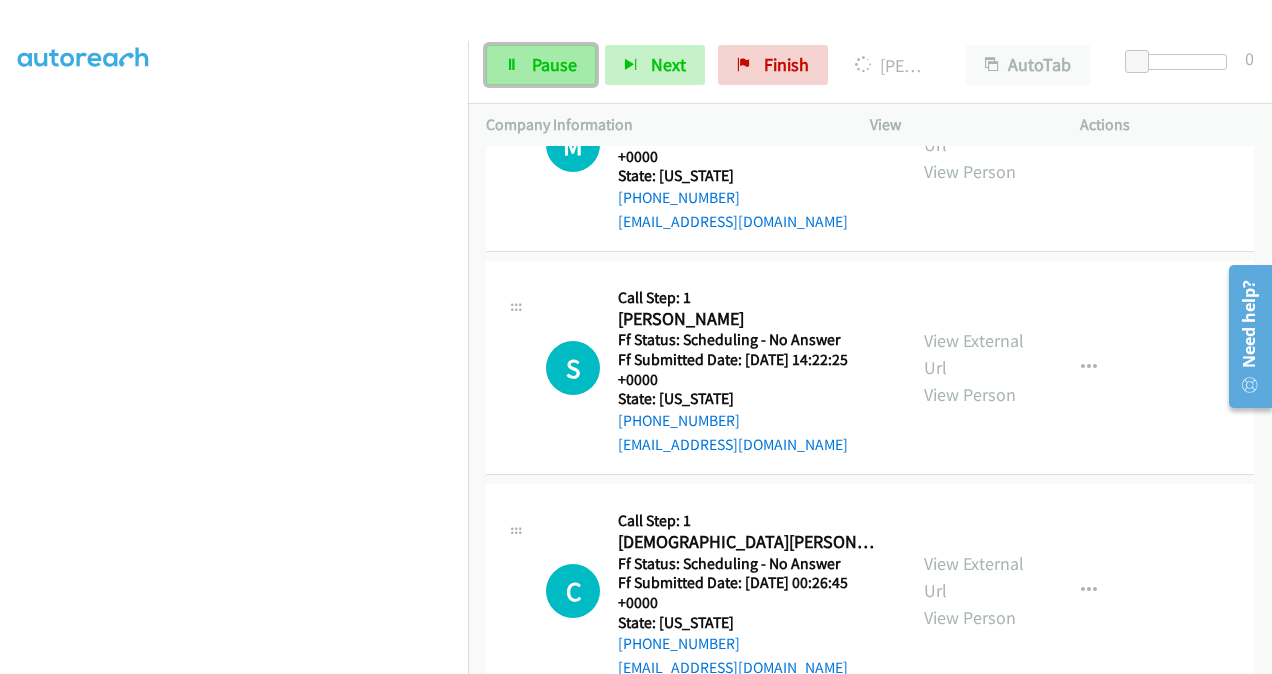click on "Pause" at bounding box center (554, 64) 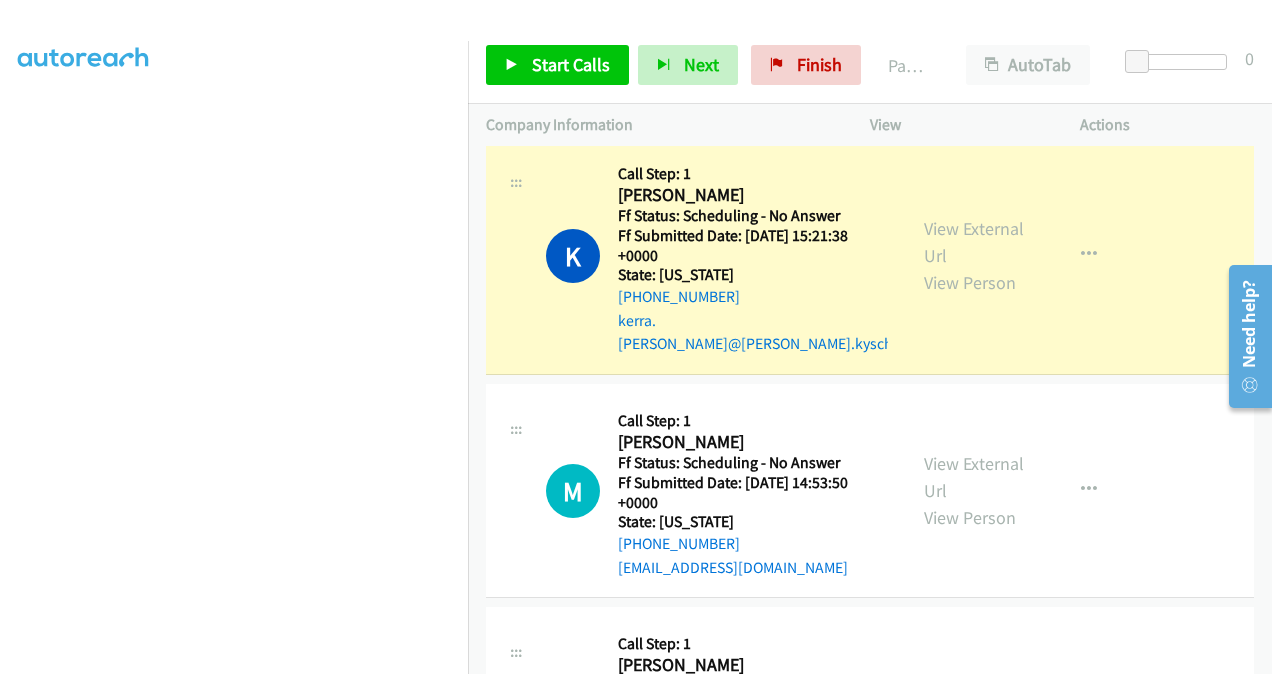 scroll, scrollTop: 1782, scrollLeft: 0, axis: vertical 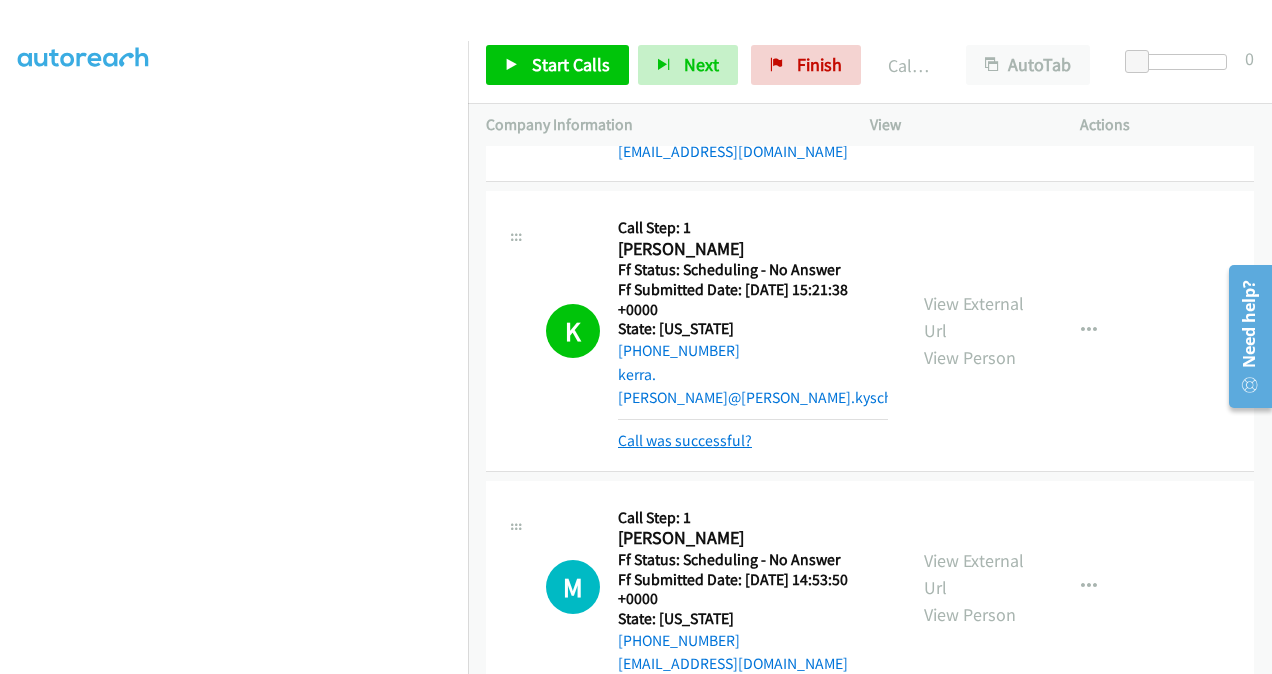 click on "Call was successful?" at bounding box center [685, 440] 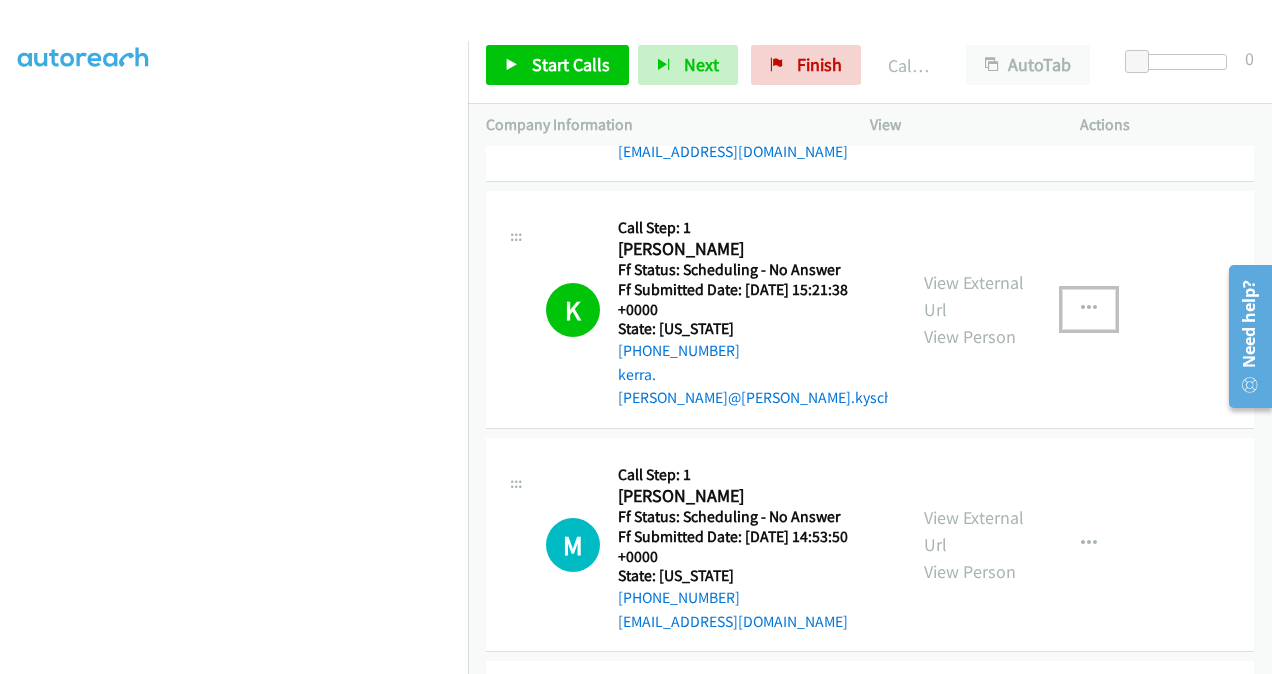 click at bounding box center [1089, 309] 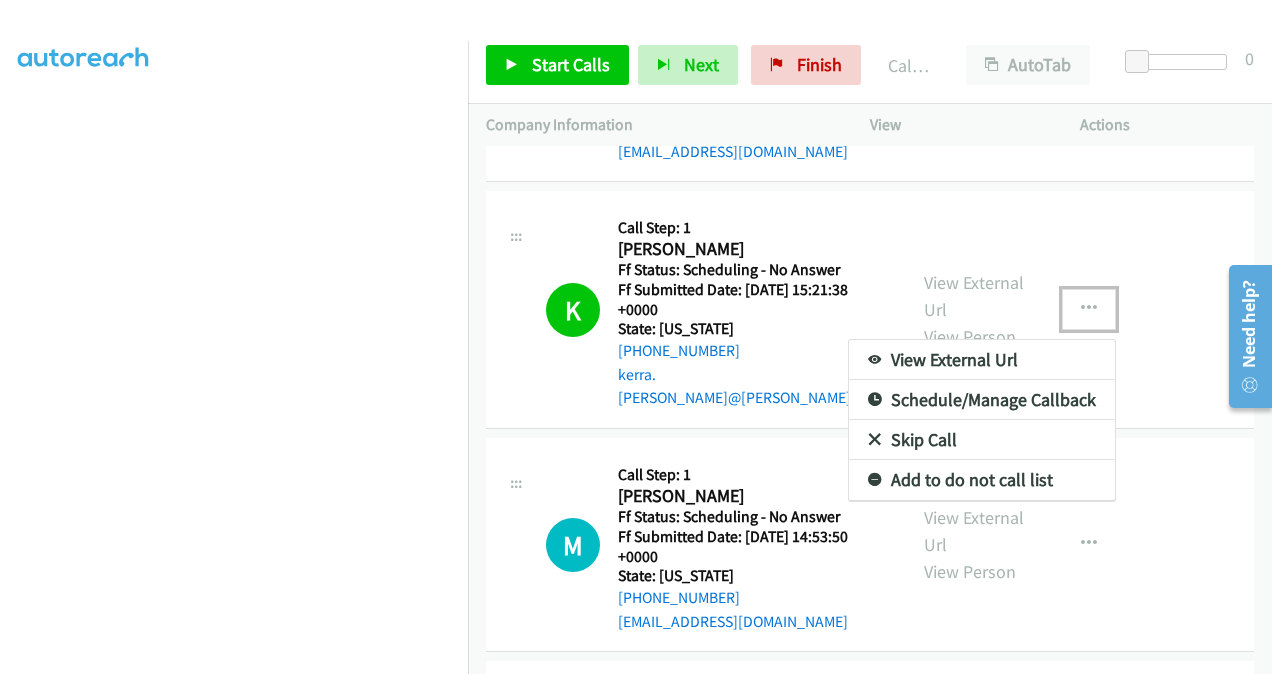 click on "Add to do not call list" at bounding box center [982, 480] 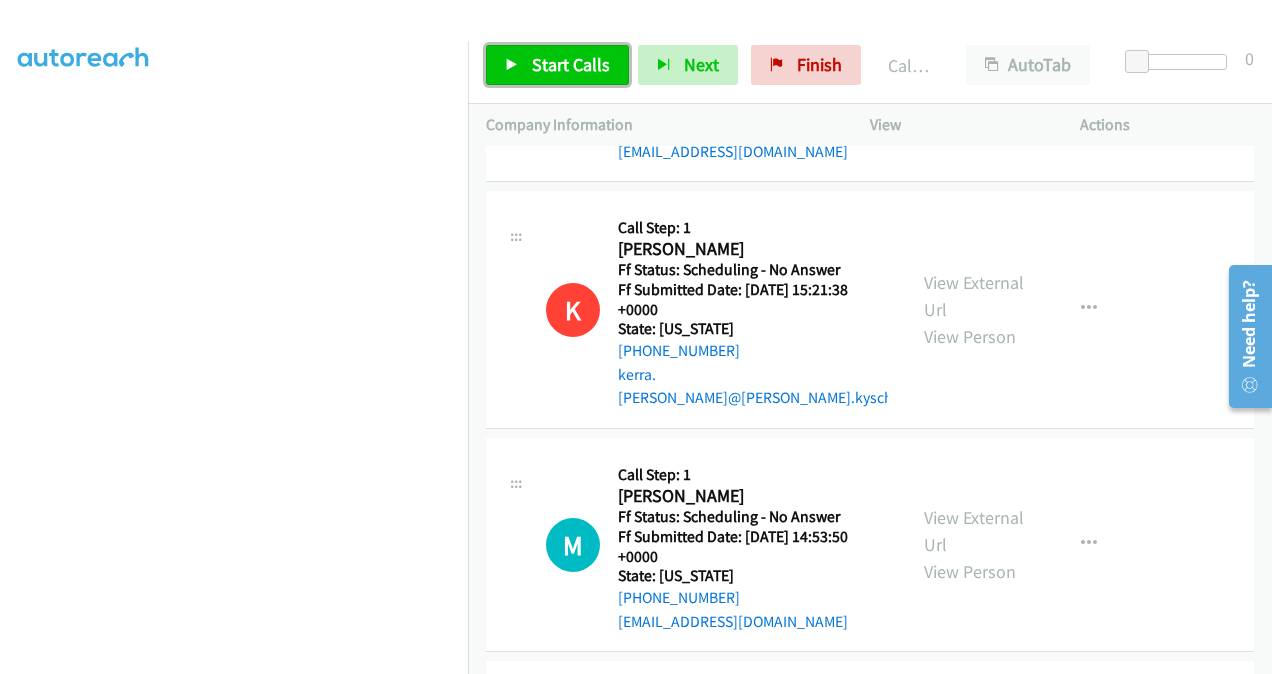 click on "Start Calls" at bounding box center (571, 64) 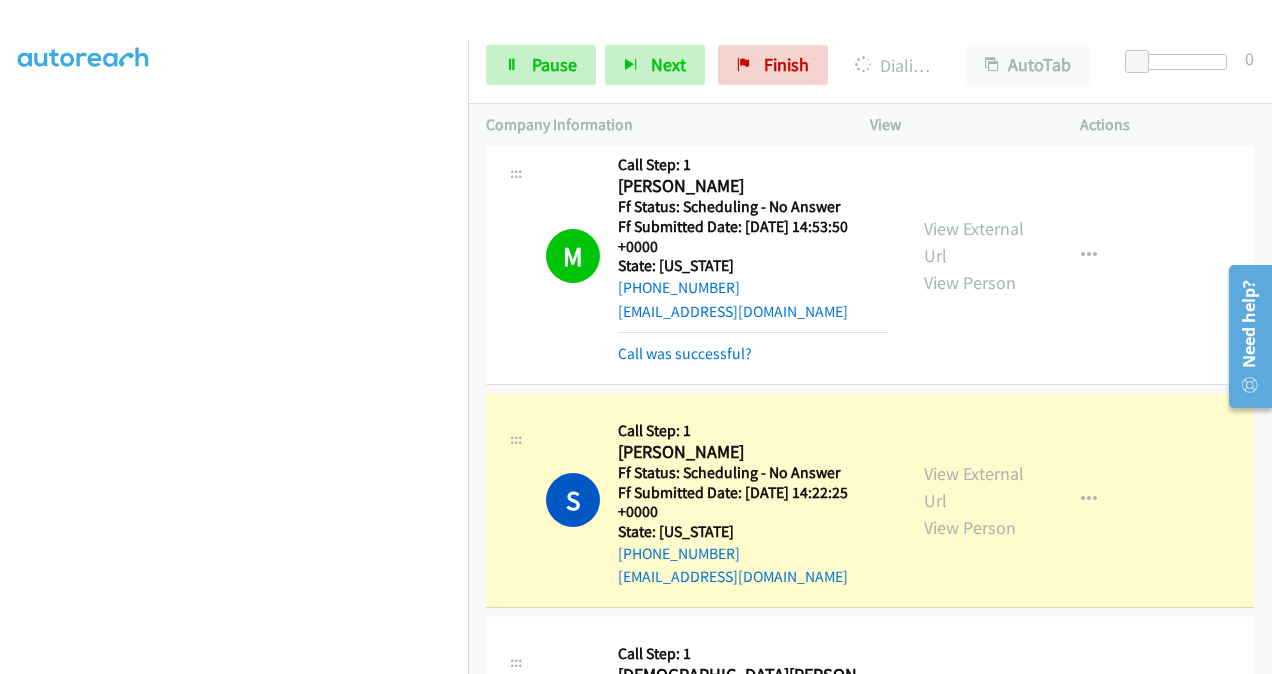 scroll, scrollTop: 2282, scrollLeft: 0, axis: vertical 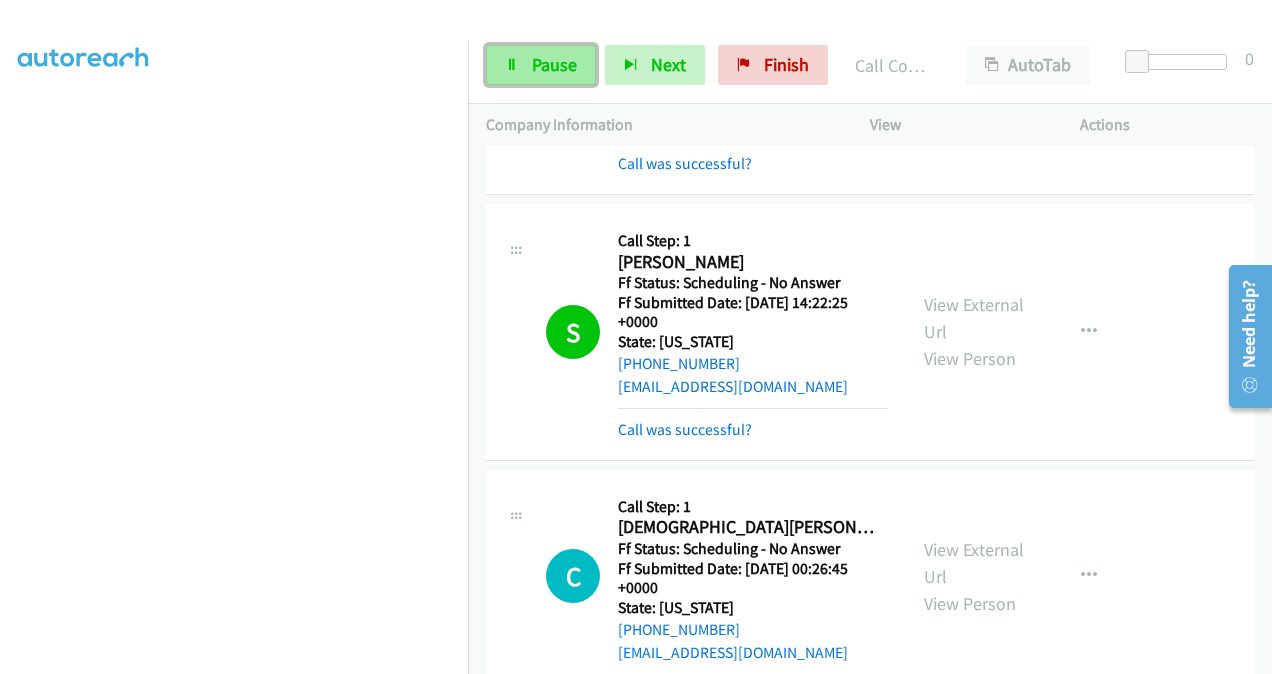 click on "Pause" at bounding box center [554, 64] 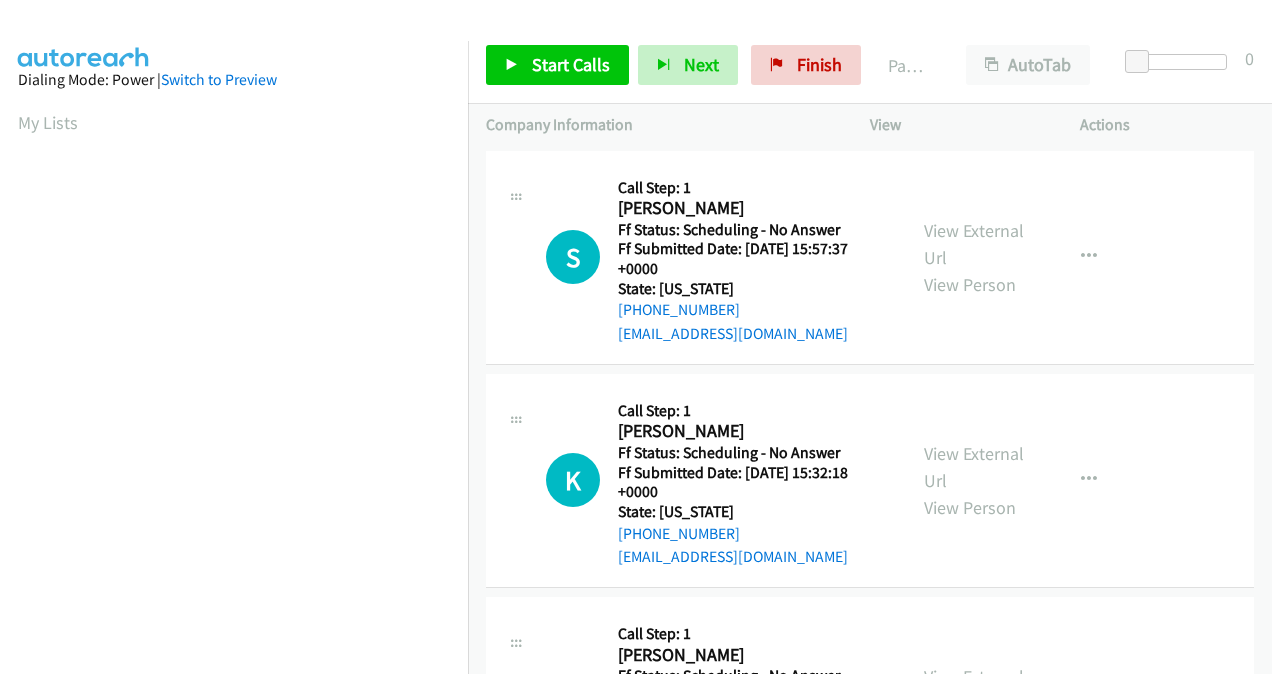 scroll, scrollTop: 0, scrollLeft: 0, axis: both 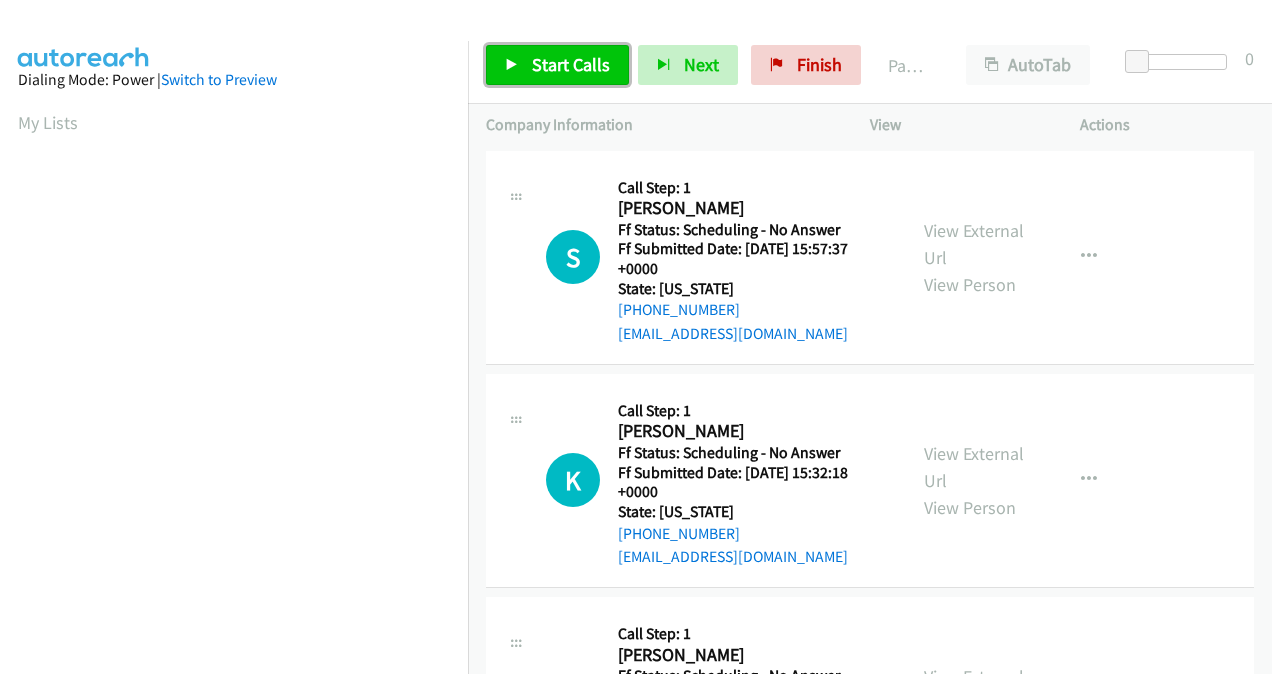 click on "Start Calls" at bounding box center [571, 64] 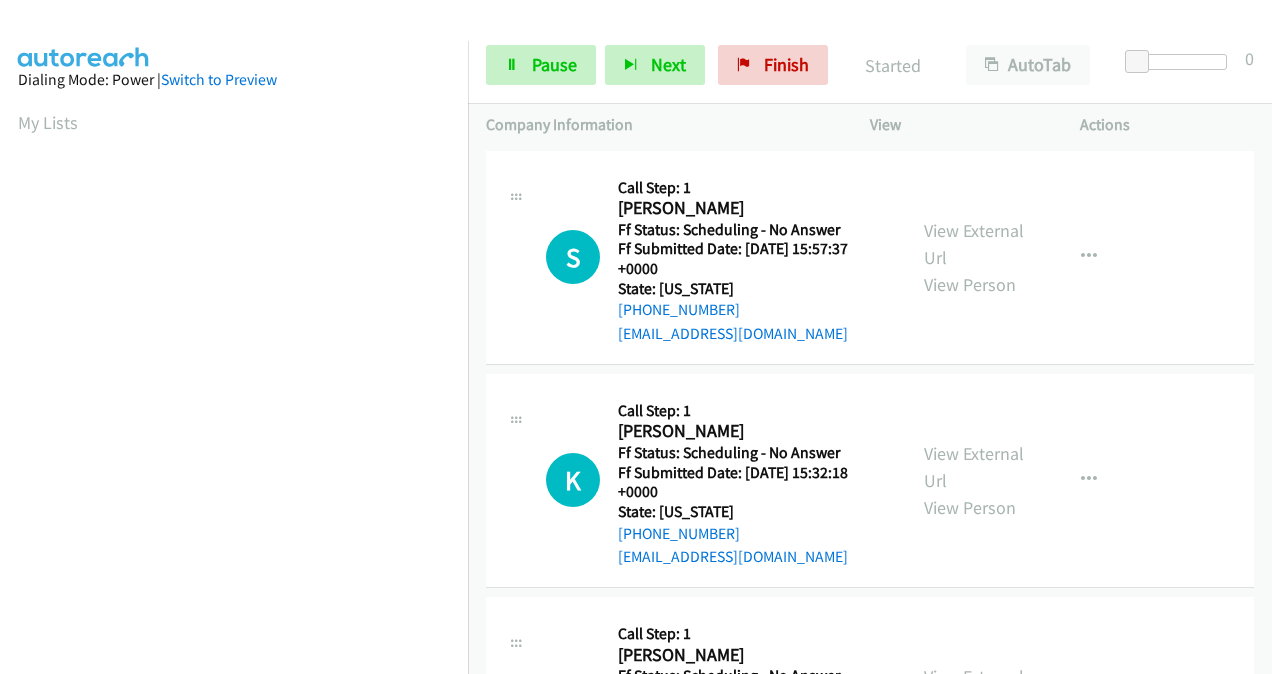 scroll, scrollTop: 0, scrollLeft: 0, axis: both 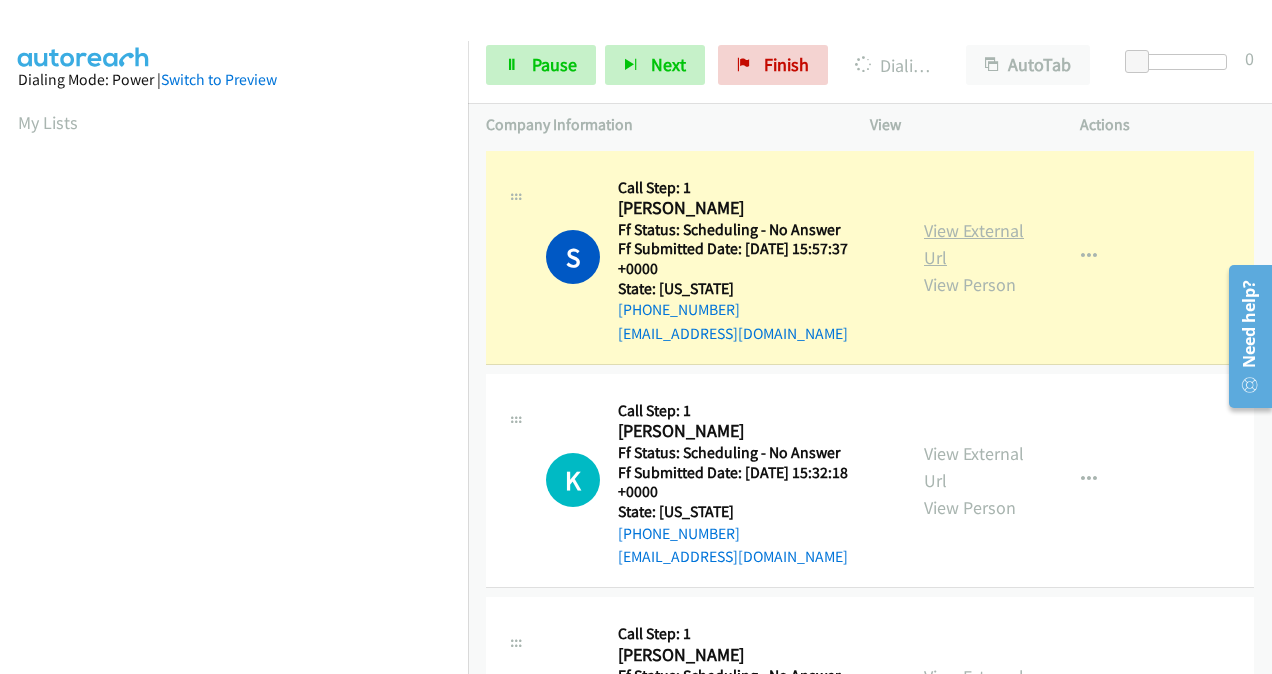 click on "View External Url" at bounding box center (974, 244) 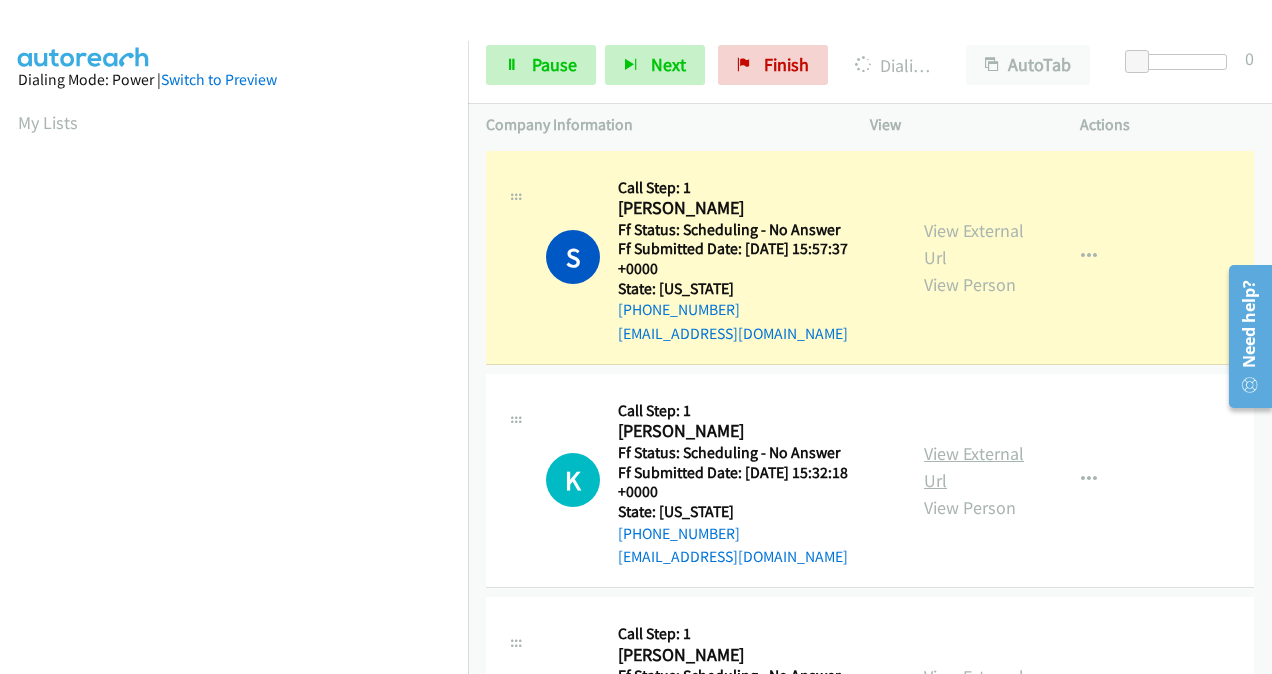 click on "View External Url" at bounding box center [974, 467] 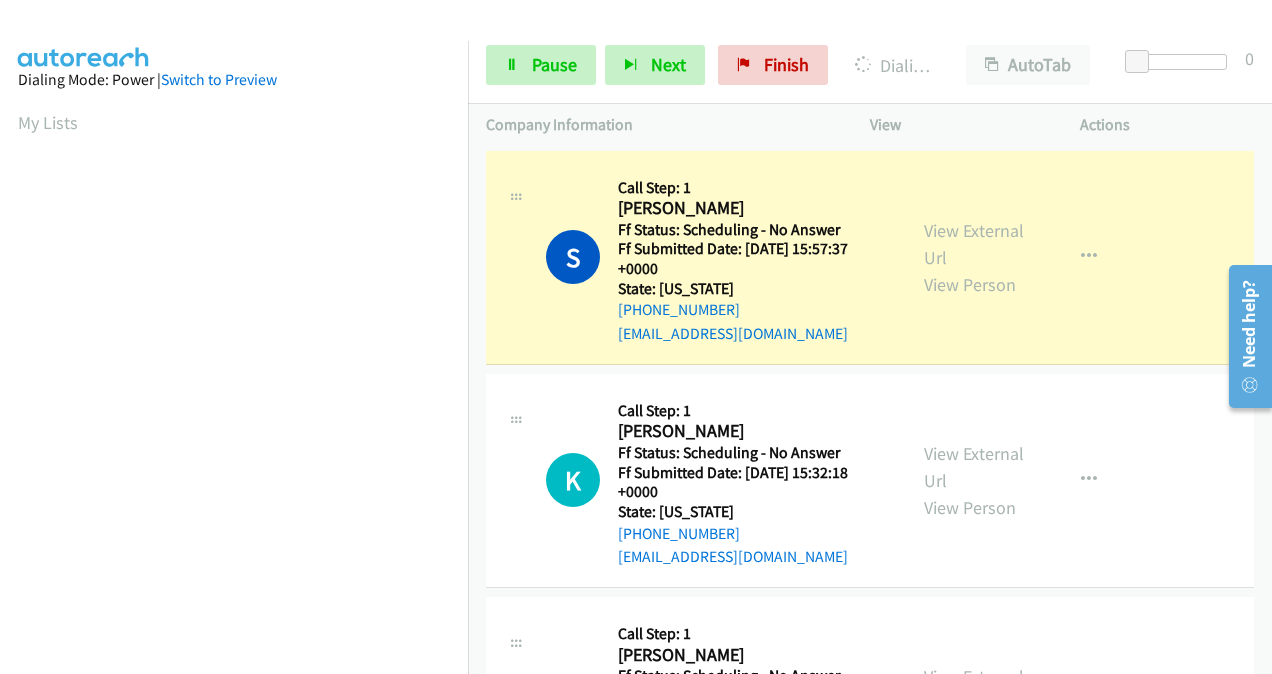 scroll, scrollTop: 300, scrollLeft: 0, axis: vertical 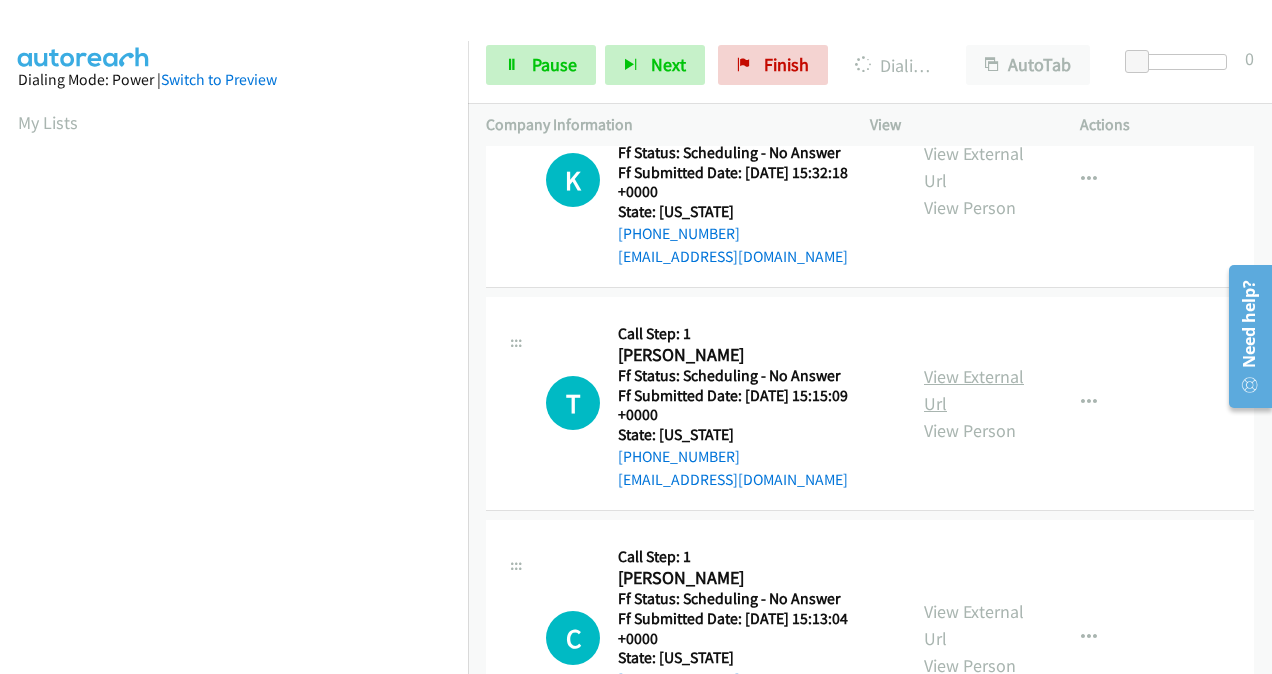 click on "View External Url" at bounding box center (974, 390) 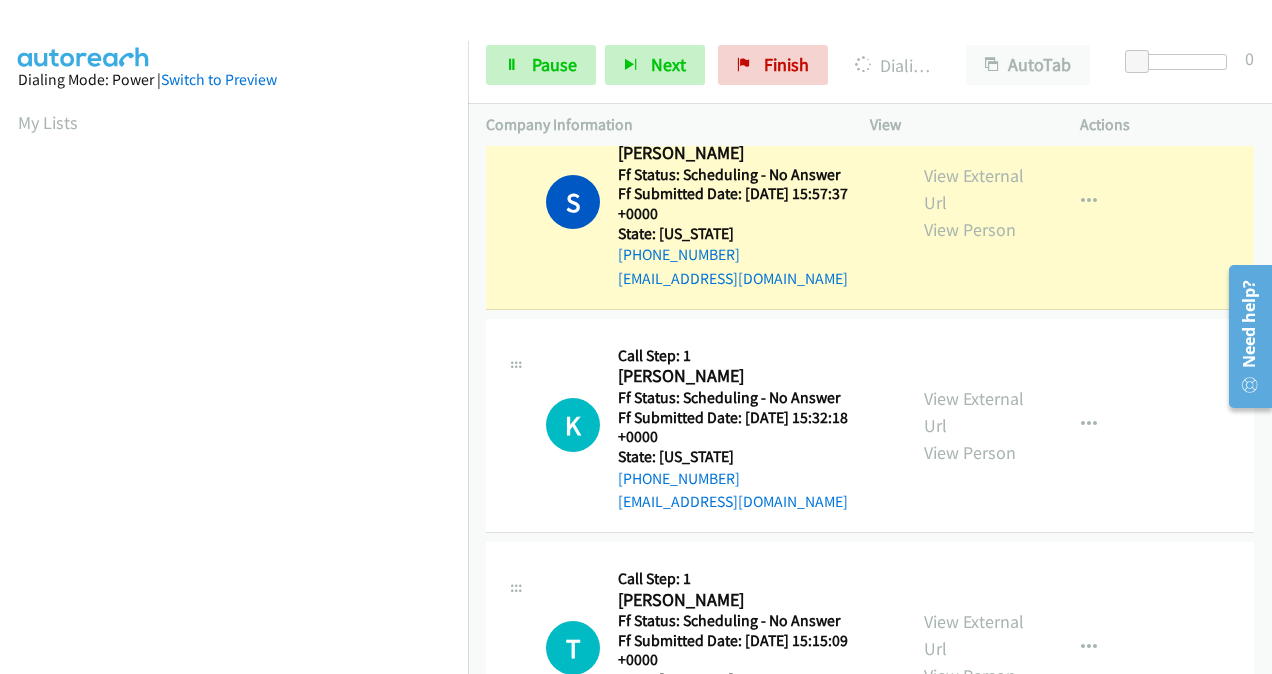 scroll, scrollTop: 0, scrollLeft: 0, axis: both 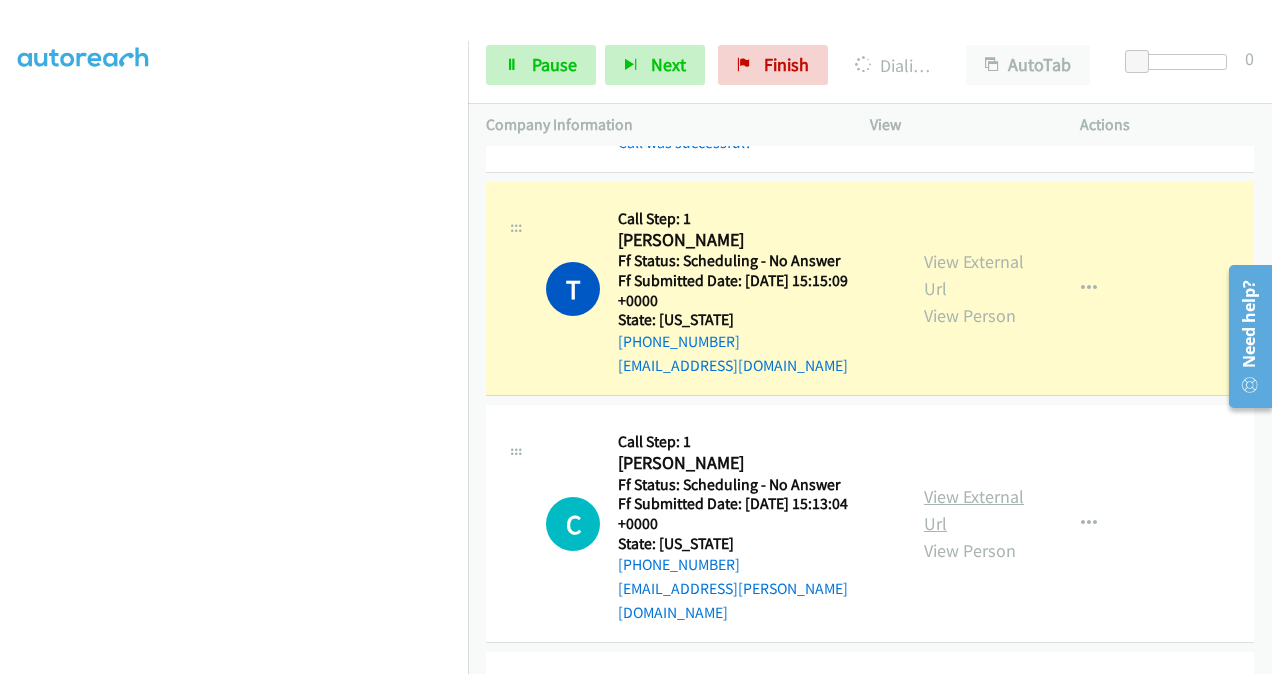 click on "View External Url" at bounding box center (974, 510) 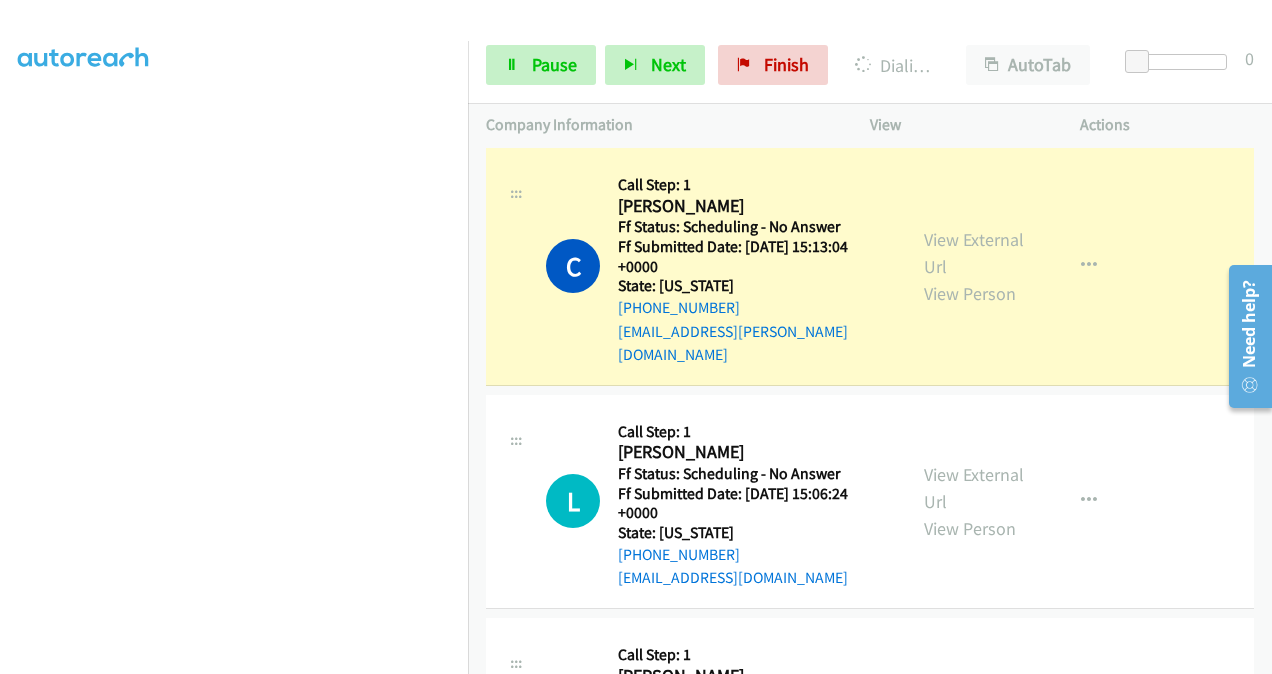 scroll, scrollTop: 842, scrollLeft: 0, axis: vertical 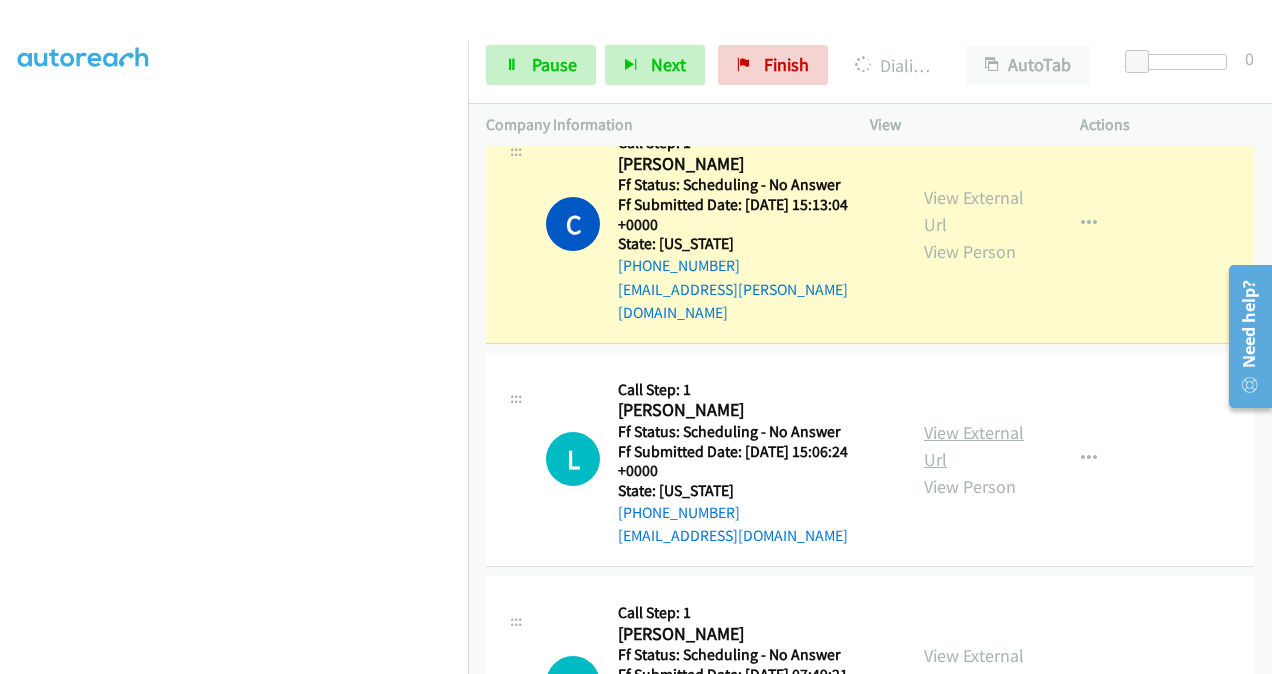 click on "View External Url" at bounding box center (974, 446) 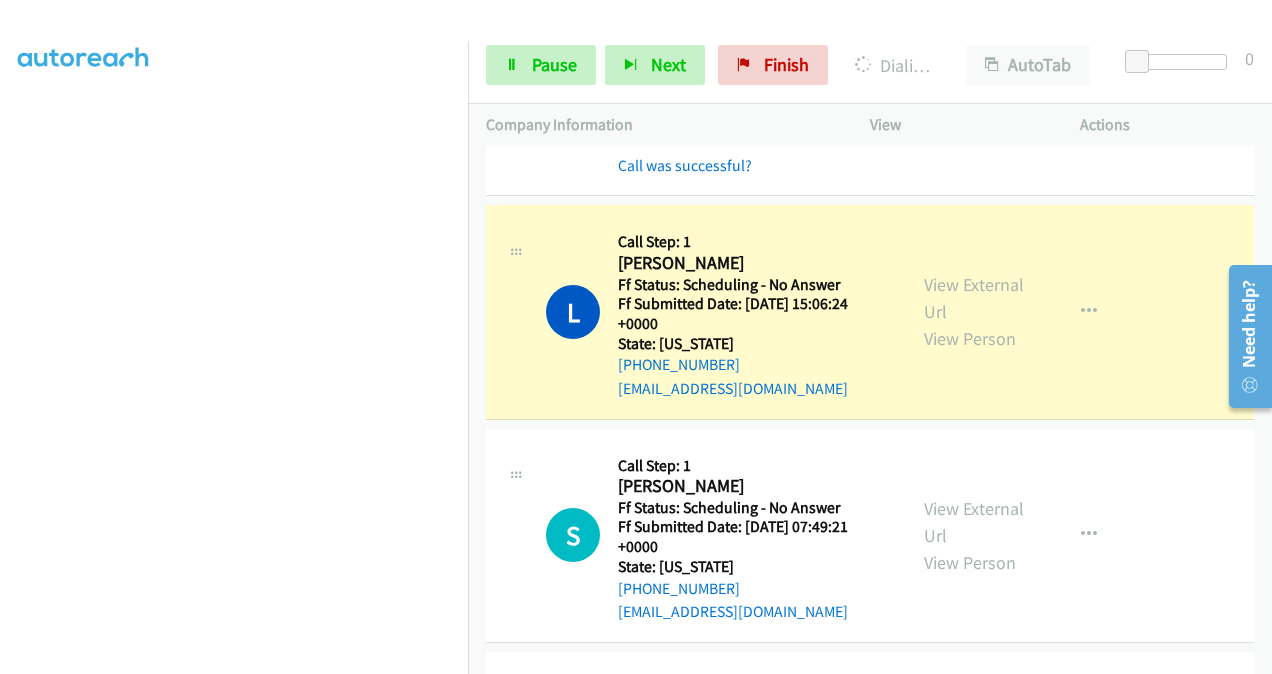 scroll, scrollTop: 1042, scrollLeft: 0, axis: vertical 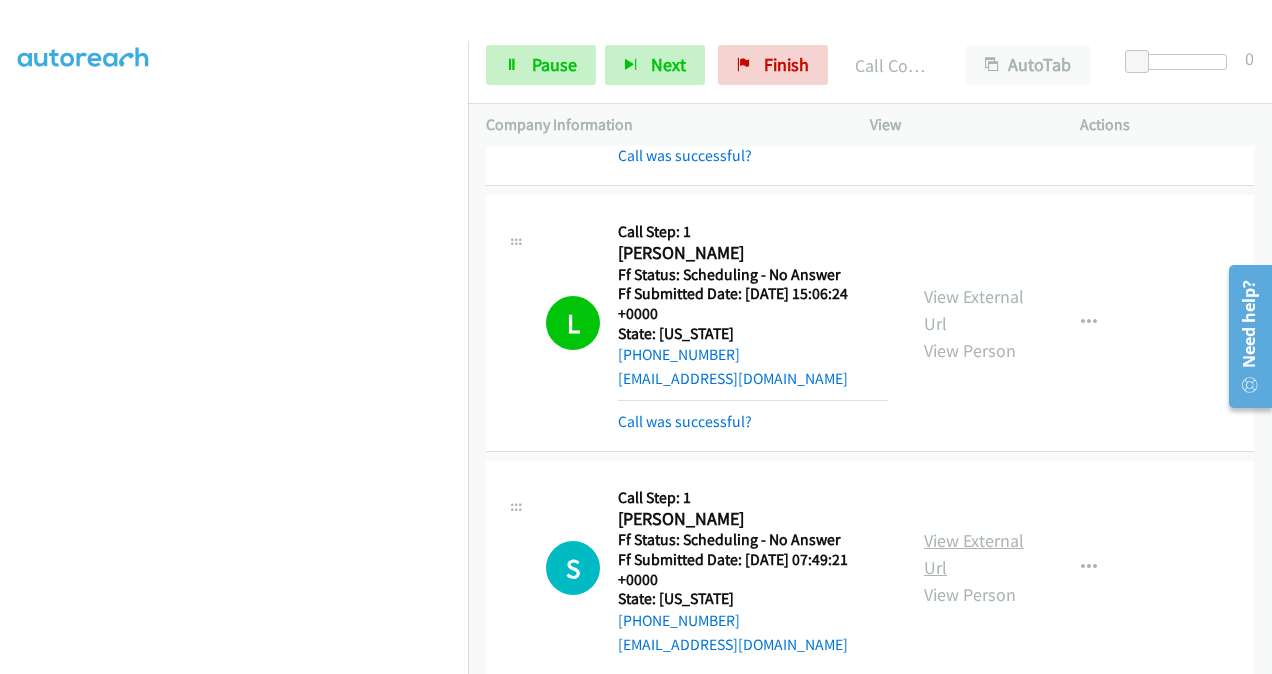 click on "View External Url
View Person
View External Url
Email
Schedule/Manage Callback
Skip Call
Add to do not call list" at bounding box center [1020, 567] 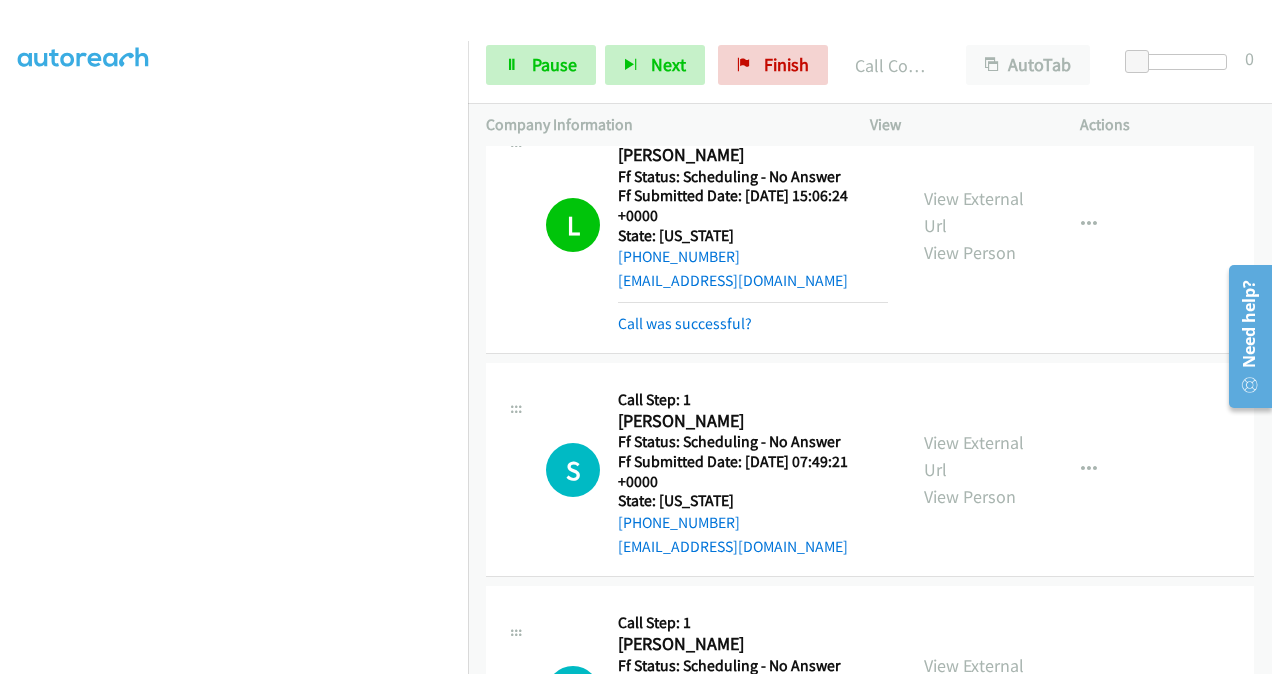 scroll, scrollTop: 1142, scrollLeft: 0, axis: vertical 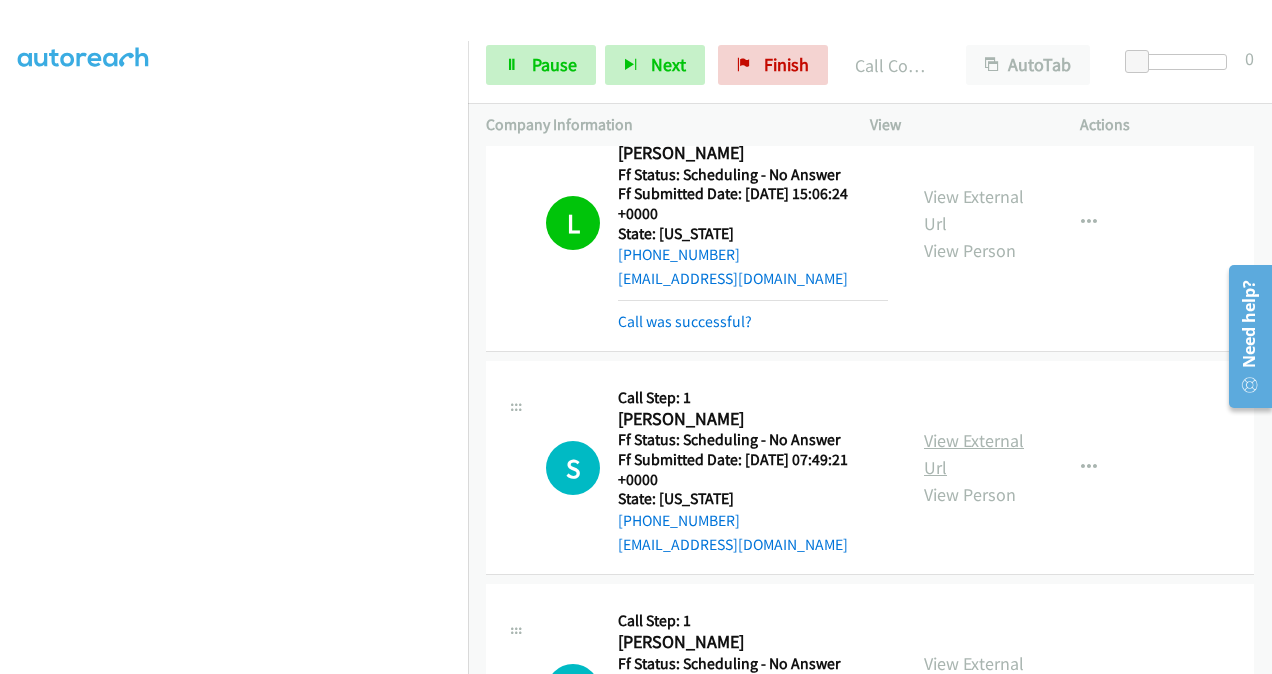click on "View External Url" at bounding box center [974, 454] 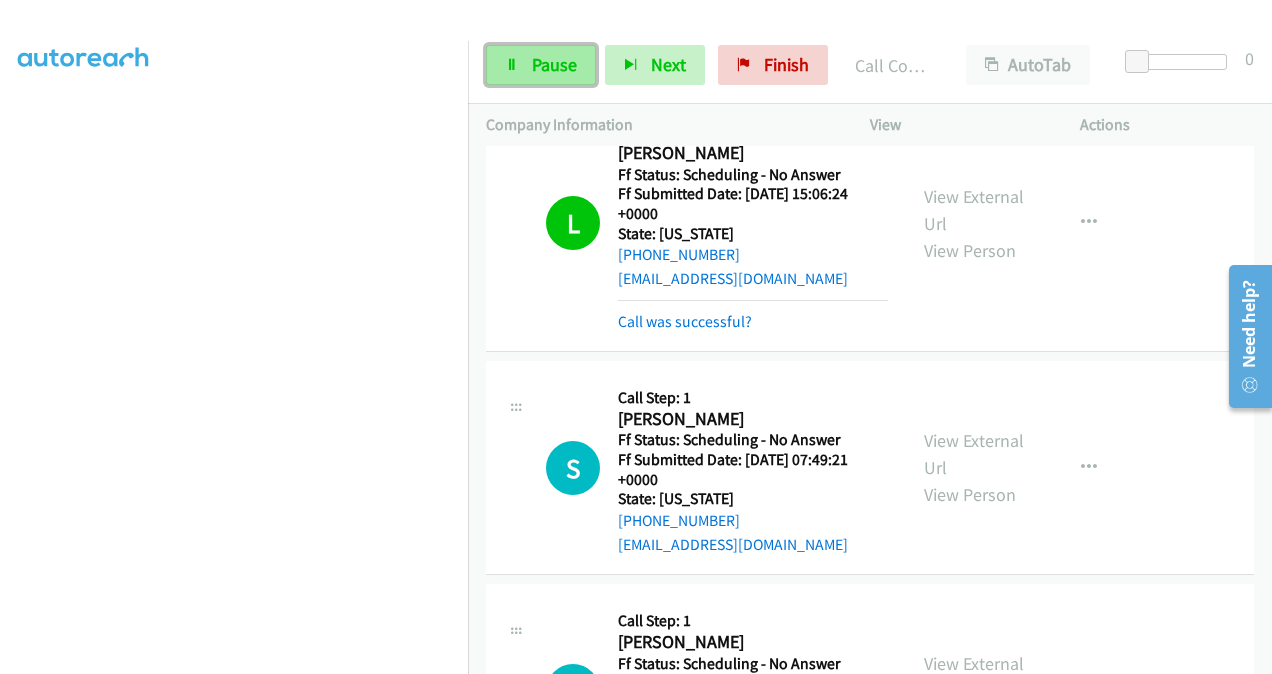 click on "Pause" at bounding box center [554, 64] 